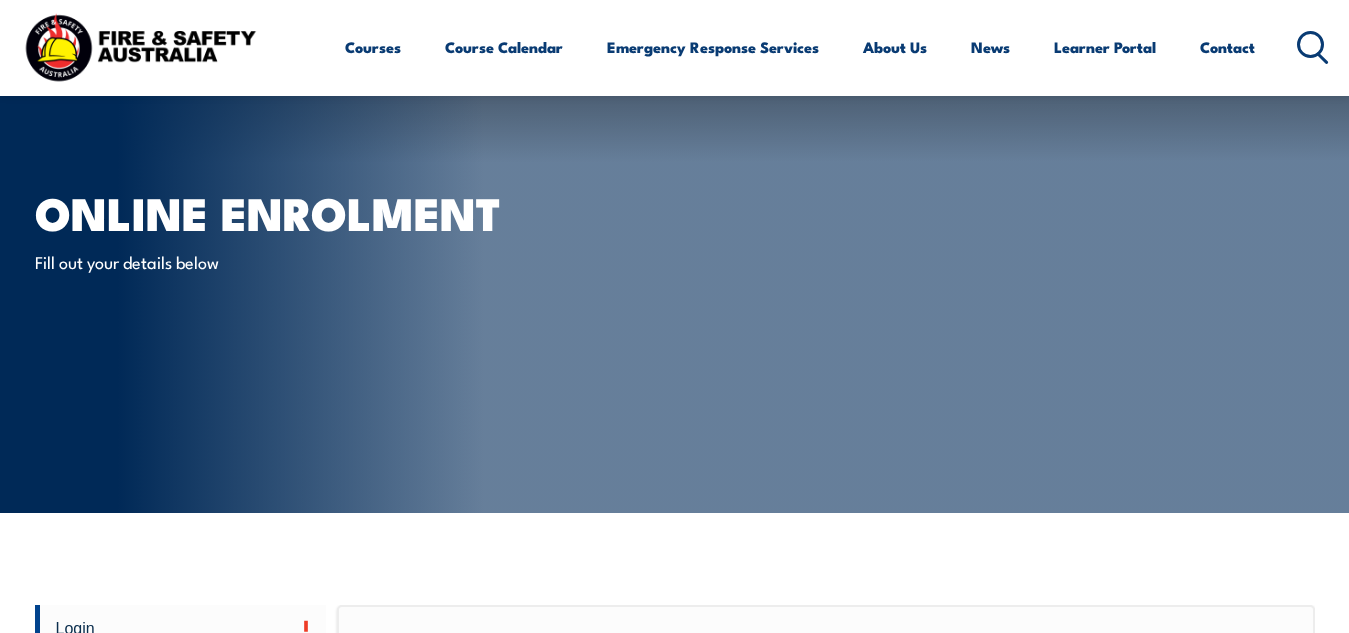 scroll, scrollTop: 473, scrollLeft: 0, axis: vertical 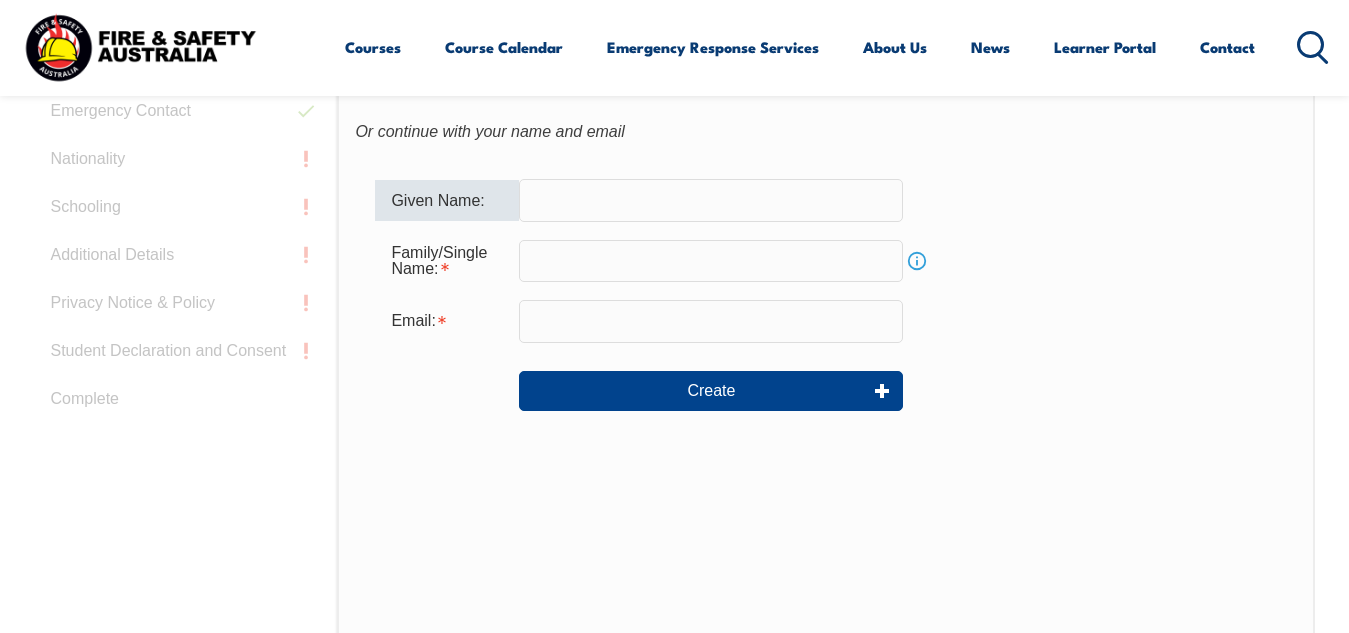 click at bounding box center [711, 200] 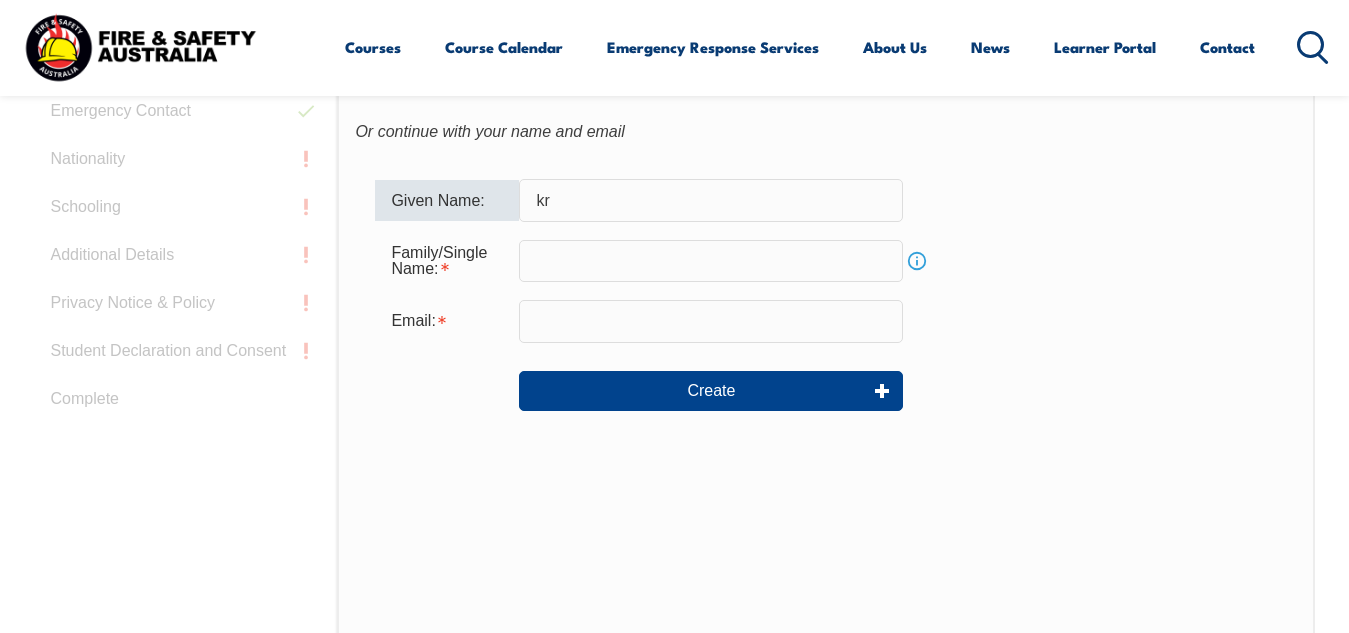 type on "k" 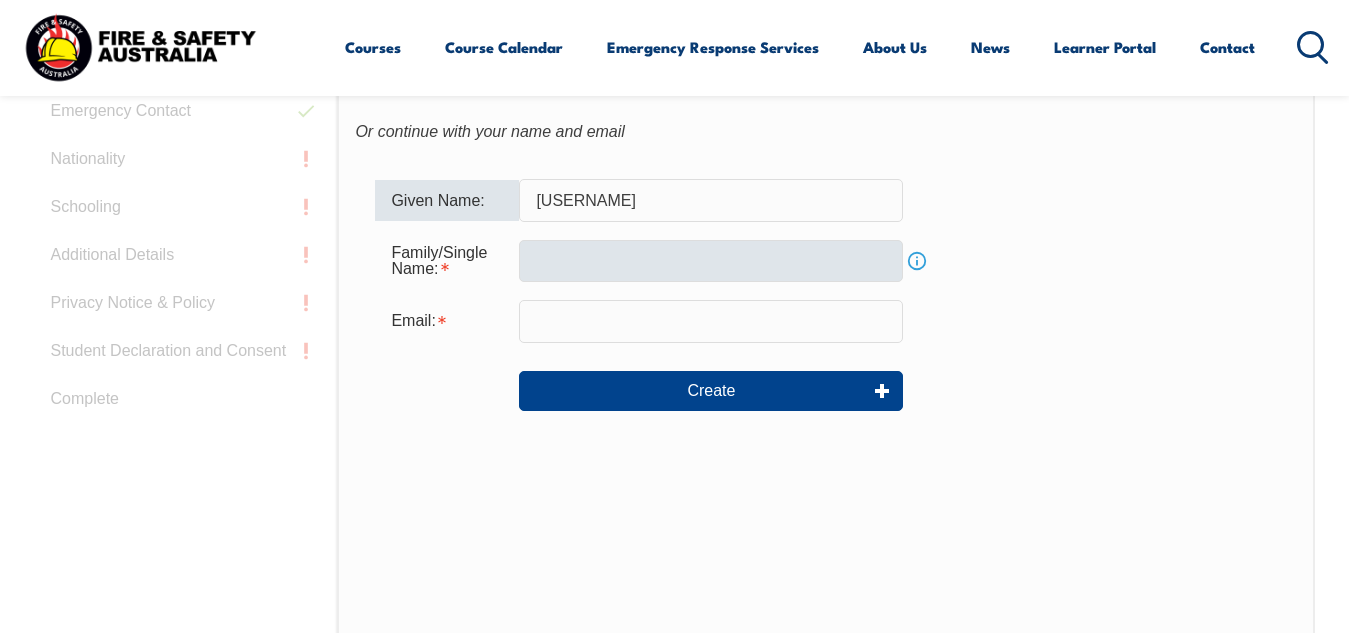 type on "Krisma" 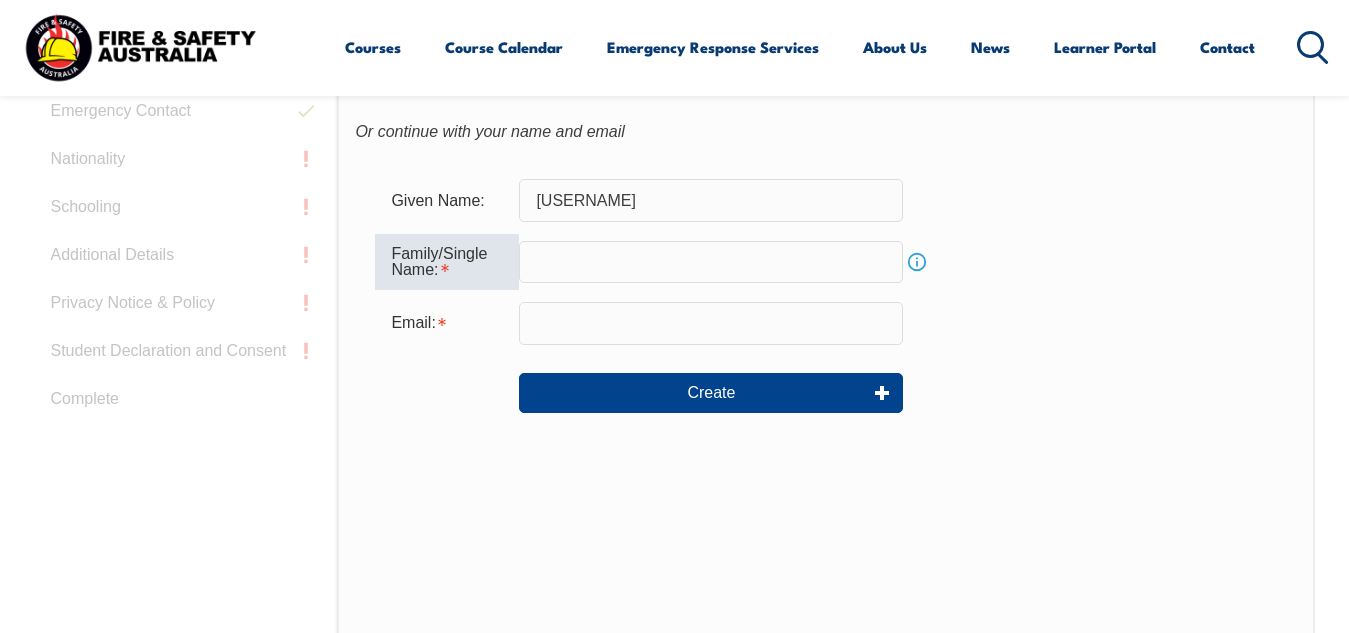 click at bounding box center (711, 262) 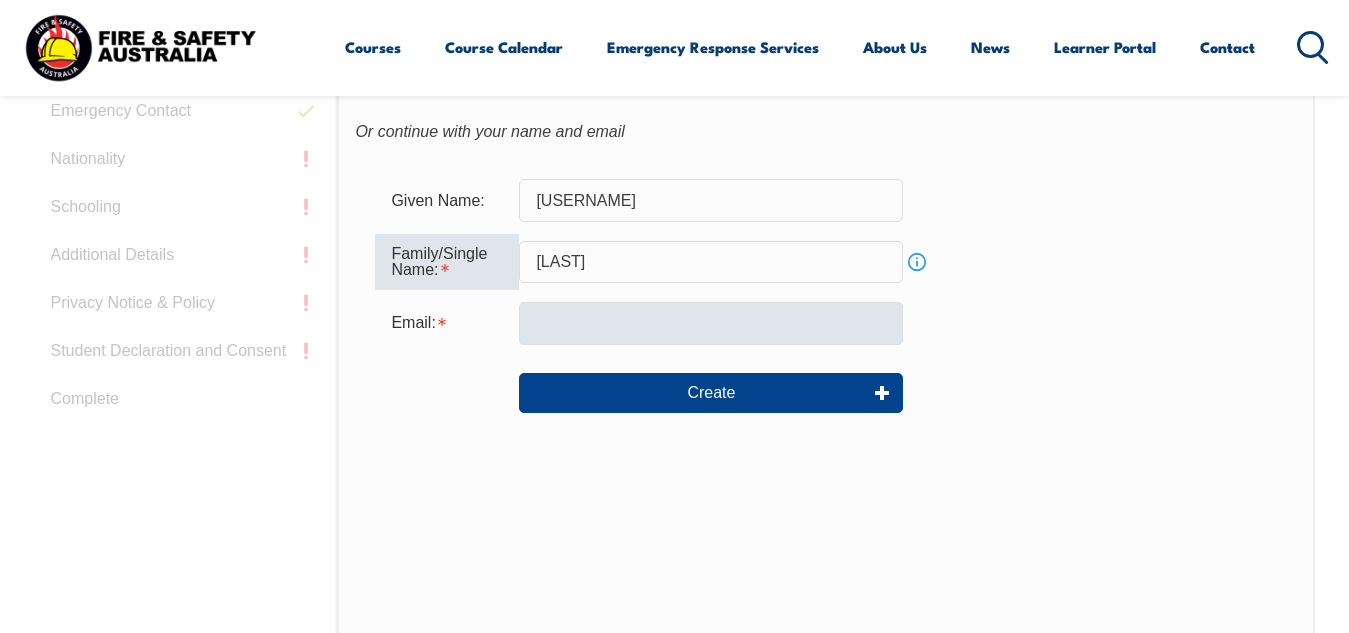 type on "[LAST NAME]" 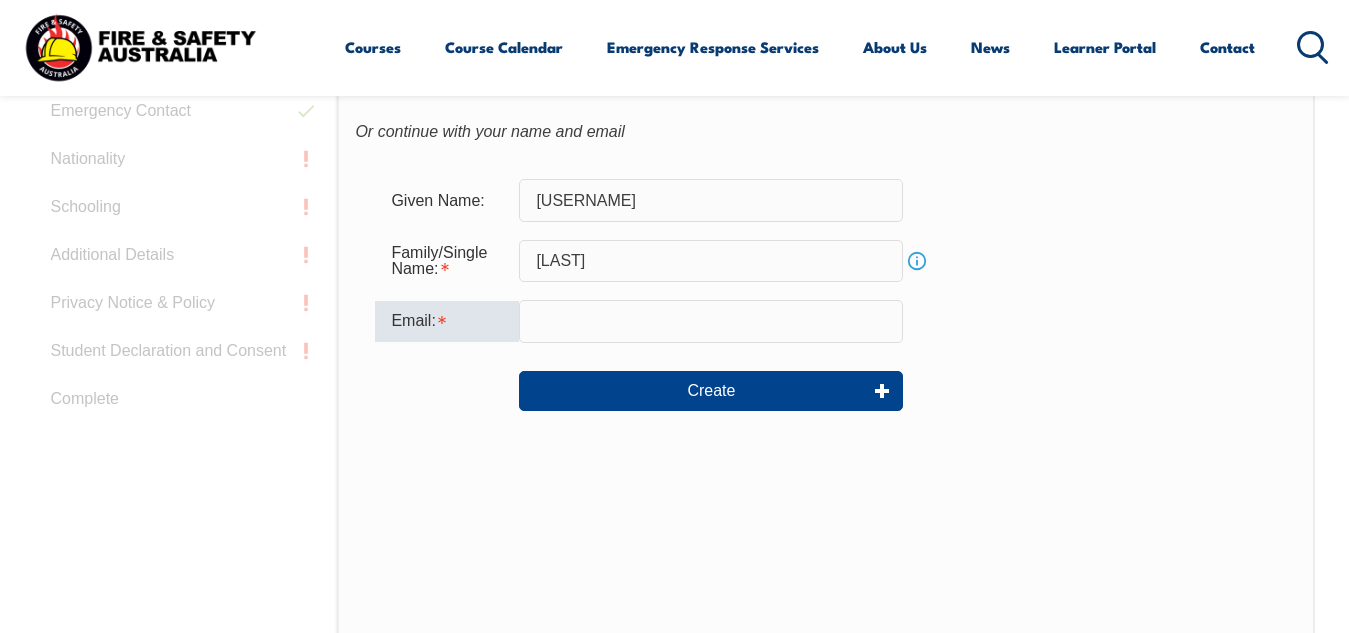 click at bounding box center [711, 321] 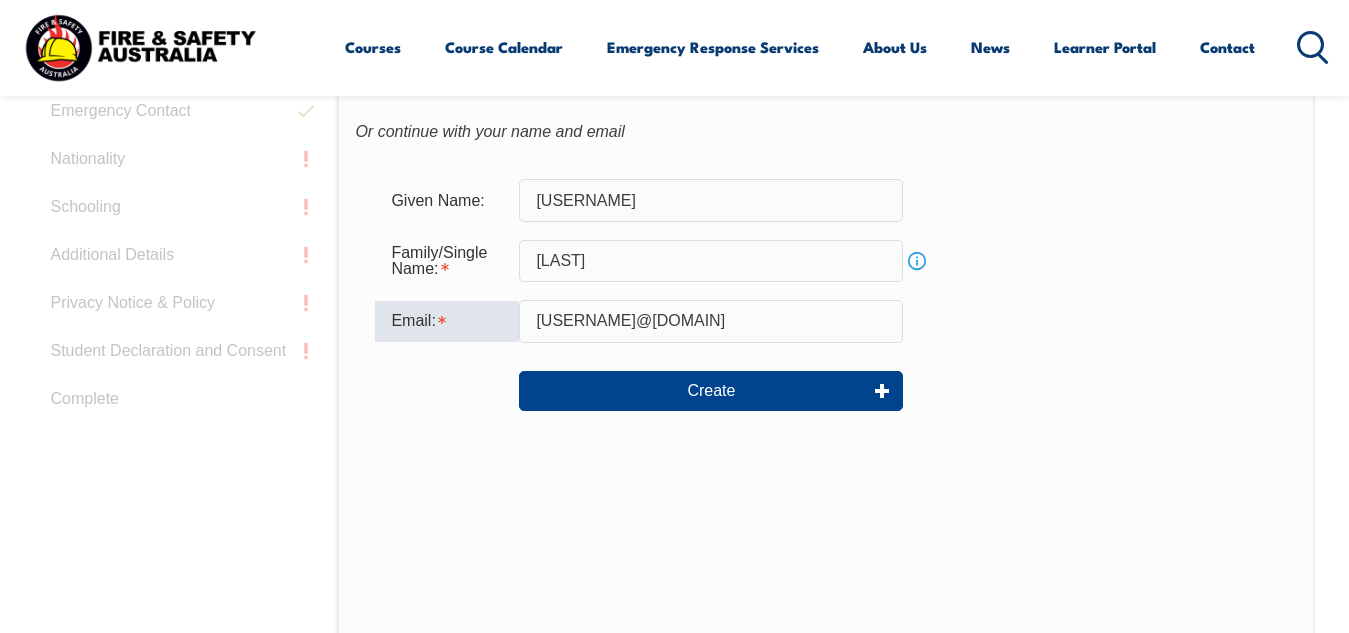 type on "krismachand2@gmail.com" 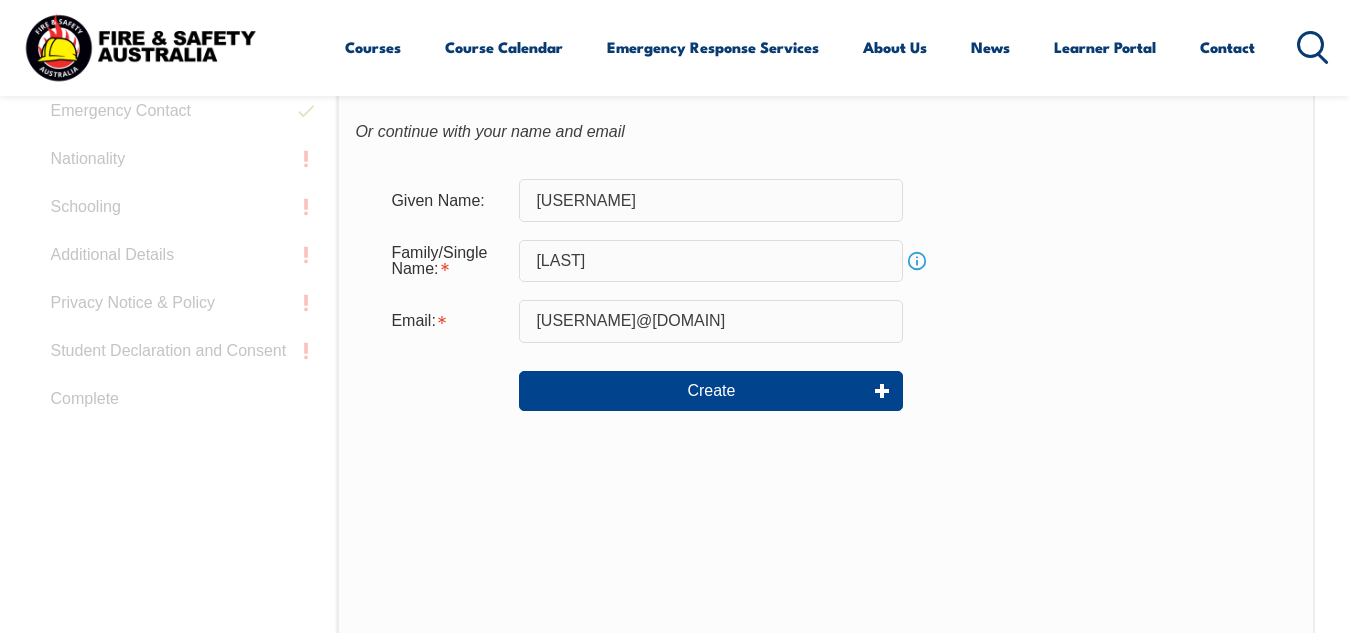 click on "Info" at bounding box center (917, 261) 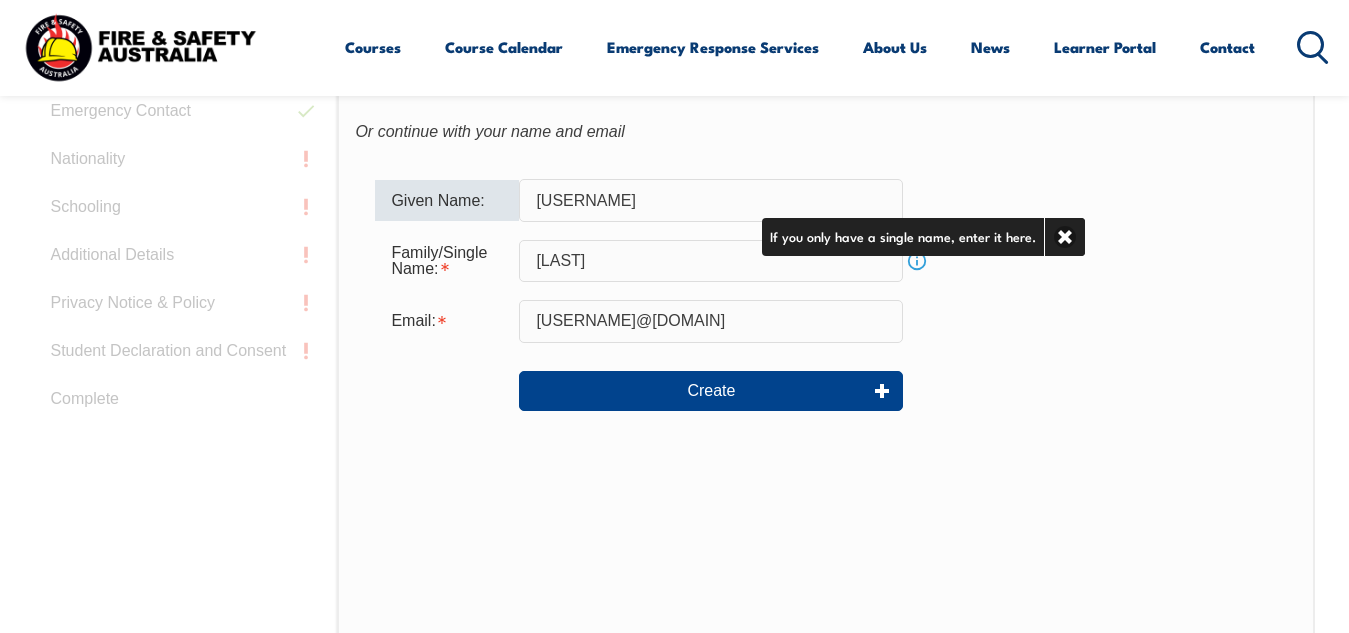 click on "Krisma" at bounding box center [711, 200] 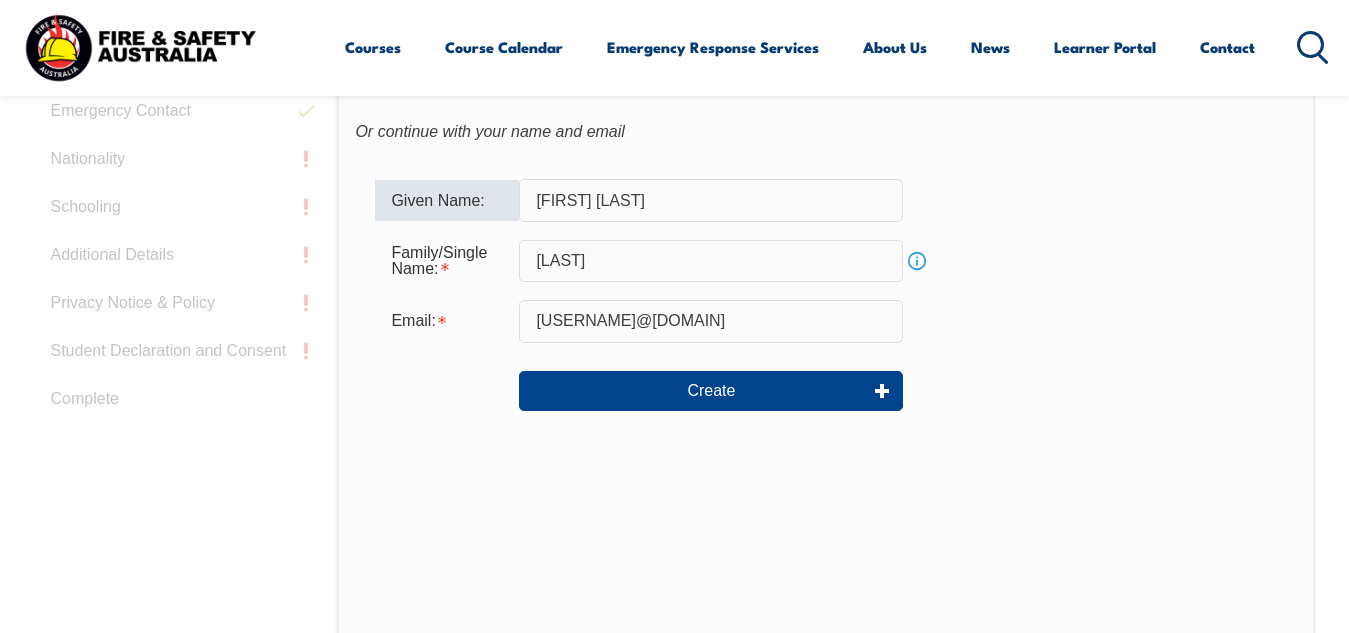 type on "Krisma Kiritika" 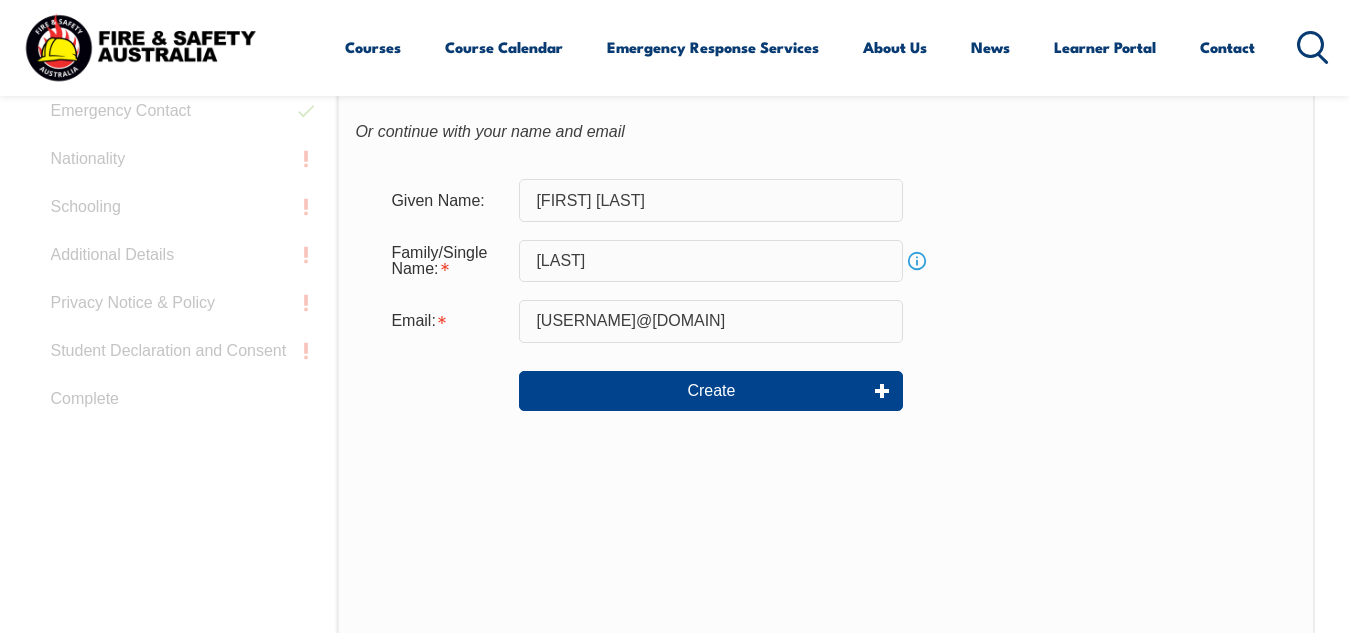 click on "Given Name: Krisma Kiritika Family/Single Name: Chand Info Email: krismachand2@gmail.com Create" at bounding box center (825, 309) 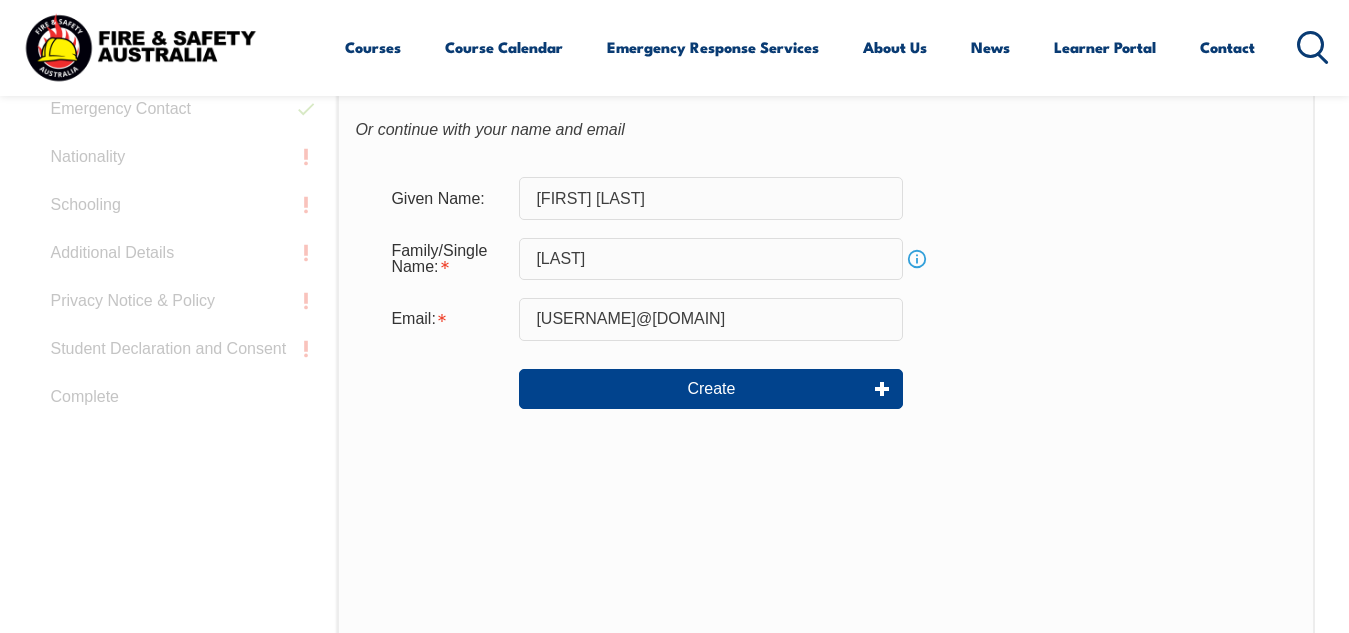 scroll, scrollTop: 631, scrollLeft: 0, axis: vertical 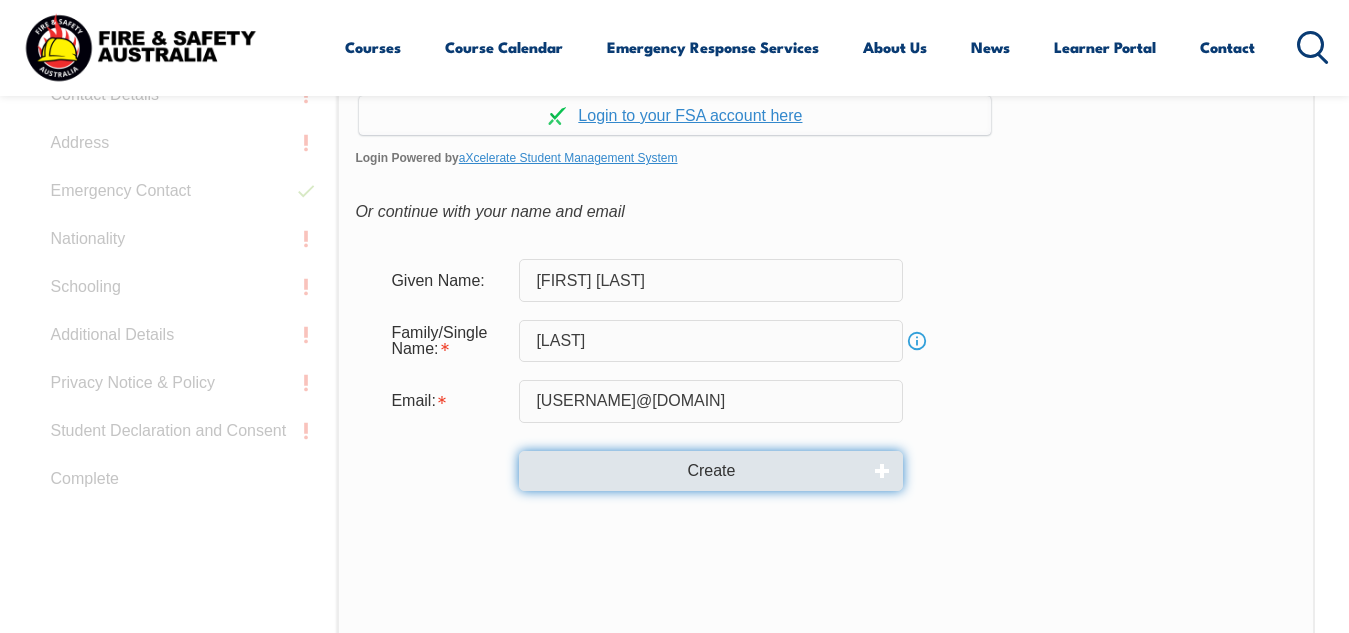 click on "Create" at bounding box center (711, 471) 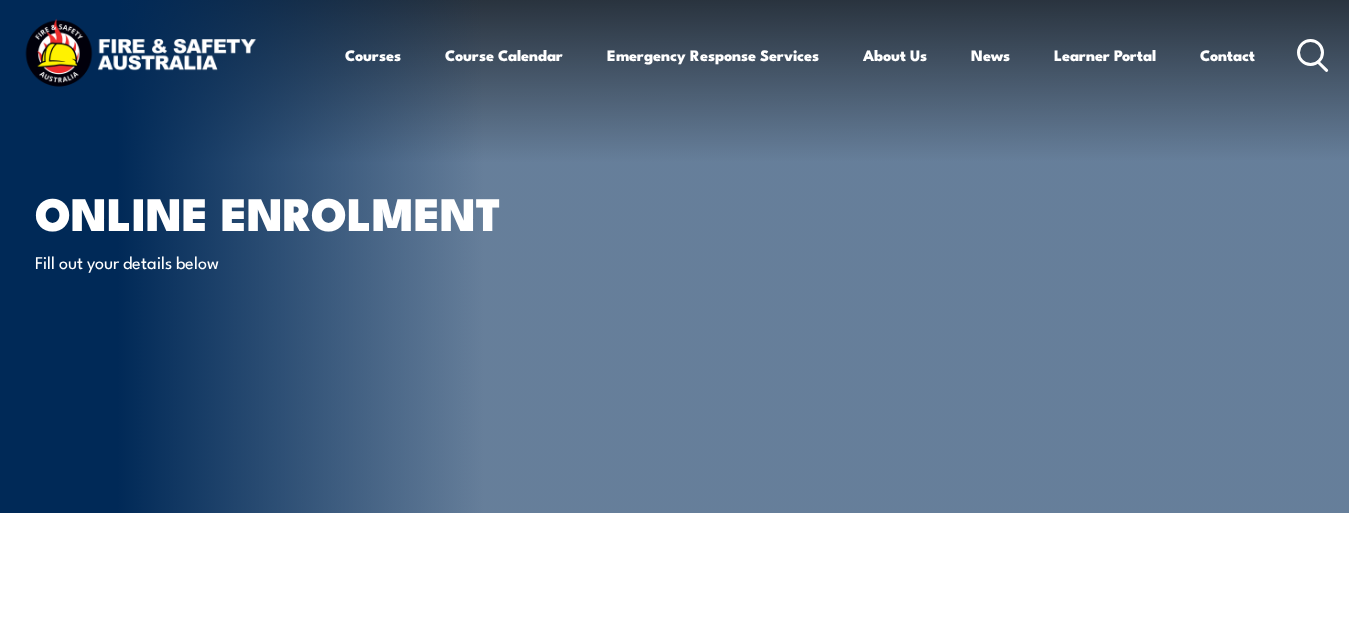scroll, scrollTop: 0, scrollLeft: 0, axis: both 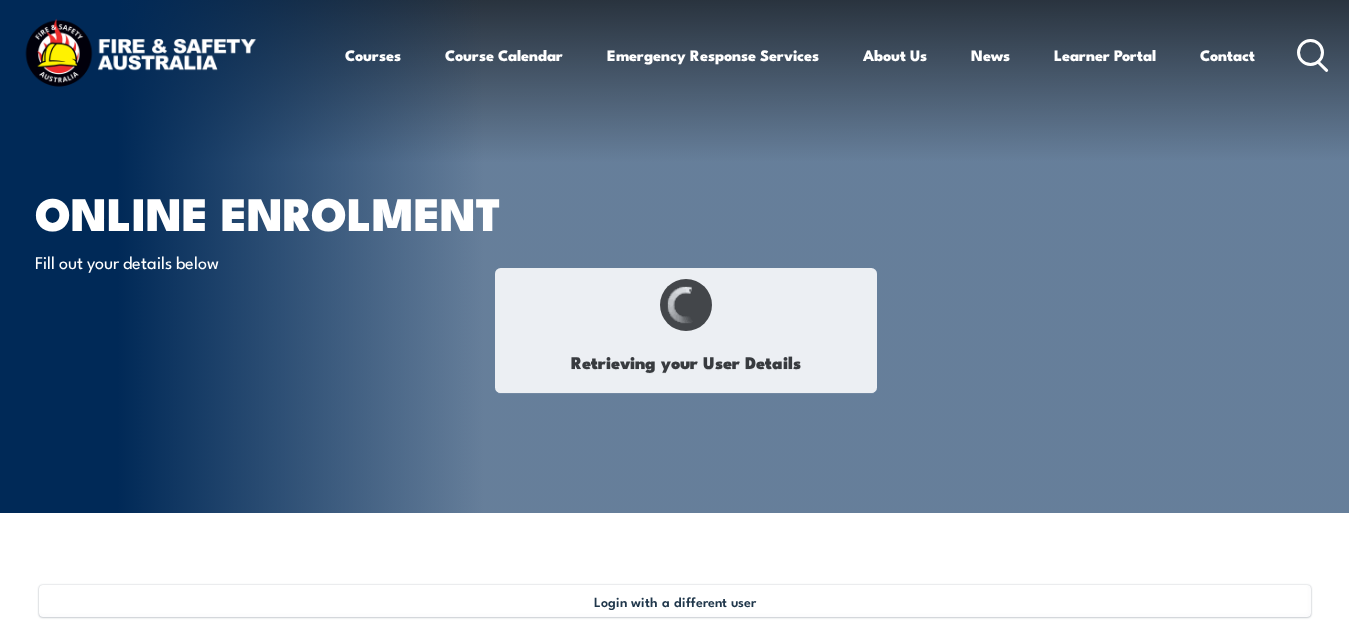 select on "Ms" 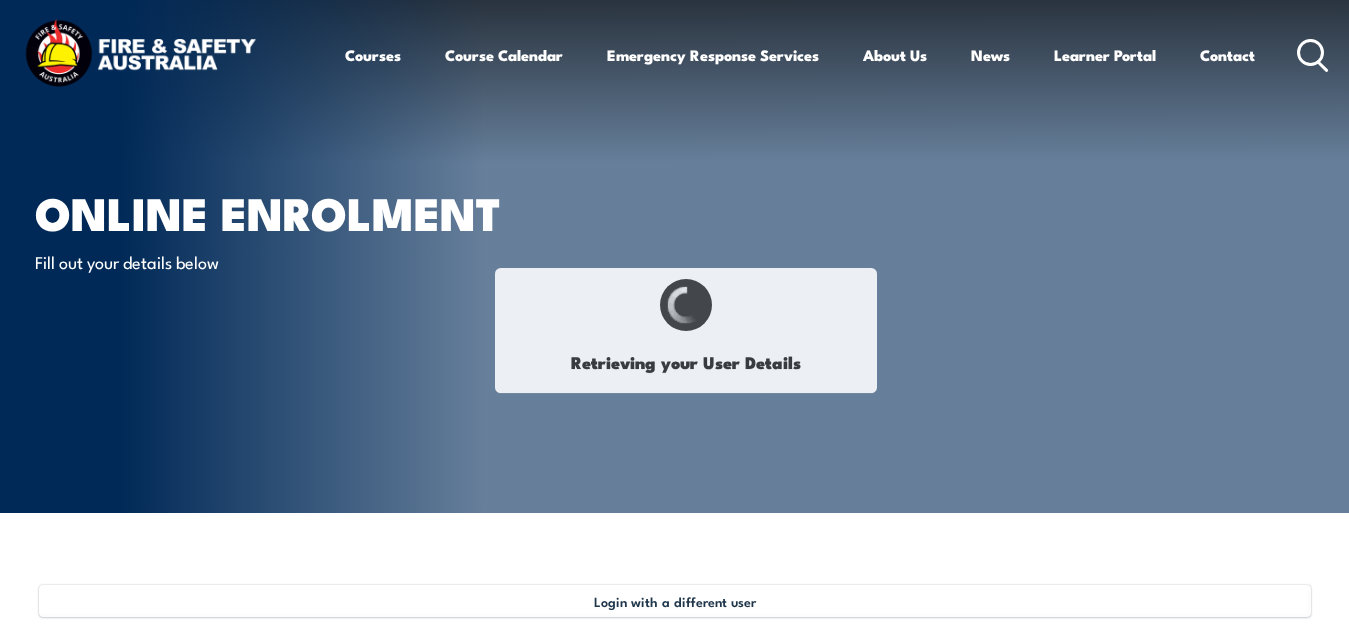 type on "Krisma" 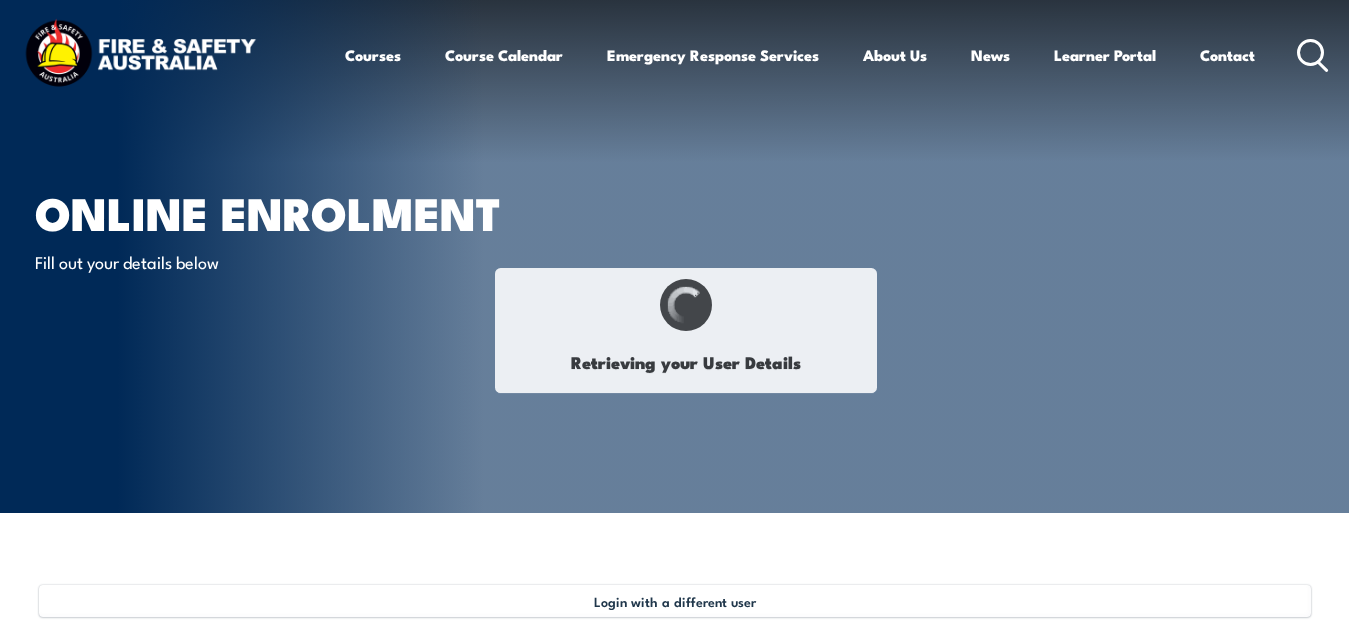 type on "[FIRST NAME]" 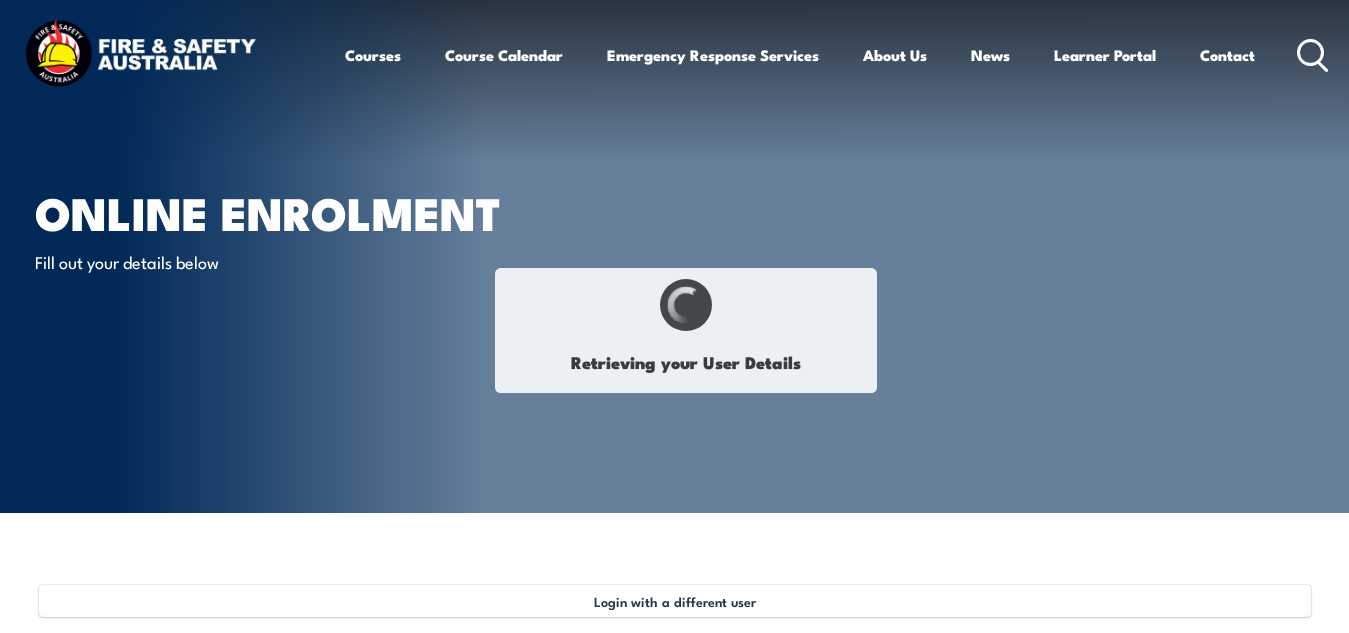 type on "[LAST NAME]" 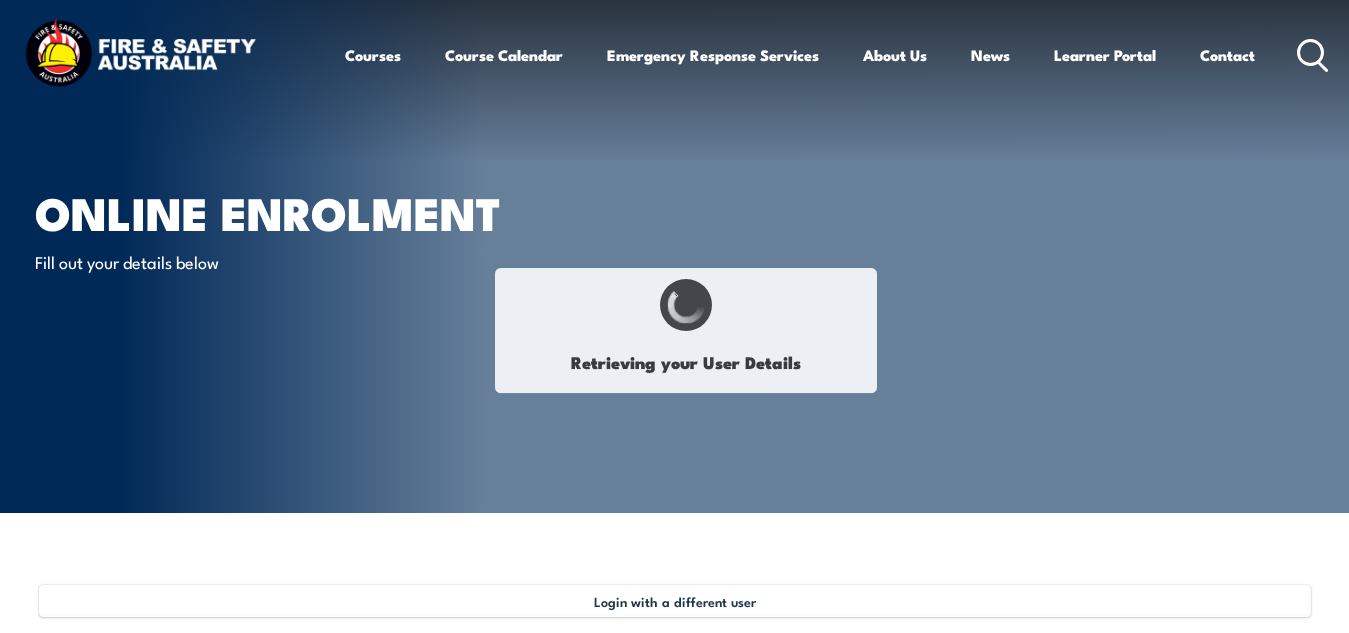 type on "[MONTH] [DAY], [YEAR]" 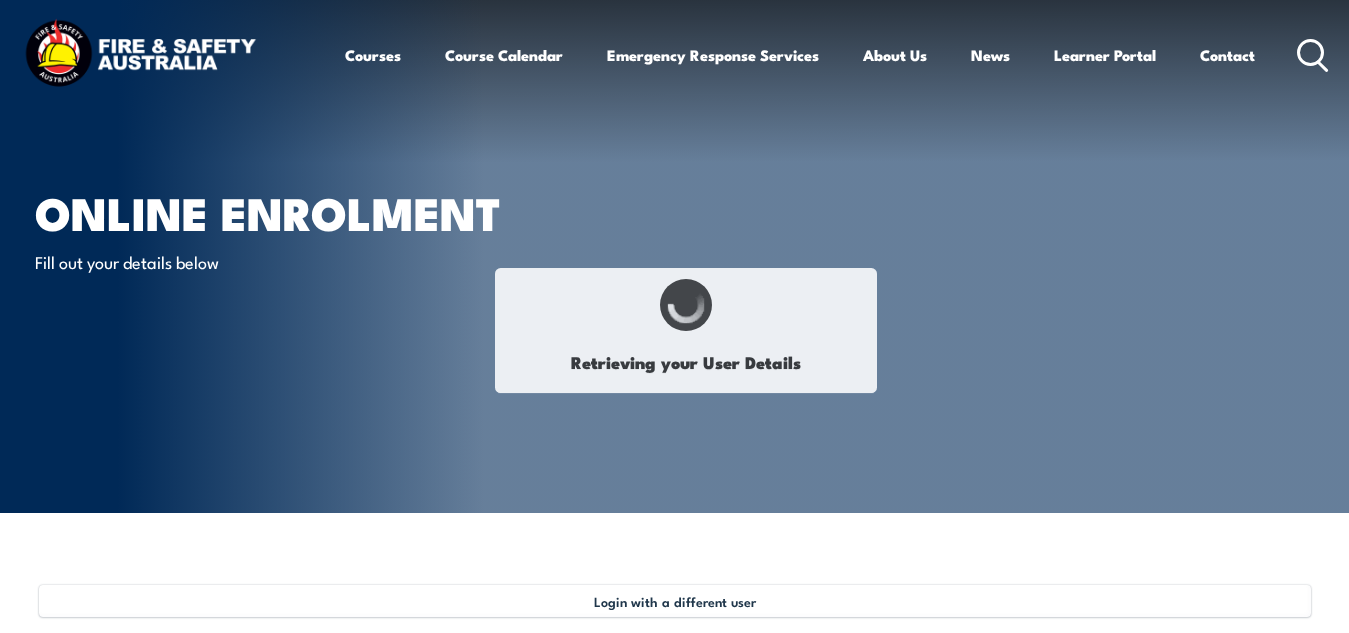select on "F" 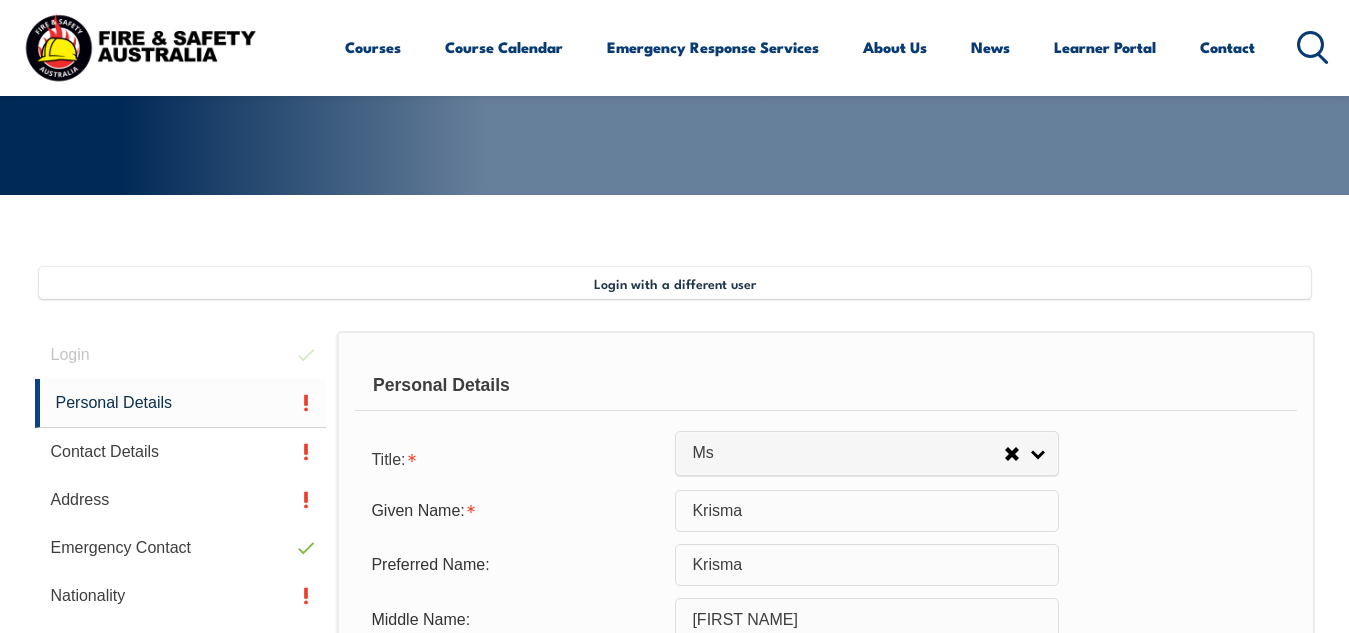 scroll, scrollTop: 485, scrollLeft: 0, axis: vertical 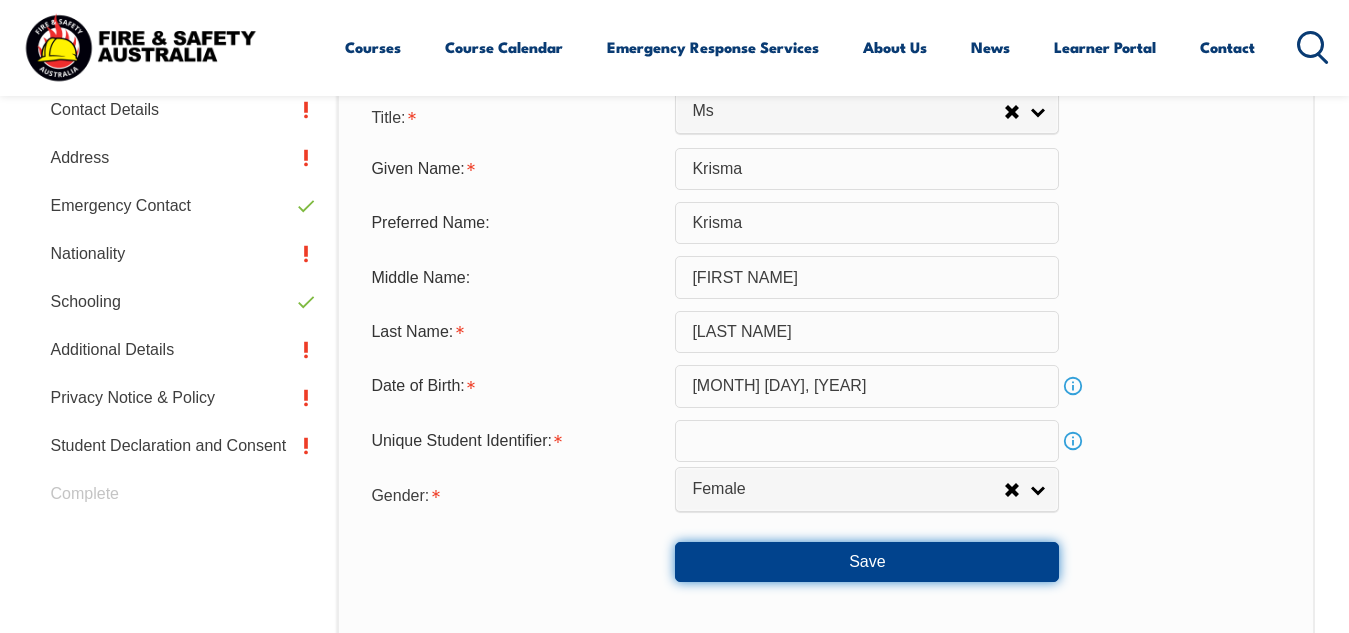 click on "Save" at bounding box center (867, 562) 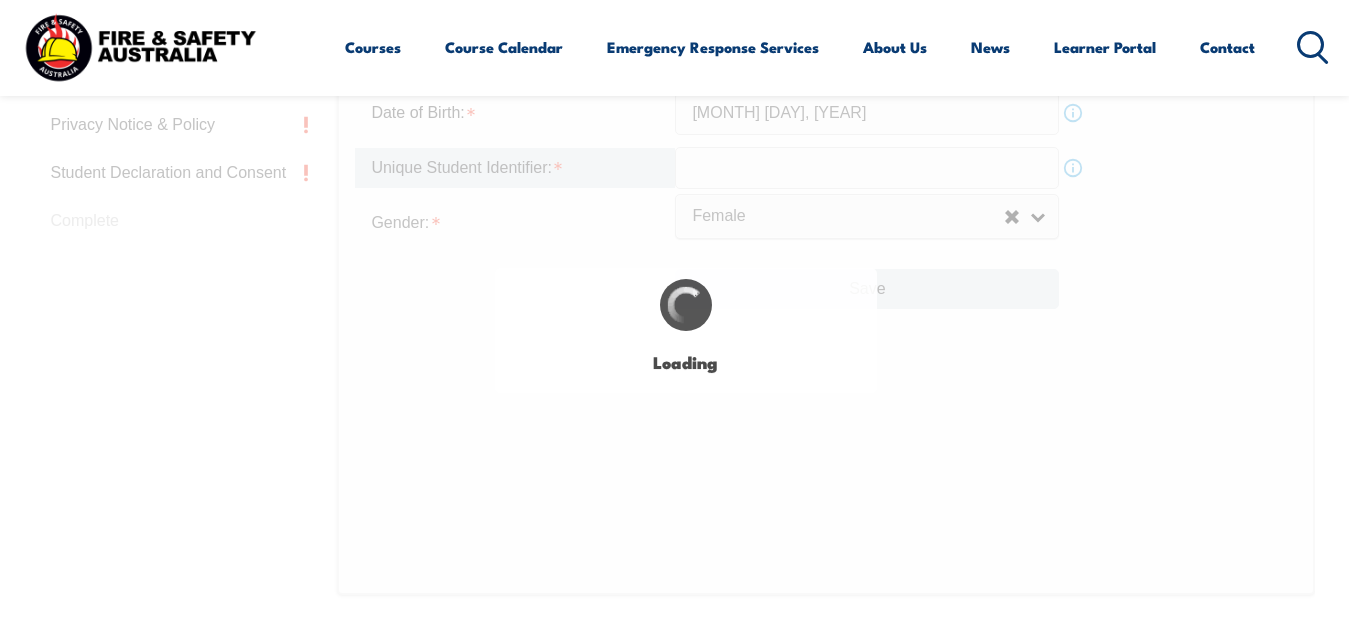 scroll, scrollTop: 980, scrollLeft: 0, axis: vertical 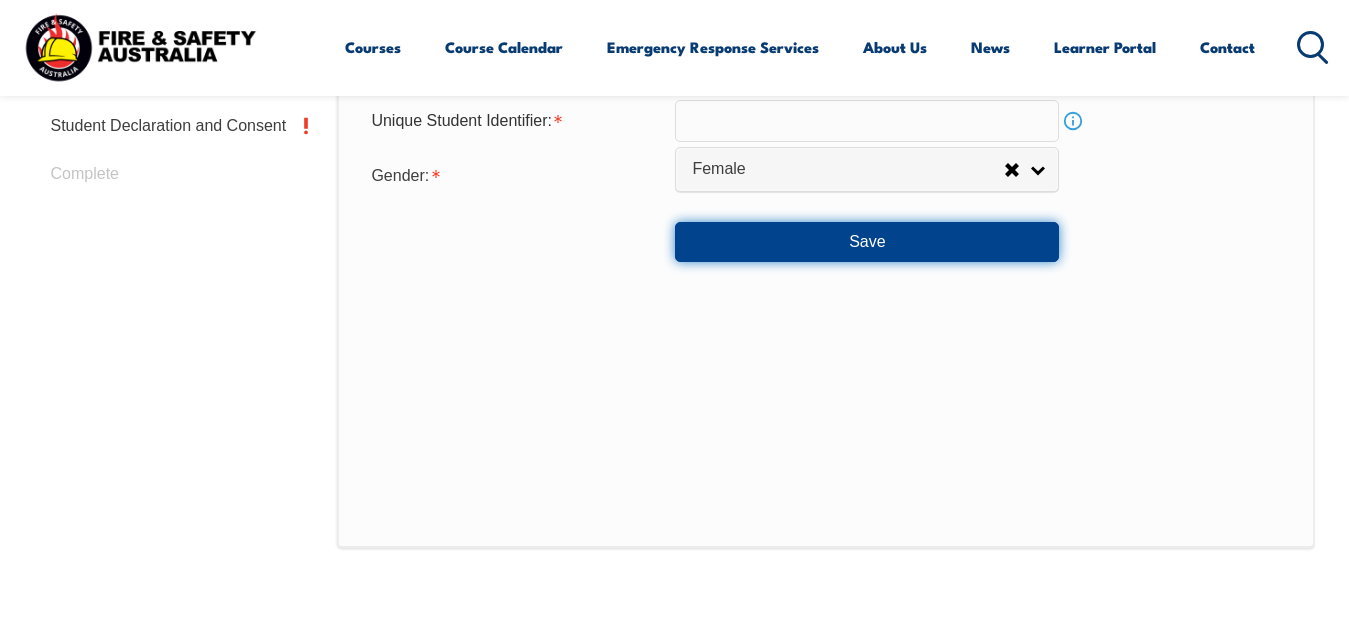 click on "Save" at bounding box center [867, 242] 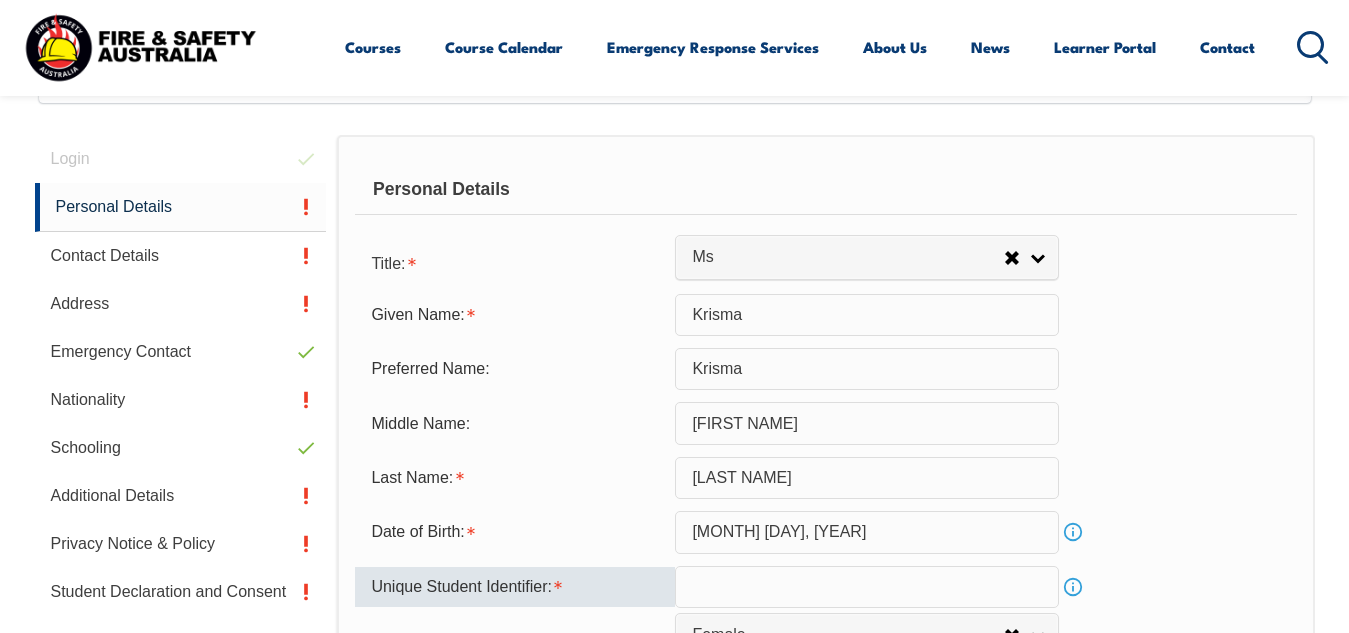 scroll, scrollTop: 502, scrollLeft: 0, axis: vertical 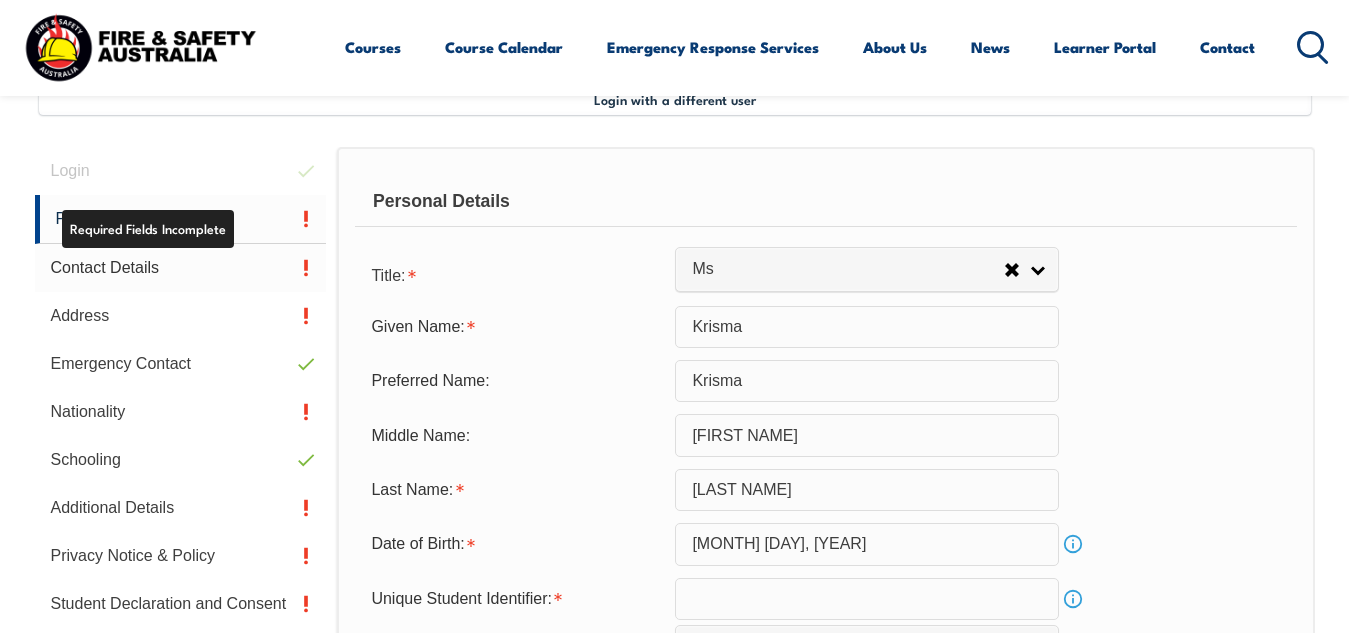 click on "Contact Details" at bounding box center [181, 268] 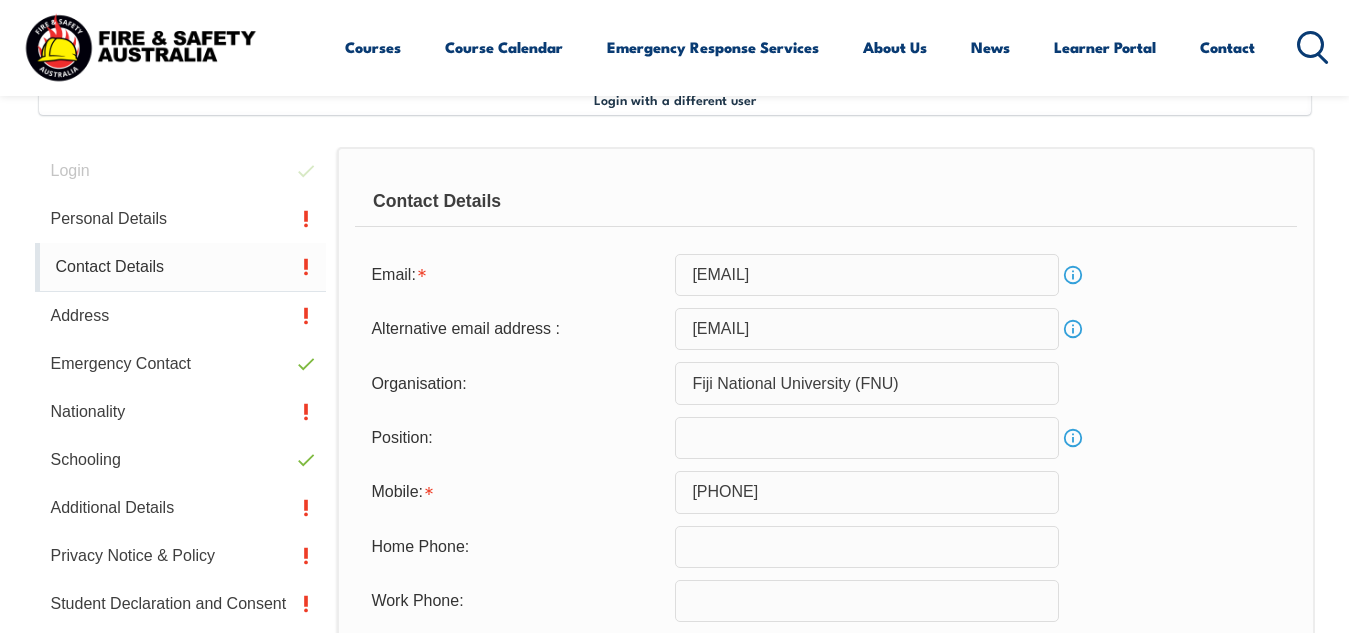 scroll, scrollTop: 485, scrollLeft: 0, axis: vertical 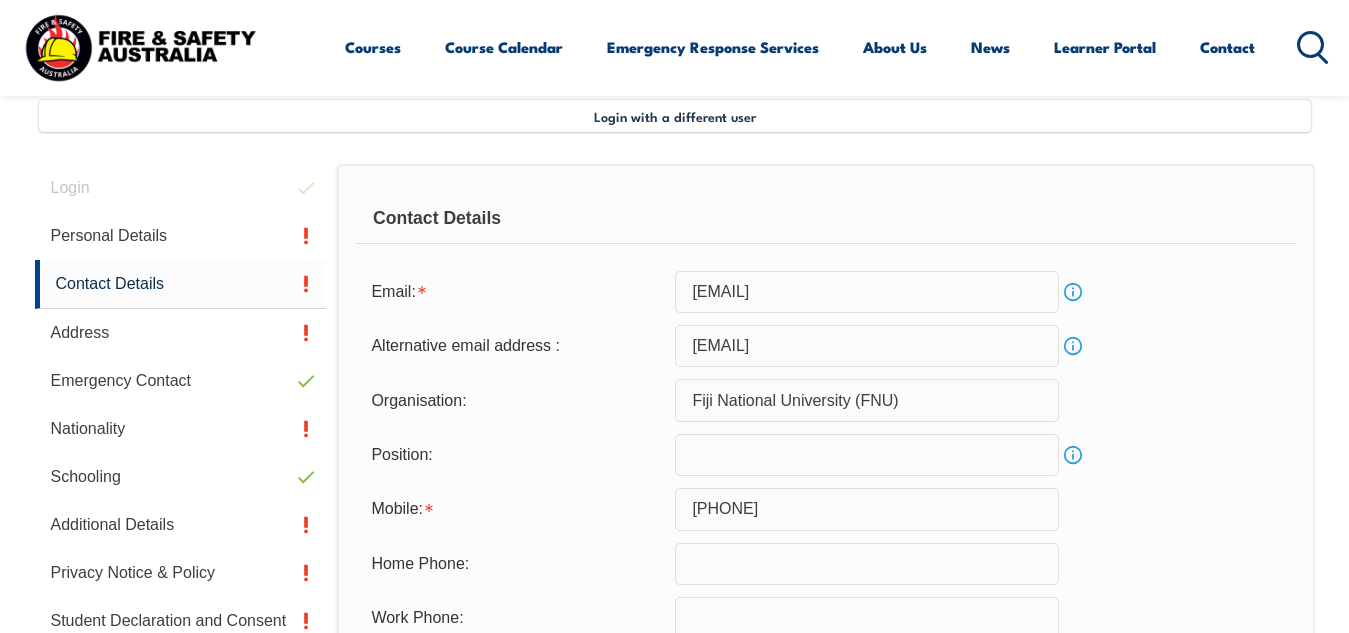 click on "Info" at bounding box center (1073, 455) 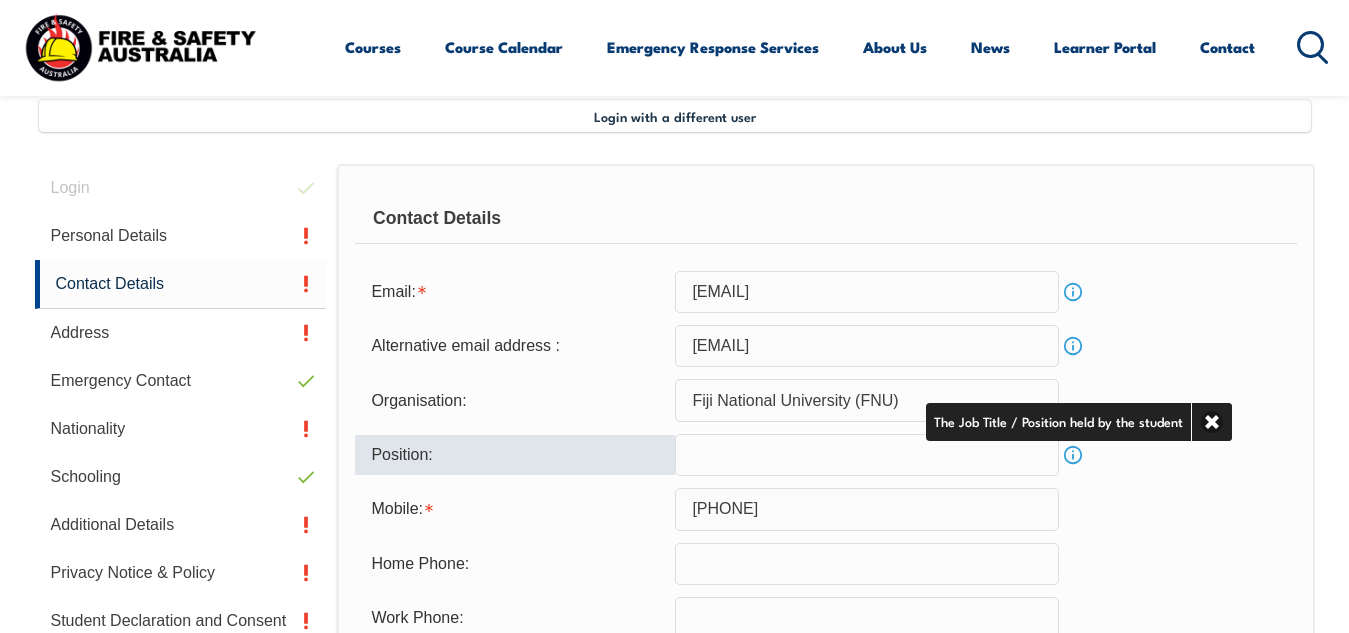 click at bounding box center (867, 455) 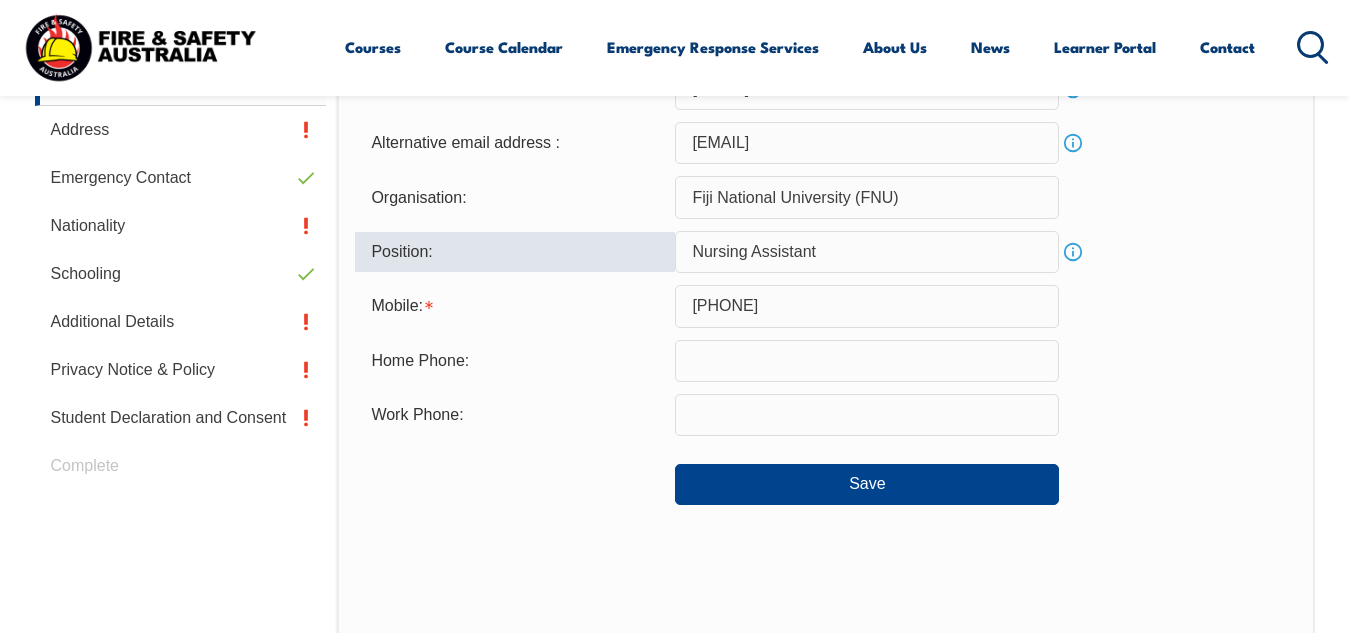 scroll, scrollTop: 715, scrollLeft: 0, axis: vertical 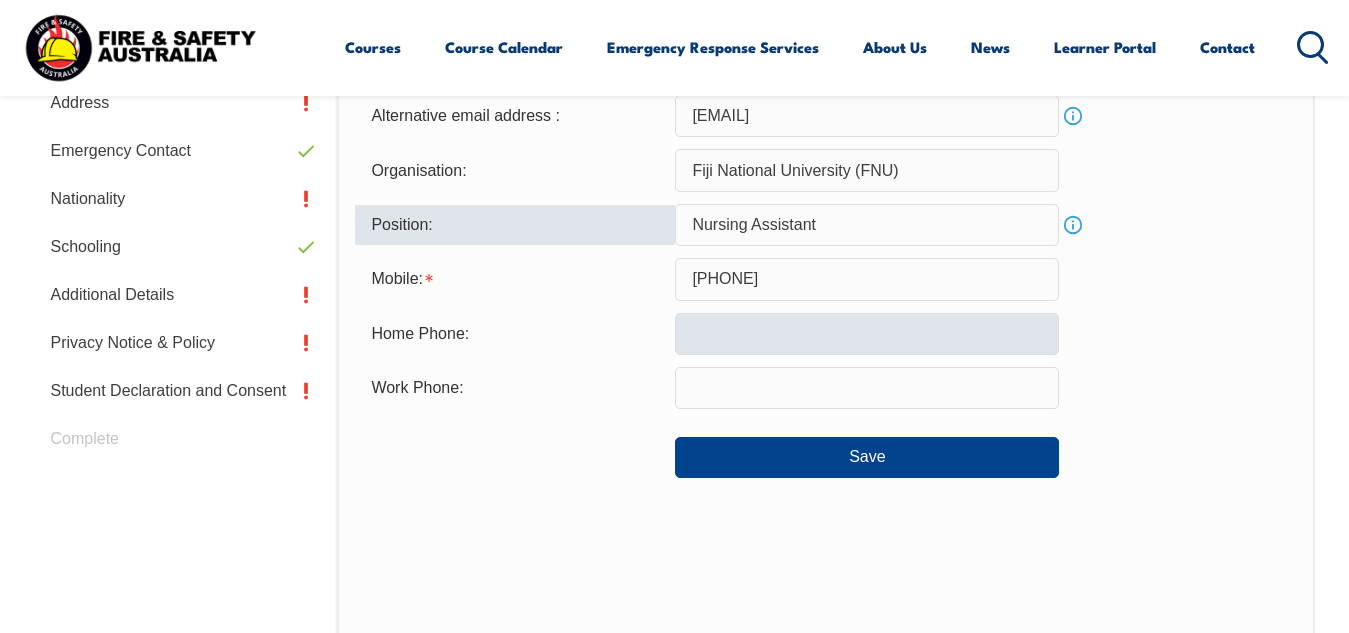 type on "Nursing Assistant" 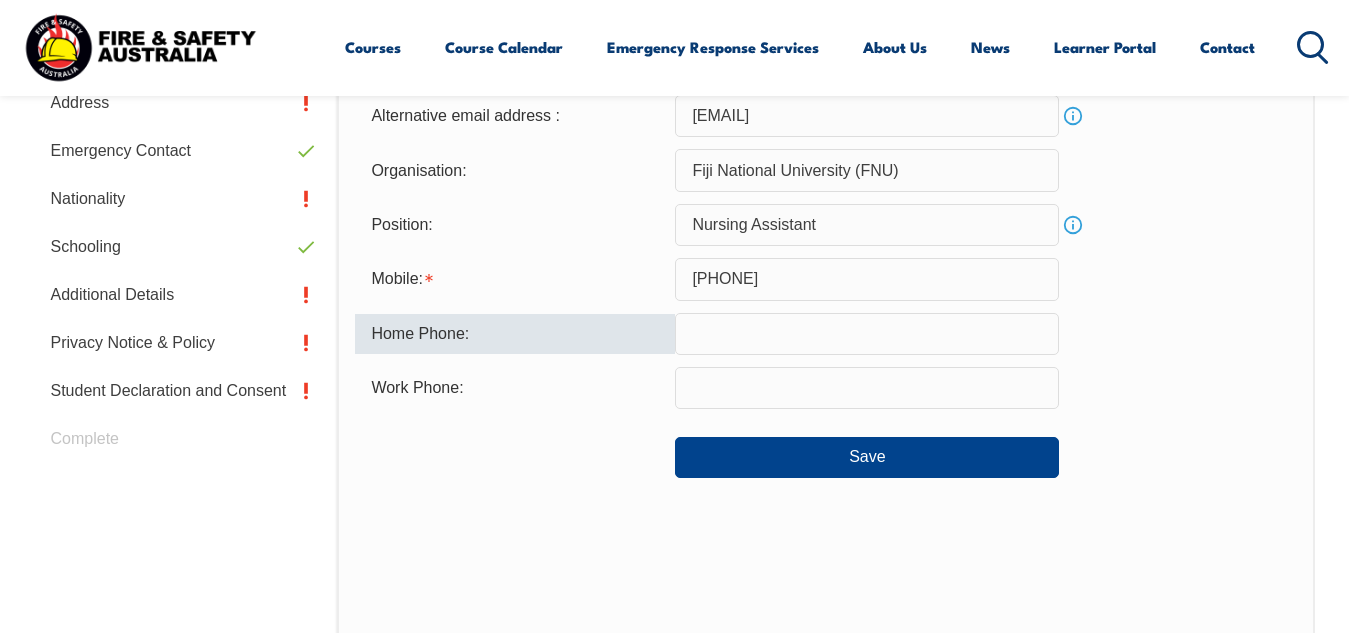 click at bounding box center (867, 334) 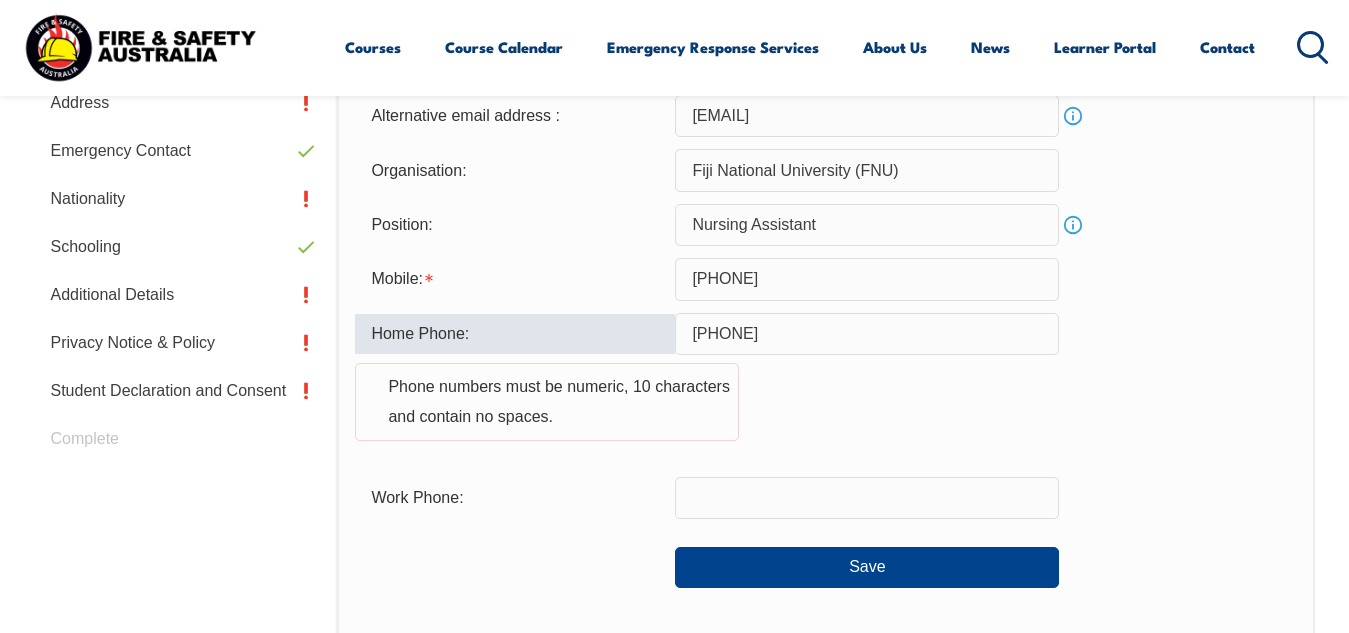 click at bounding box center (867, 498) 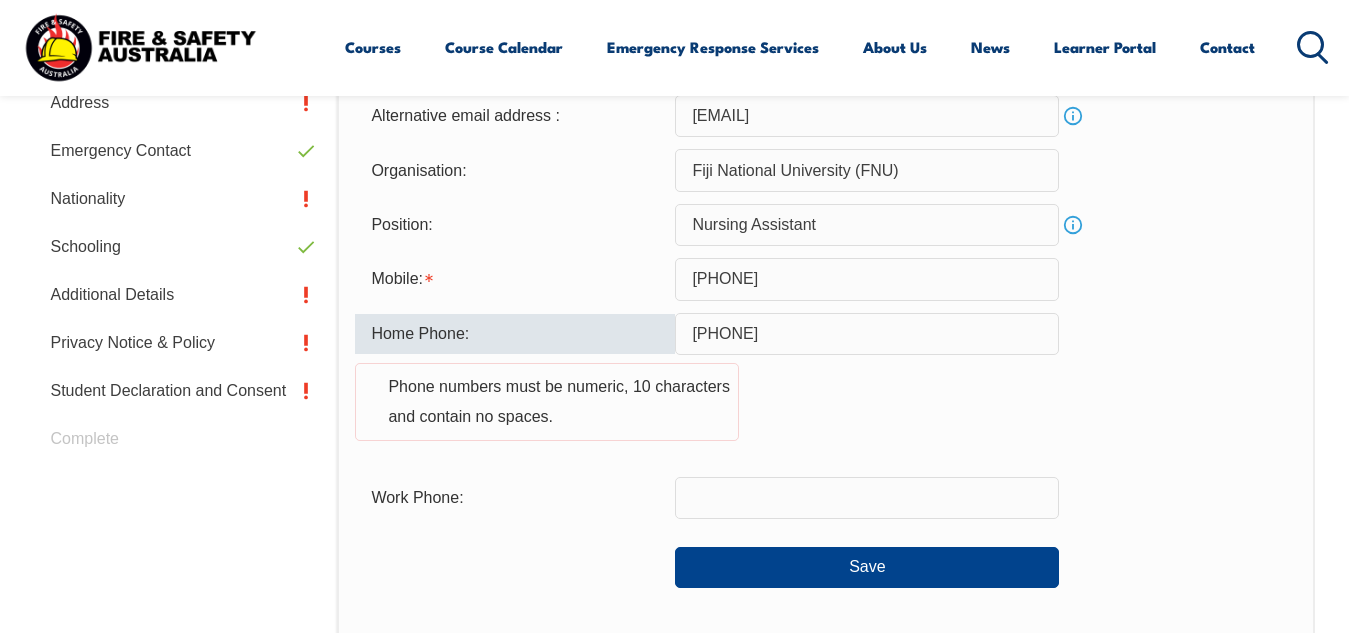 click on "[PHONE]" at bounding box center (867, 334) 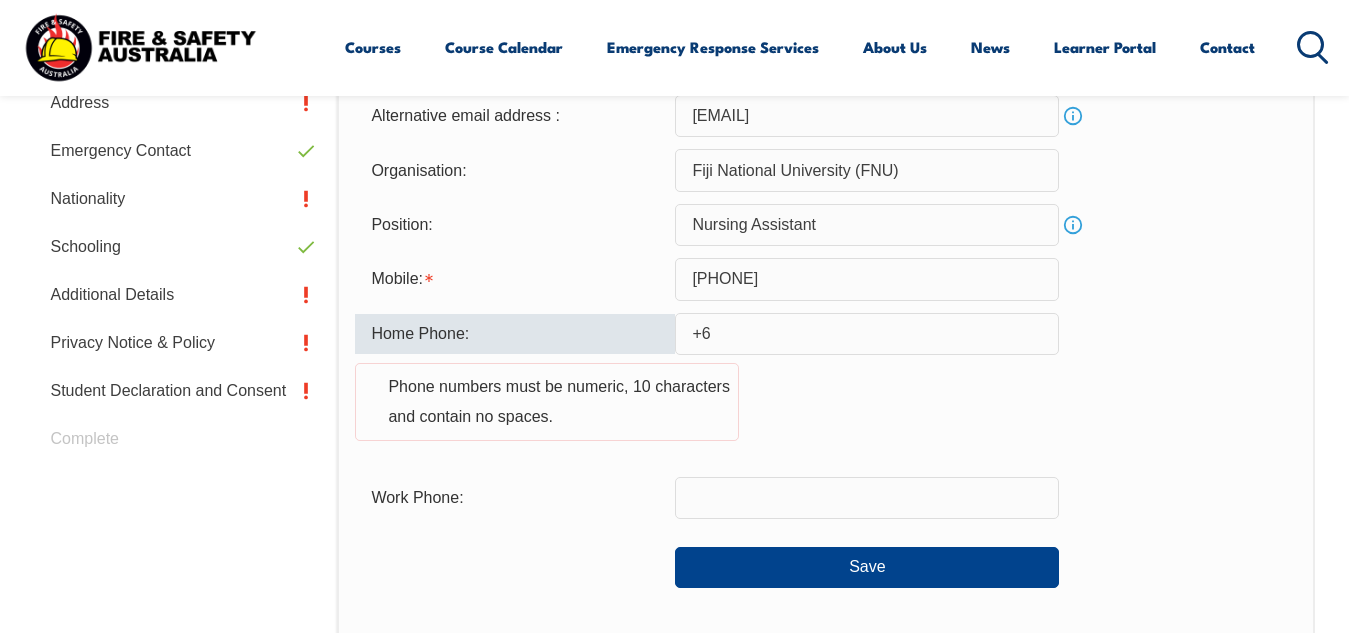 type on "+" 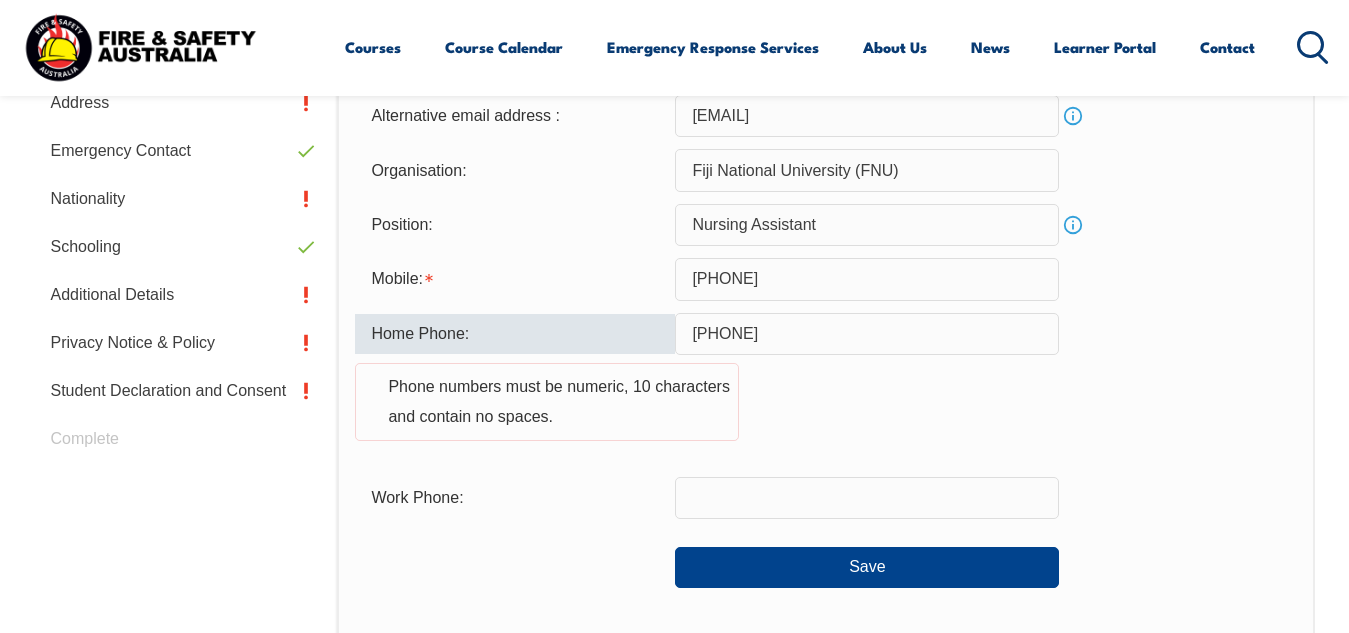 click on "[PHONE]" at bounding box center (867, 334) 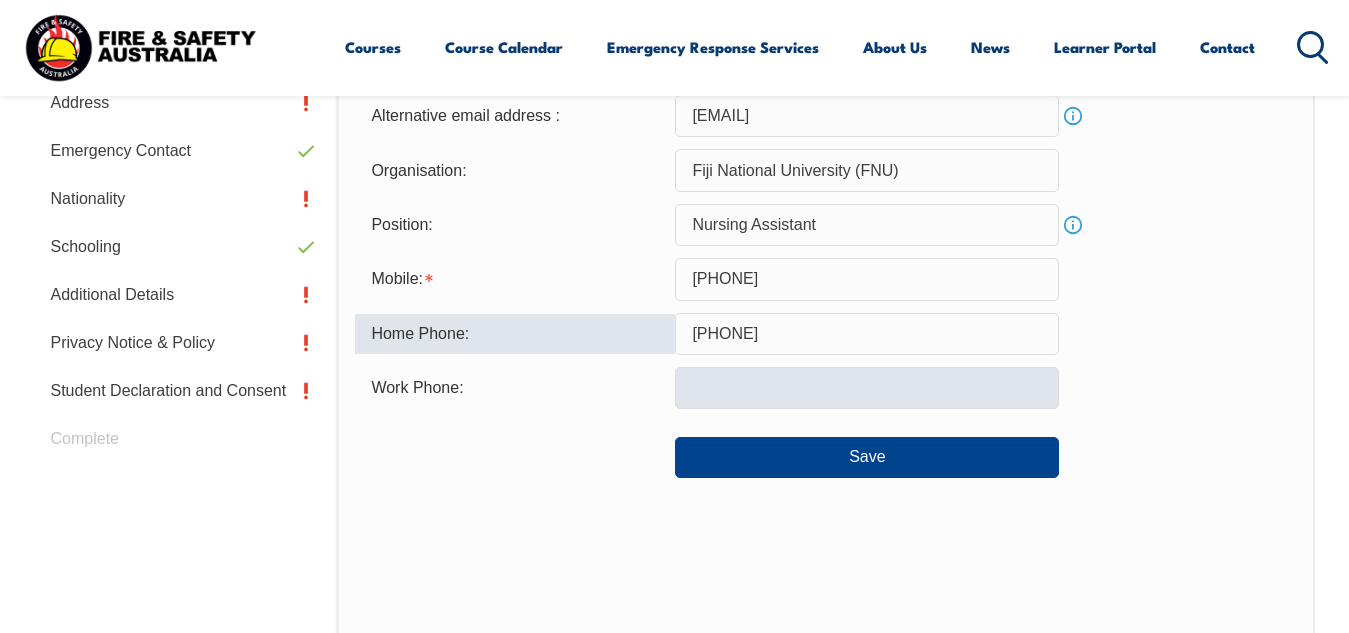 type on "[PHONE]" 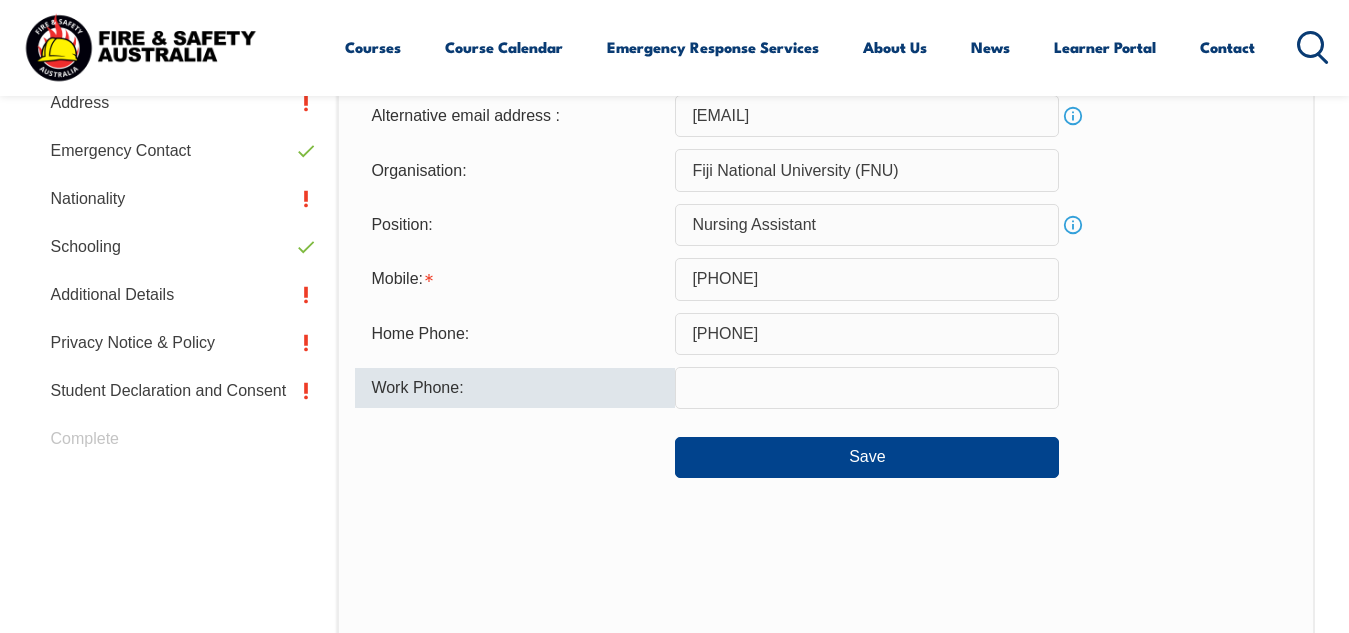 click at bounding box center [867, 388] 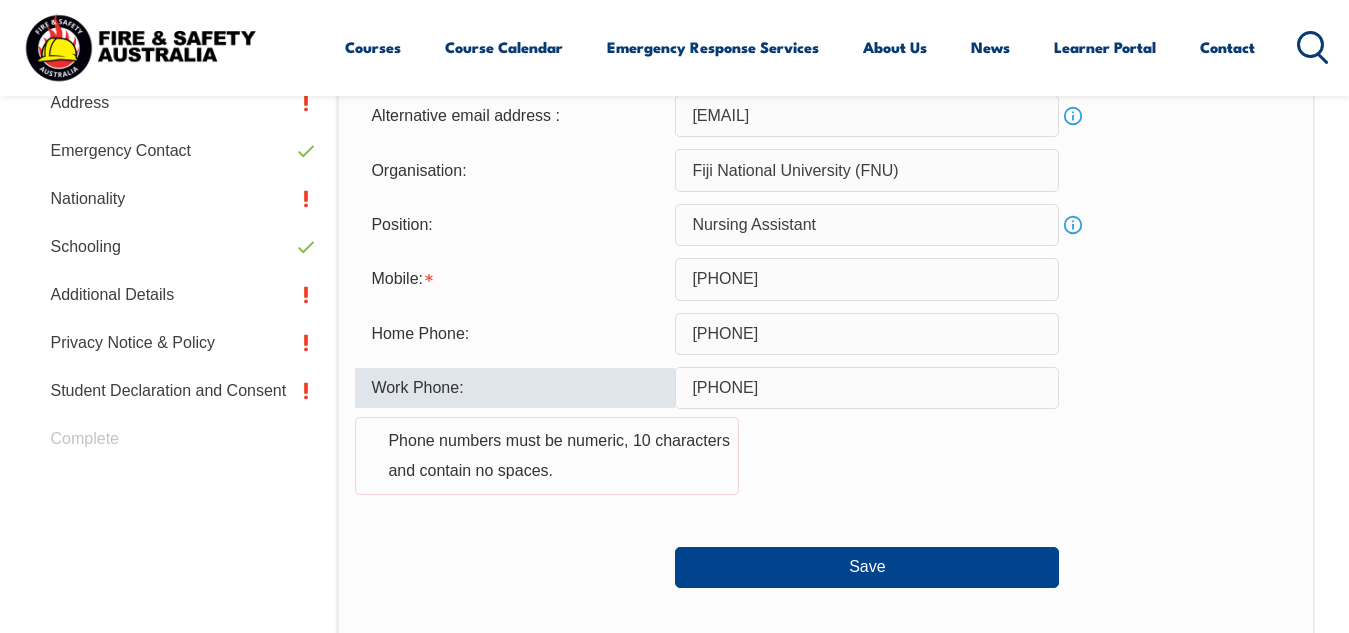 click on "[PHONE]" at bounding box center (867, 388) 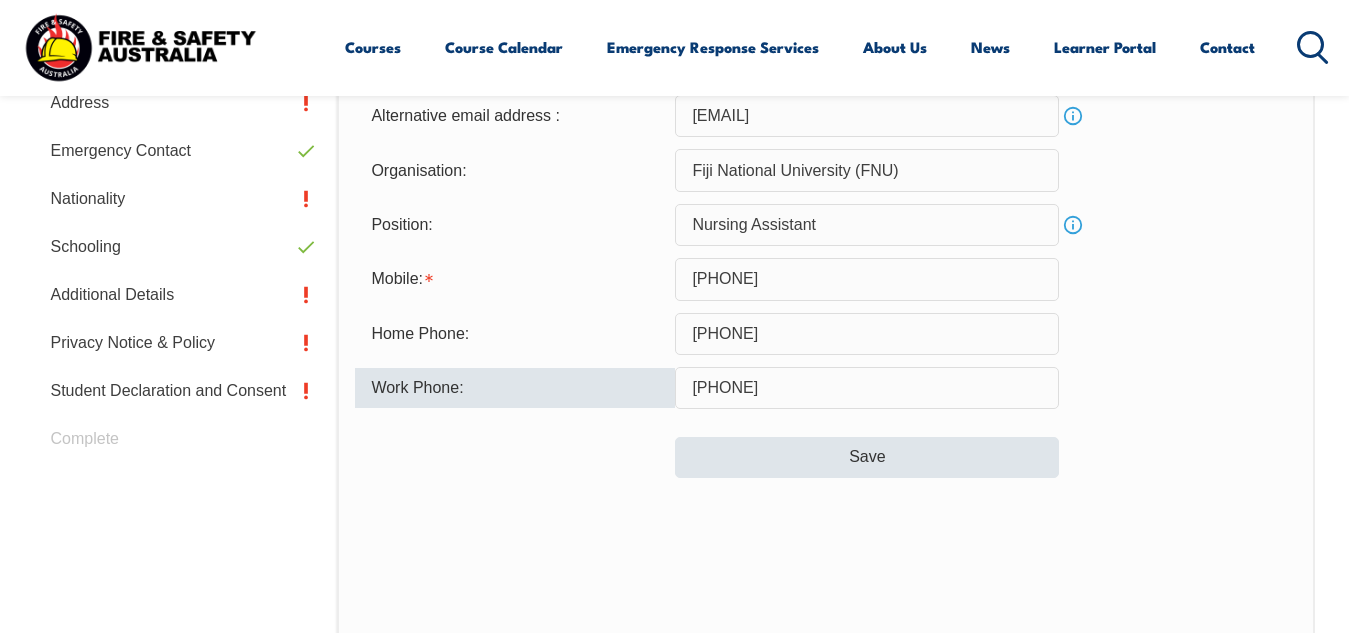type on "[PHONE]" 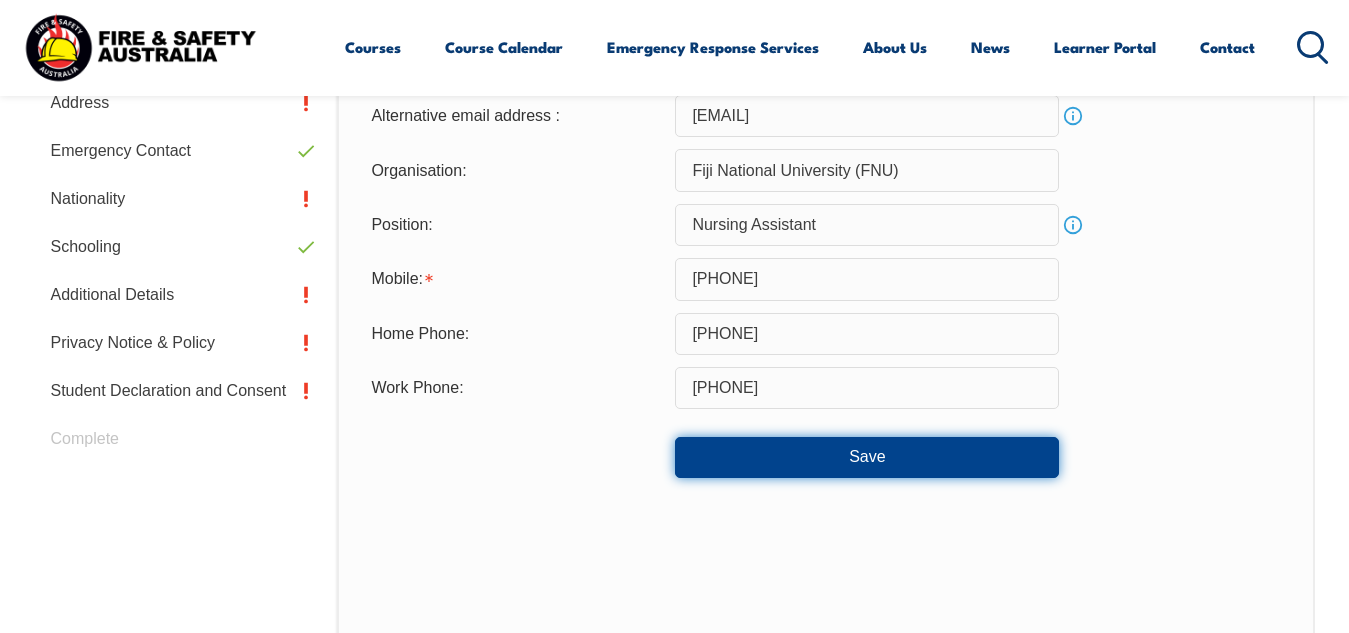click on "Save" at bounding box center (867, 457) 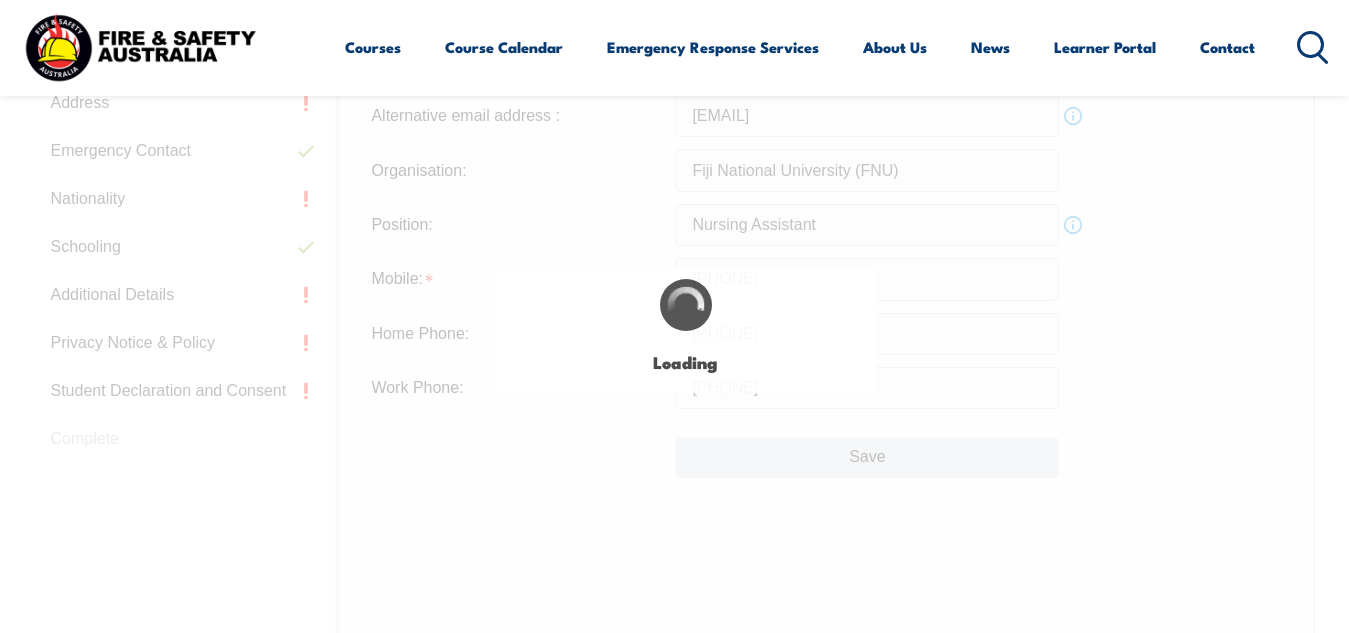 scroll, scrollTop: 656, scrollLeft: 0, axis: vertical 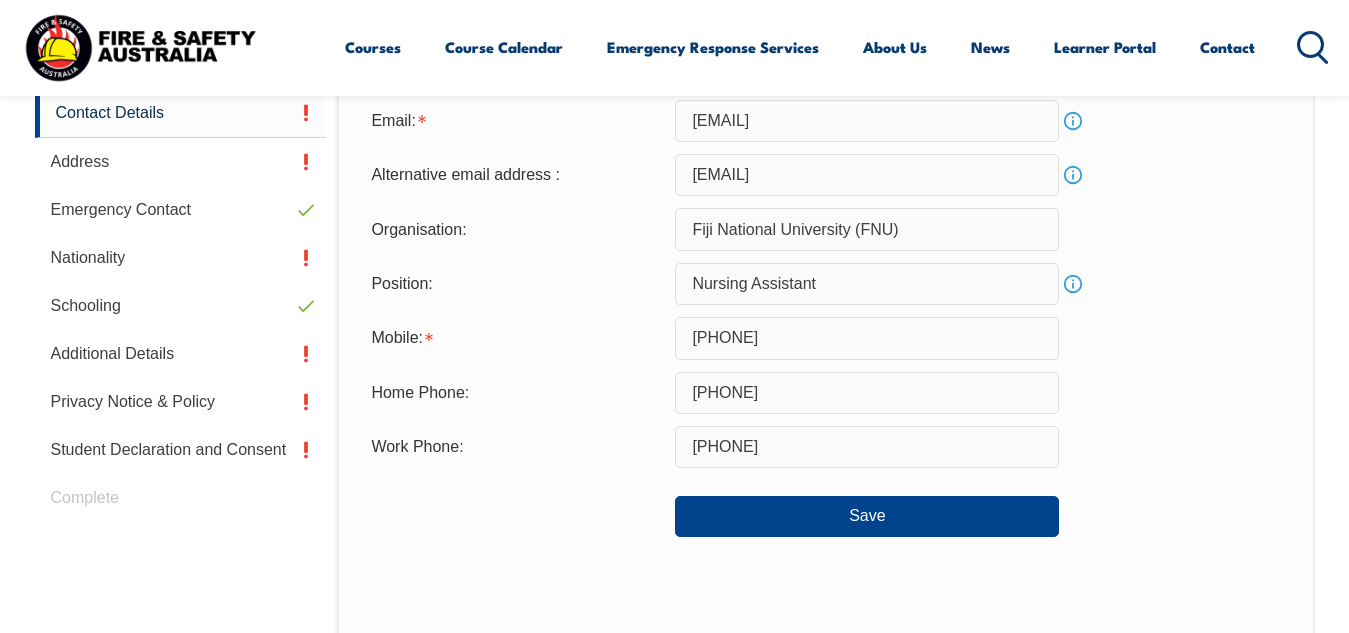 click on "Info" at bounding box center (1073, 121) 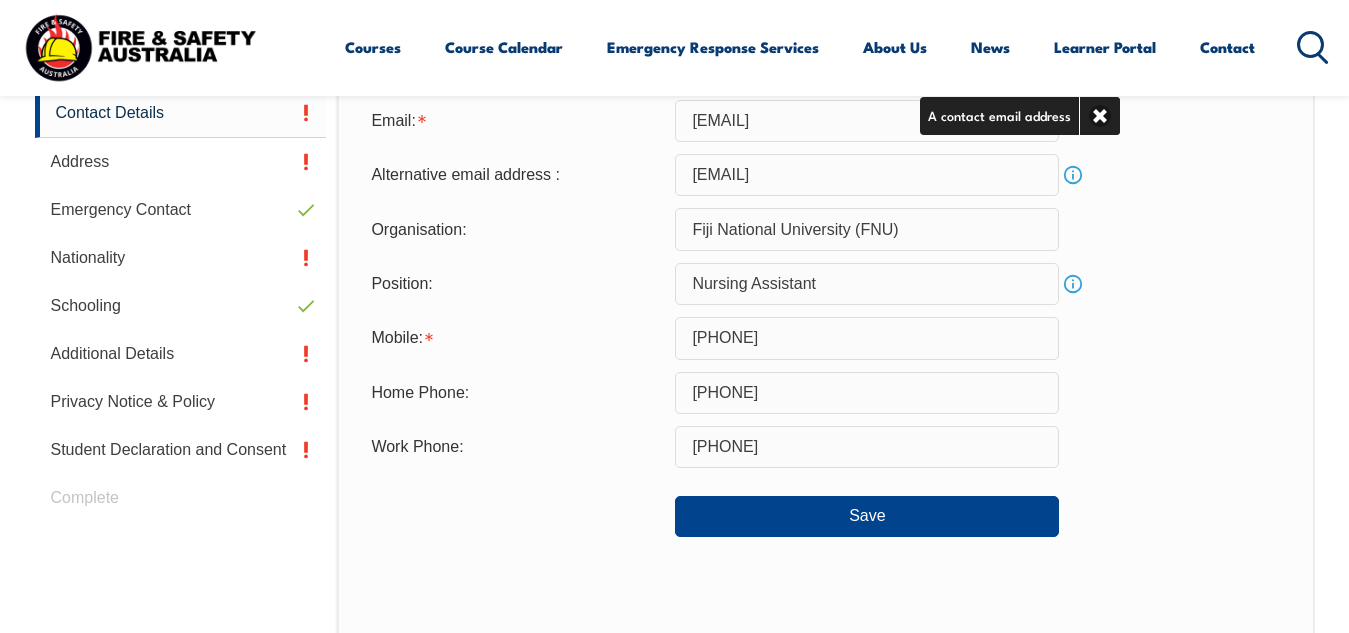 click on "Info" at bounding box center [1073, 175] 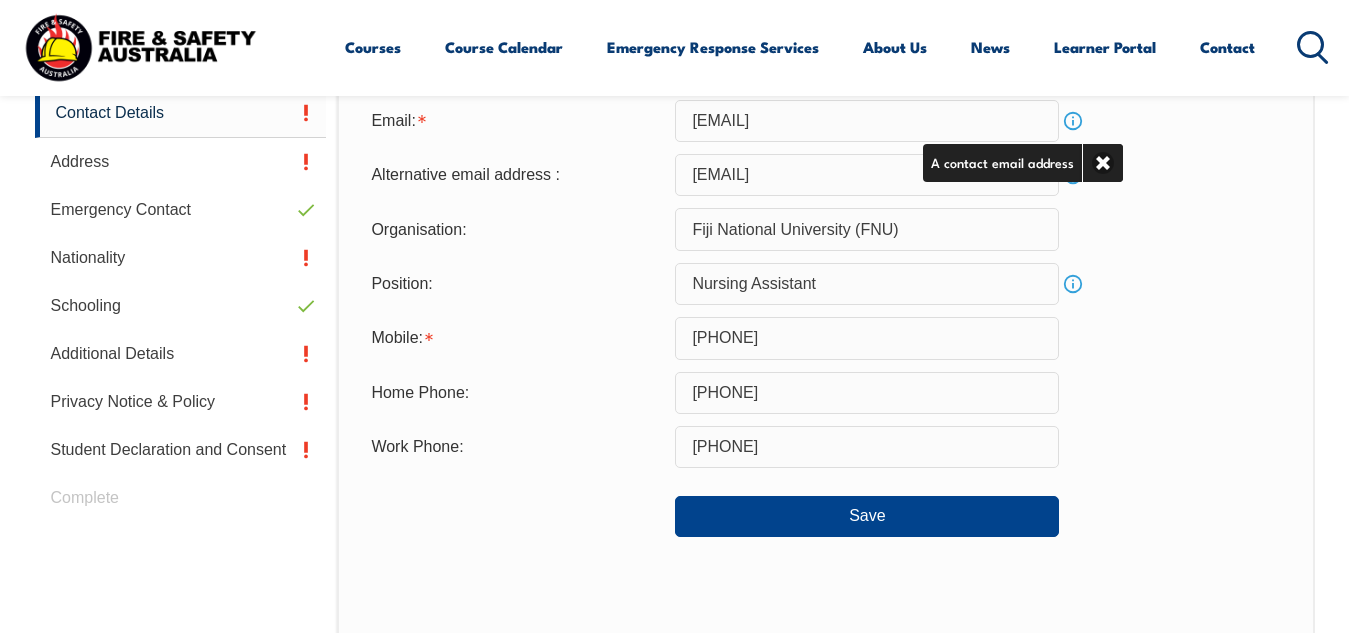 click on "Email: [EMAIL] Info" at bounding box center [825, 121] 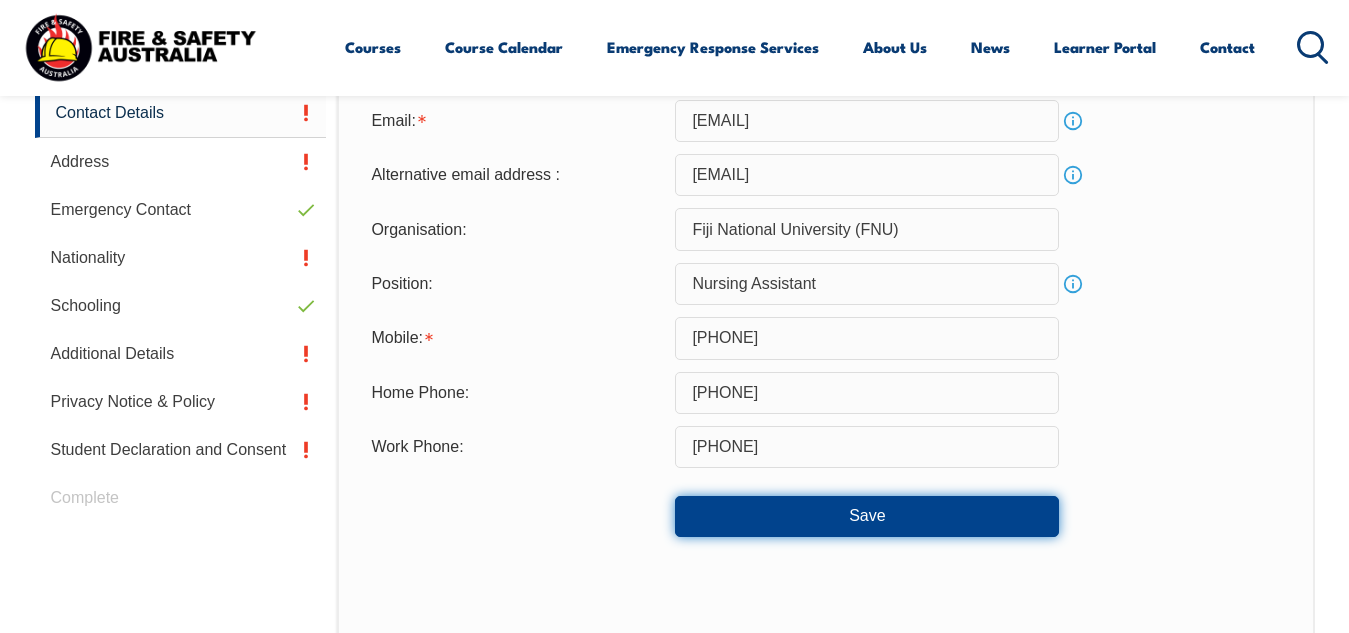 click on "Save" at bounding box center (867, 516) 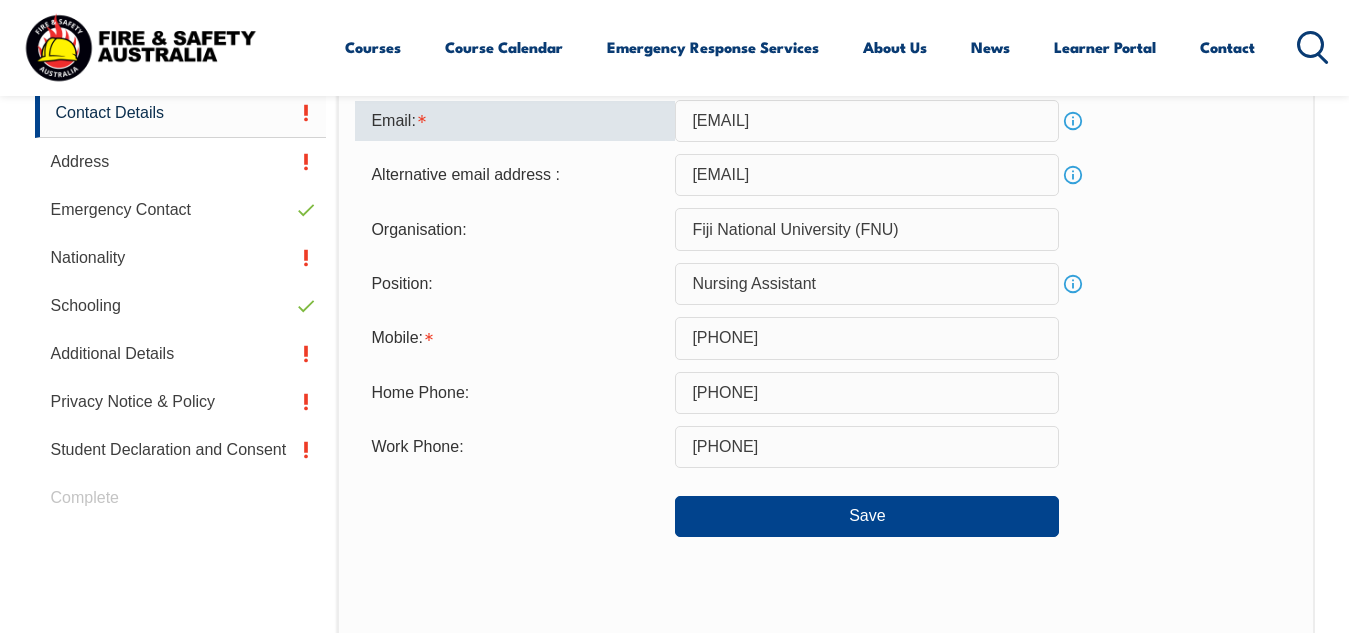 click on "[EMAIL]" at bounding box center (867, 121) 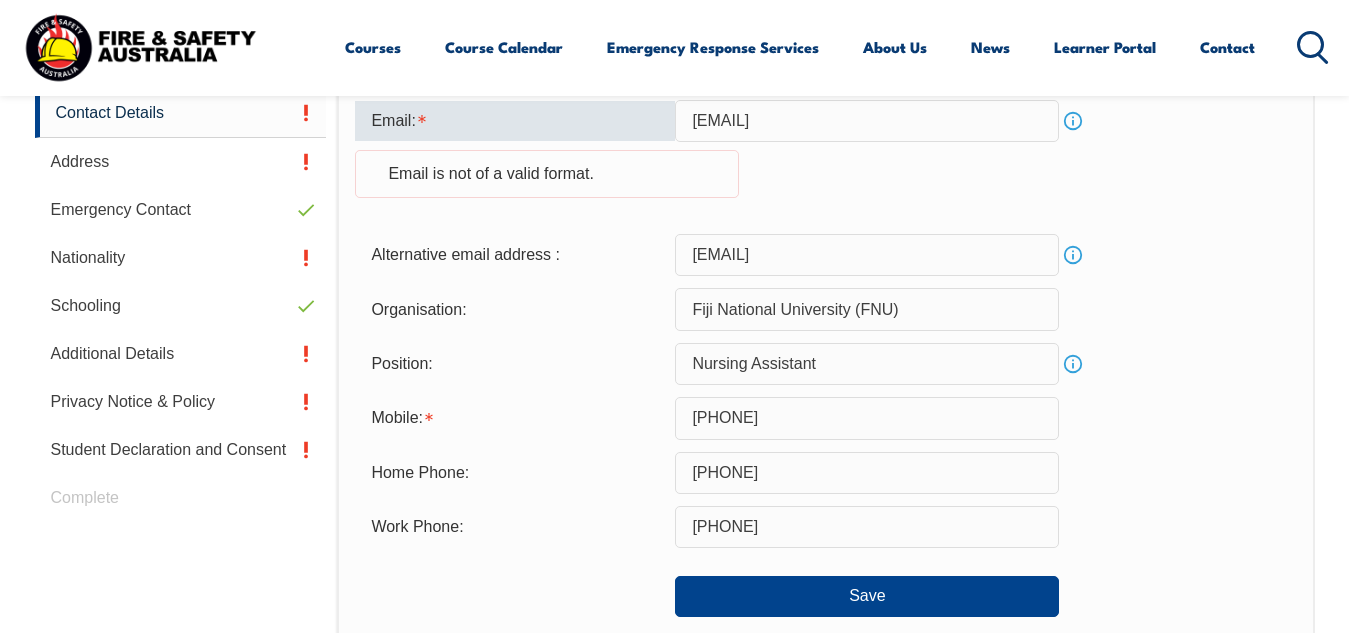 type on "[EMAIL]" 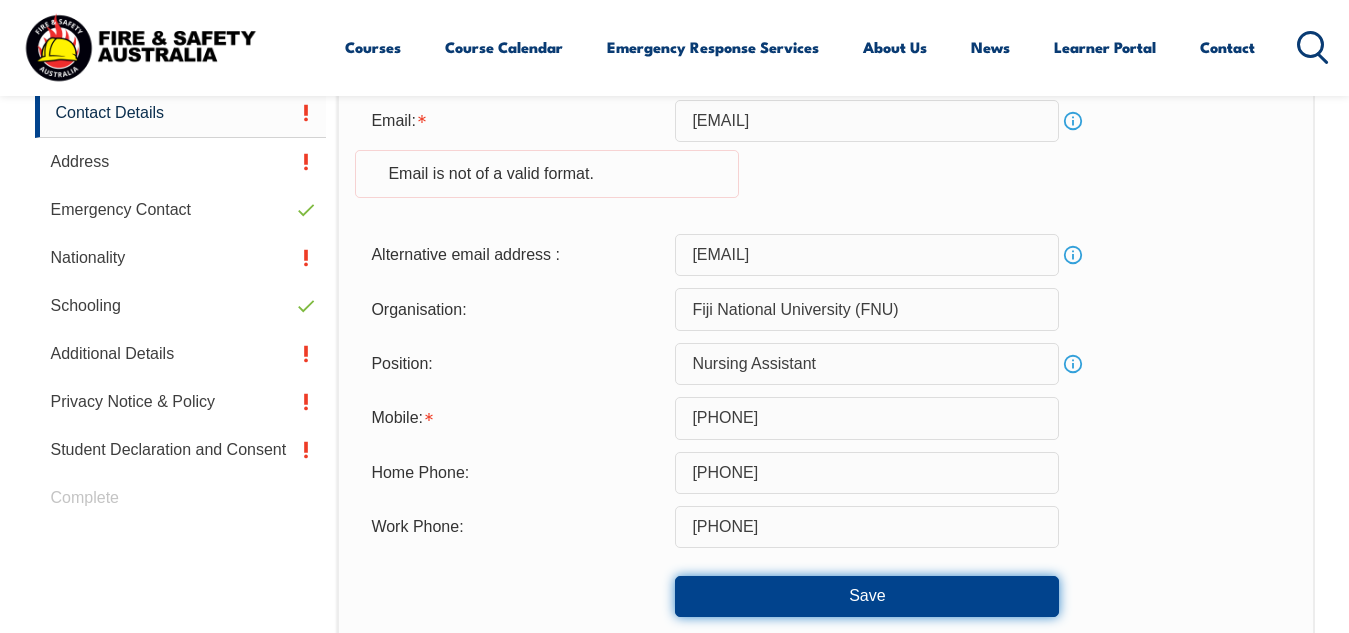 click on "Save" at bounding box center [867, 596] 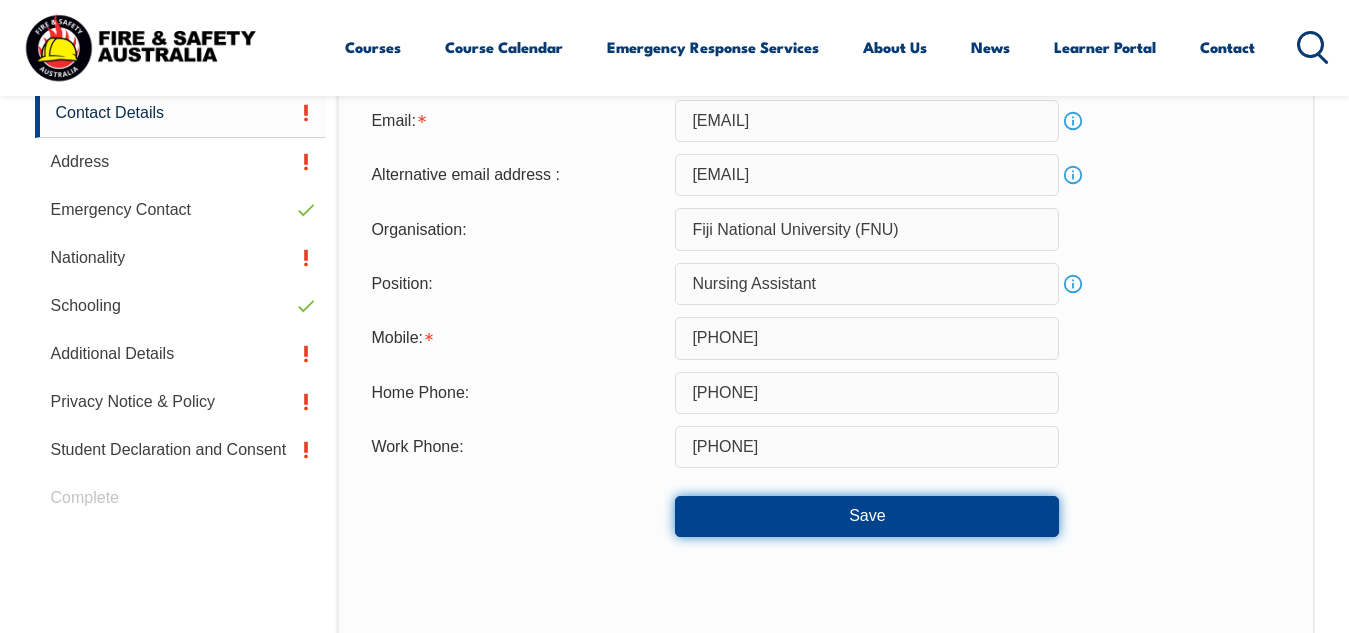 click on "Save" at bounding box center [867, 516] 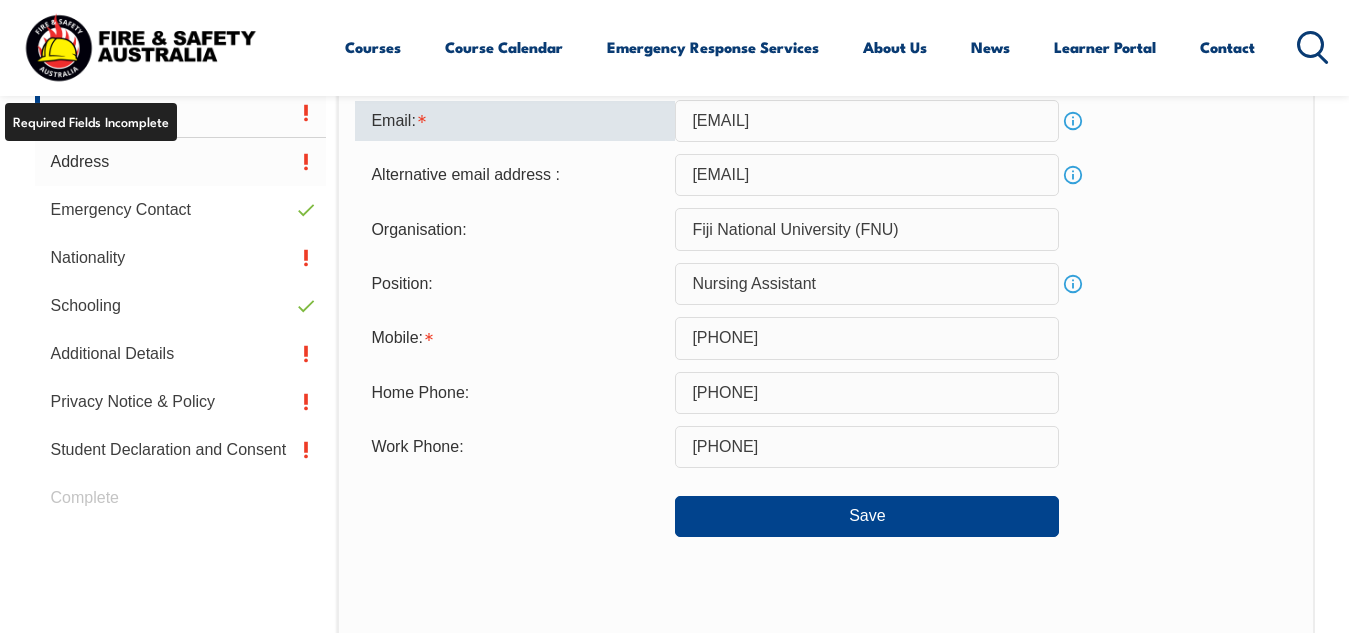 click on "Address" at bounding box center [181, 162] 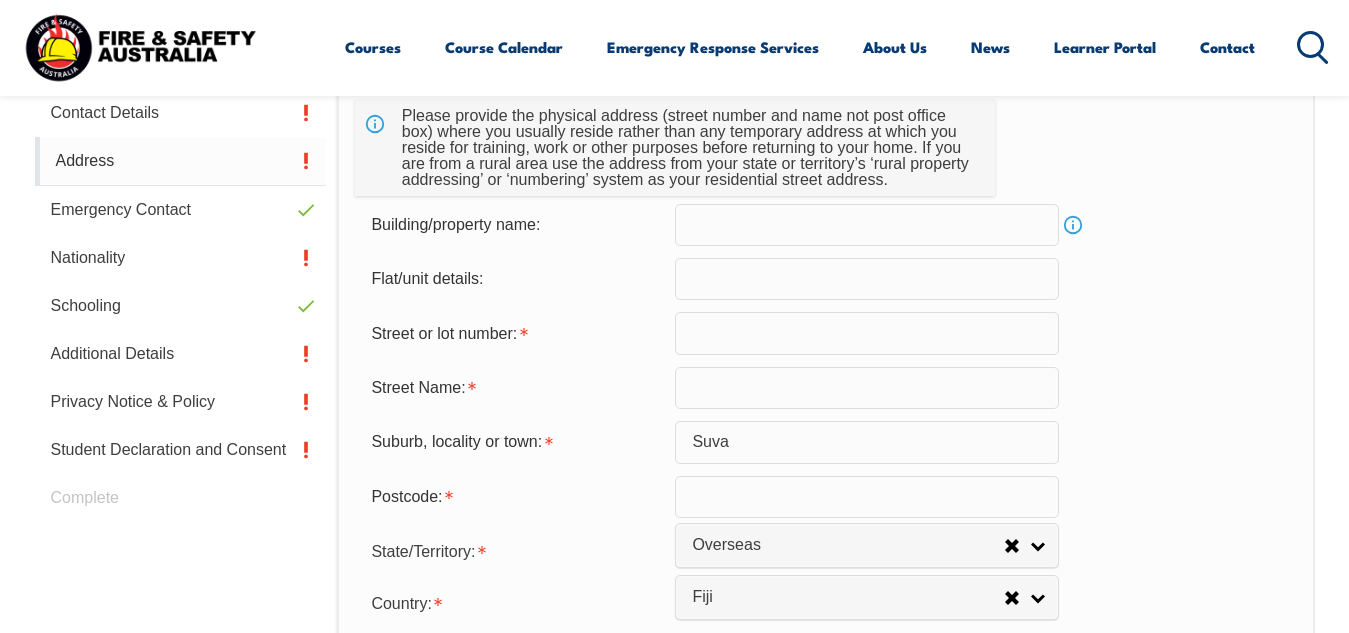 scroll, scrollTop: 485, scrollLeft: 0, axis: vertical 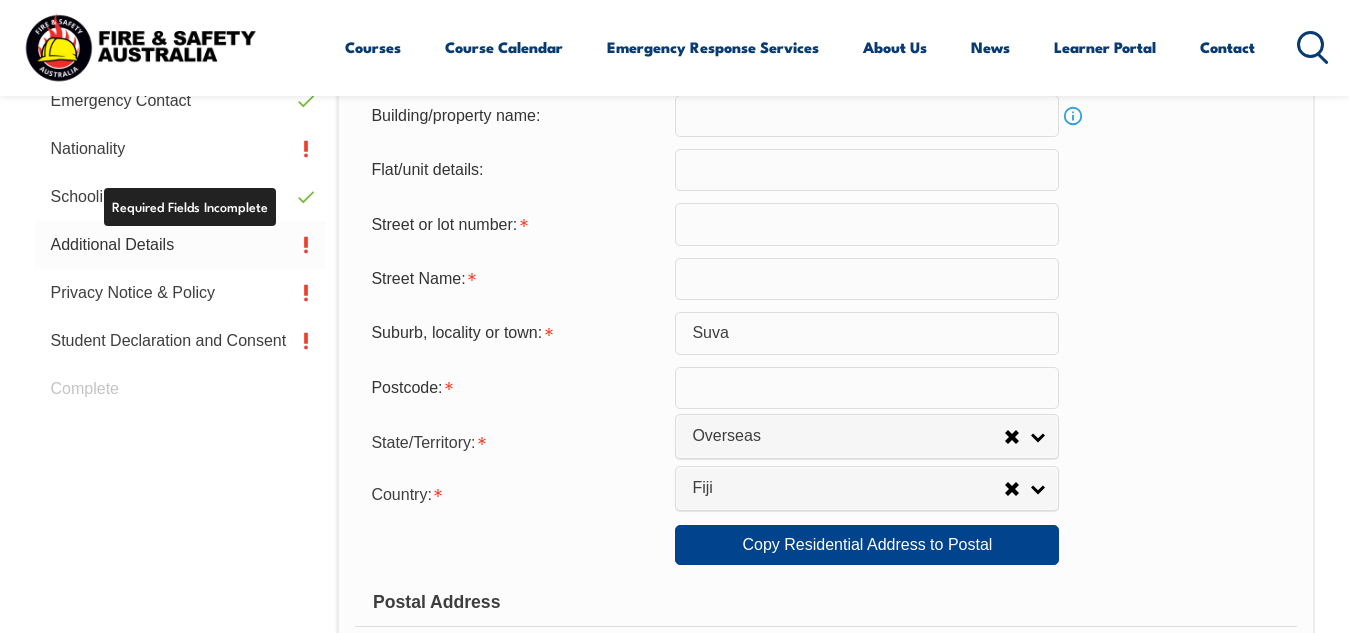 click on "Additional Details" at bounding box center (181, 245) 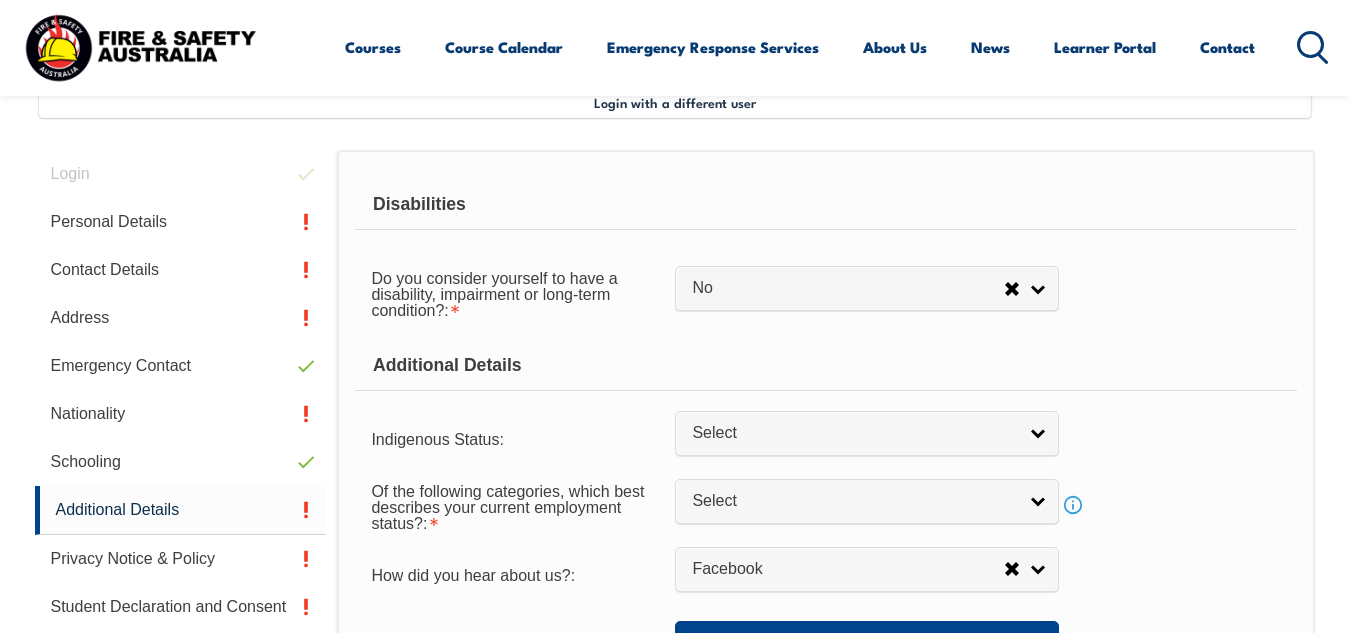 scroll, scrollTop: 485, scrollLeft: 0, axis: vertical 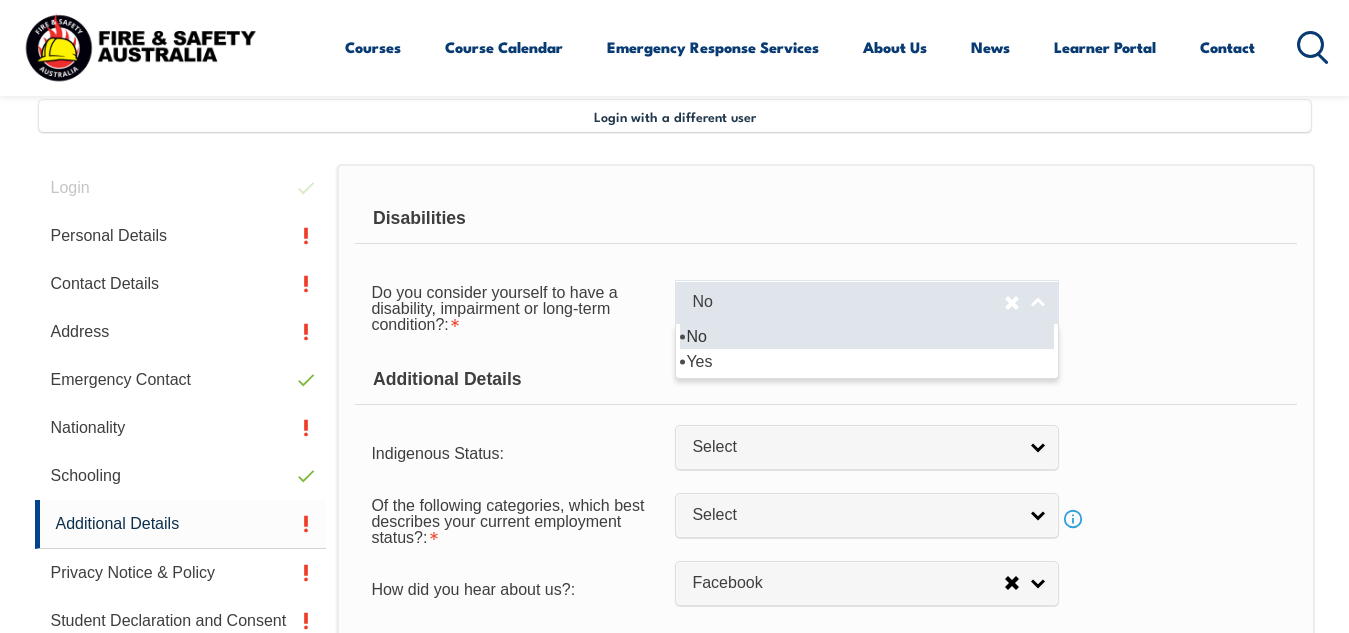 click on "No" at bounding box center [867, 302] 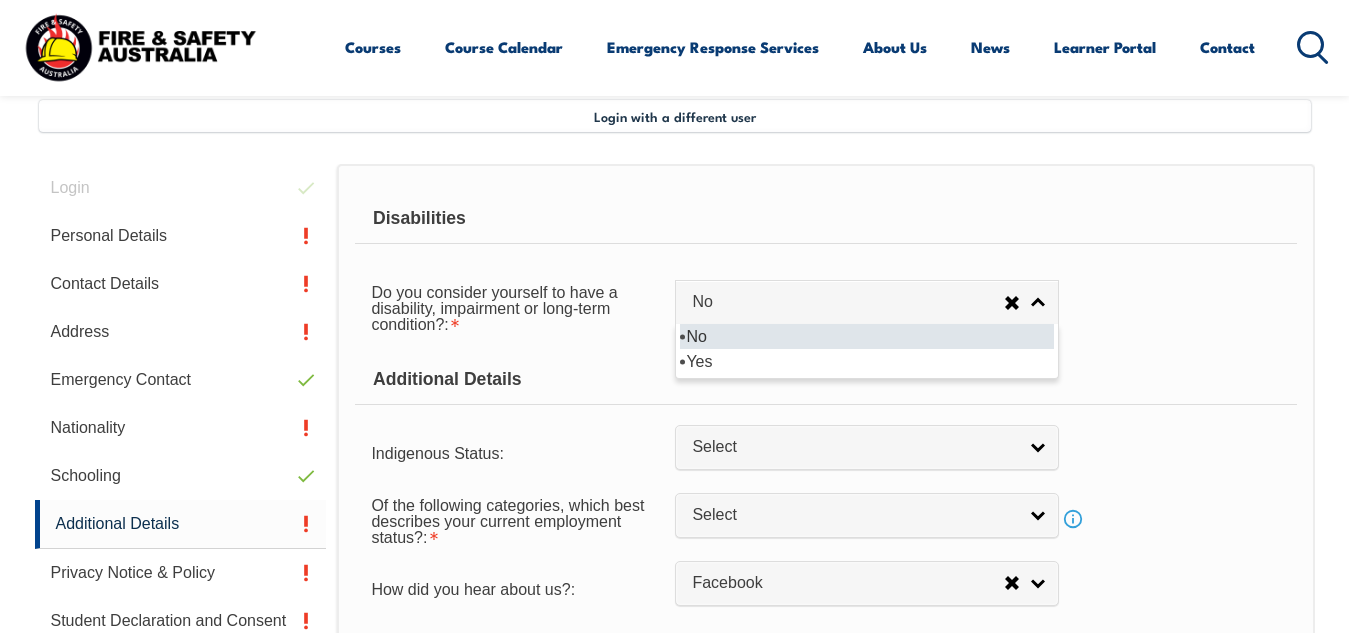 click on "No" at bounding box center [867, 336] 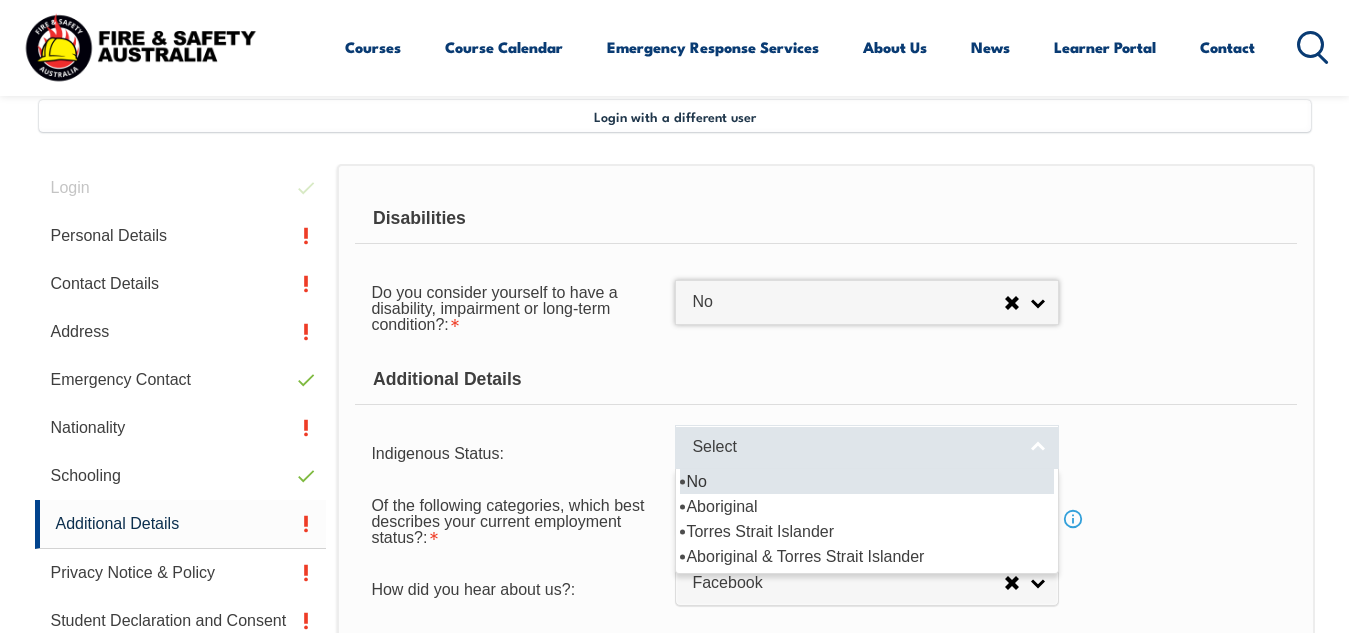 click on "Select" at bounding box center (854, 447) 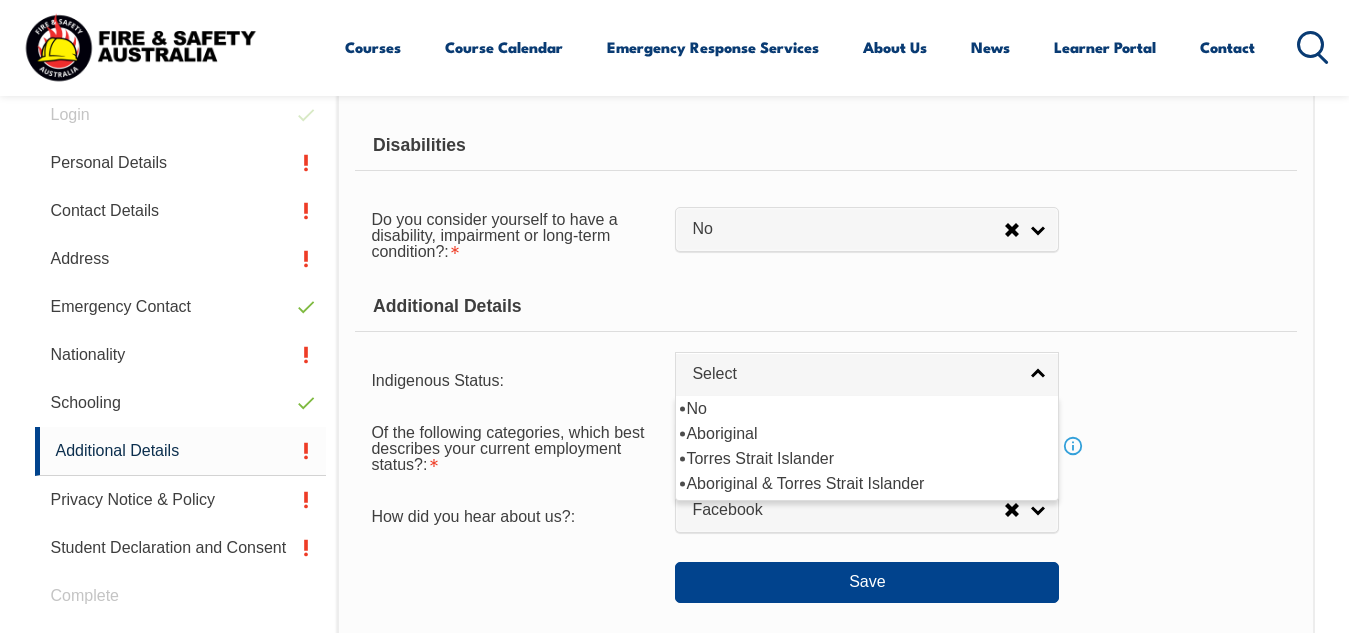 scroll, scrollTop: 547, scrollLeft: 0, axis: vertical 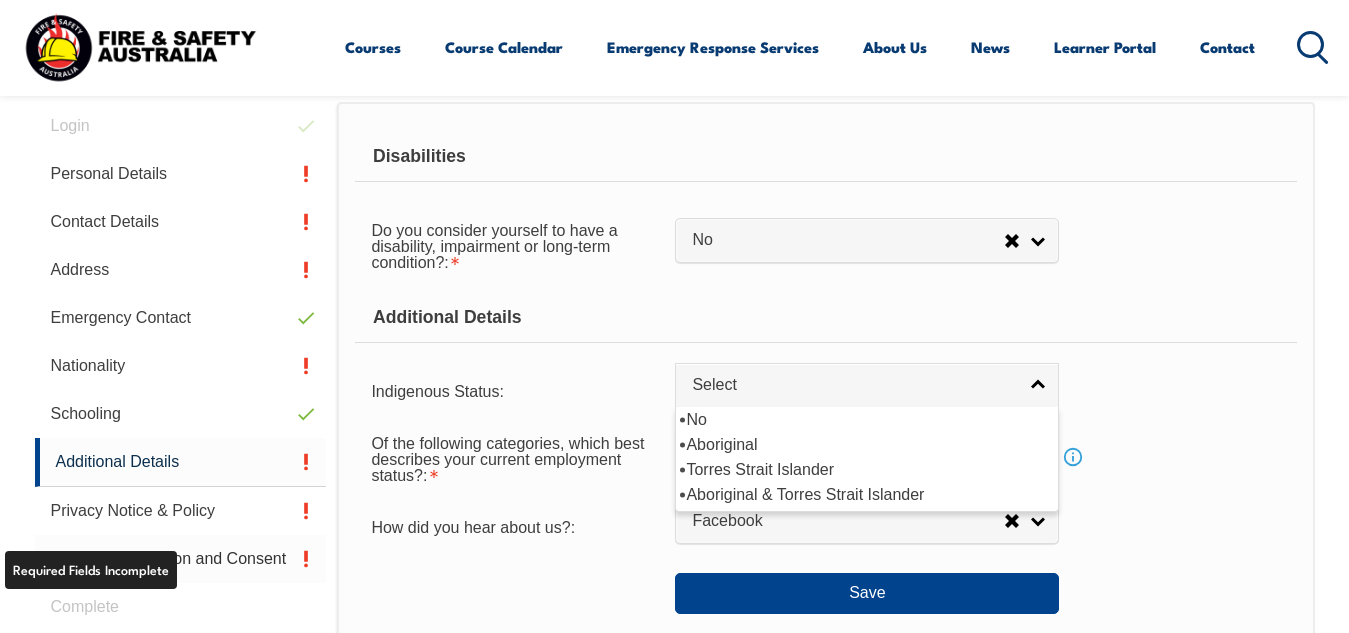 click on "Student Declaration and Consent" at bounding box center [181, 559] 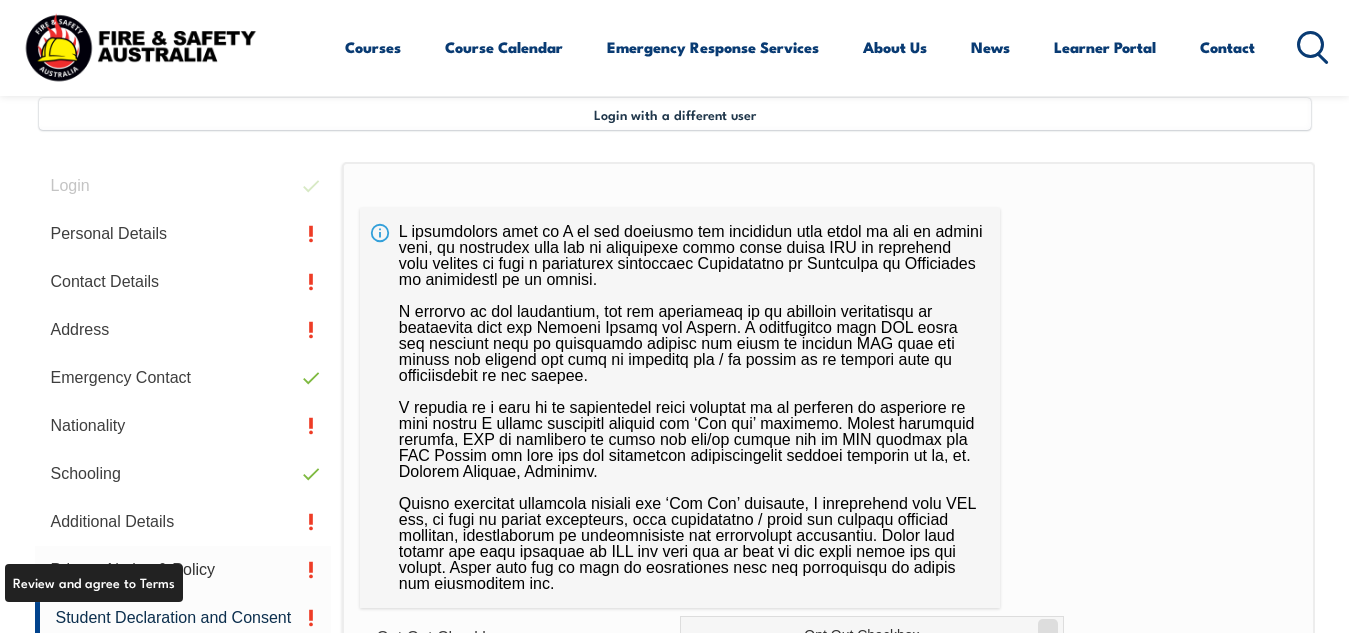 scroll, scrollTop: 485, scrollLeft: 0, axis: vertical 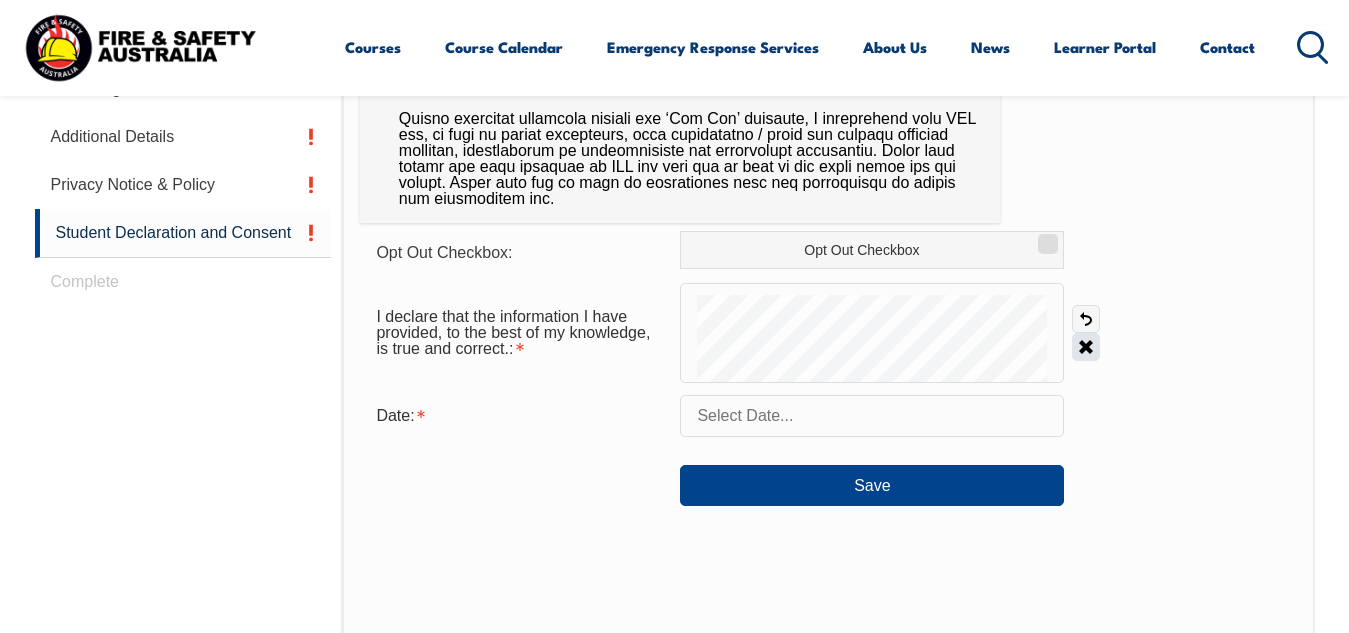 click on "Clear" at bounding box center (1086, 347) 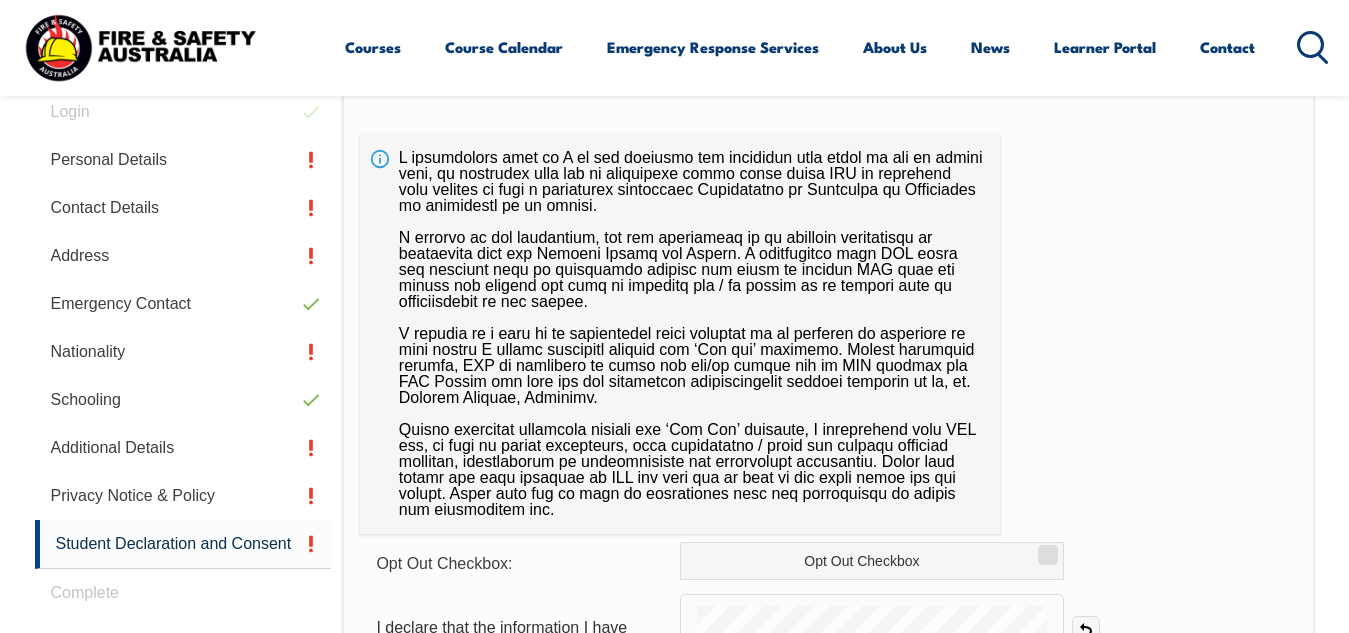 scroll, scrollTop: 565, scrollLeft: 0, axis: vertical 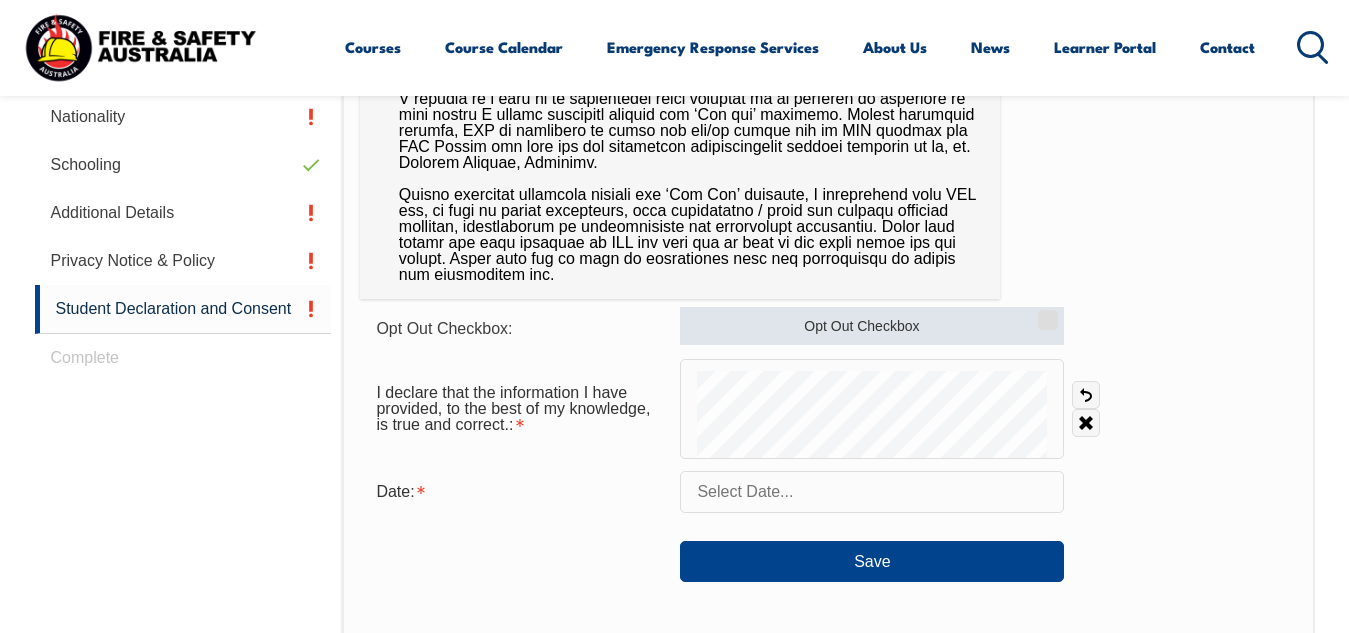 click on "Opt Out Checkbox" at bounding box center (872, 326) 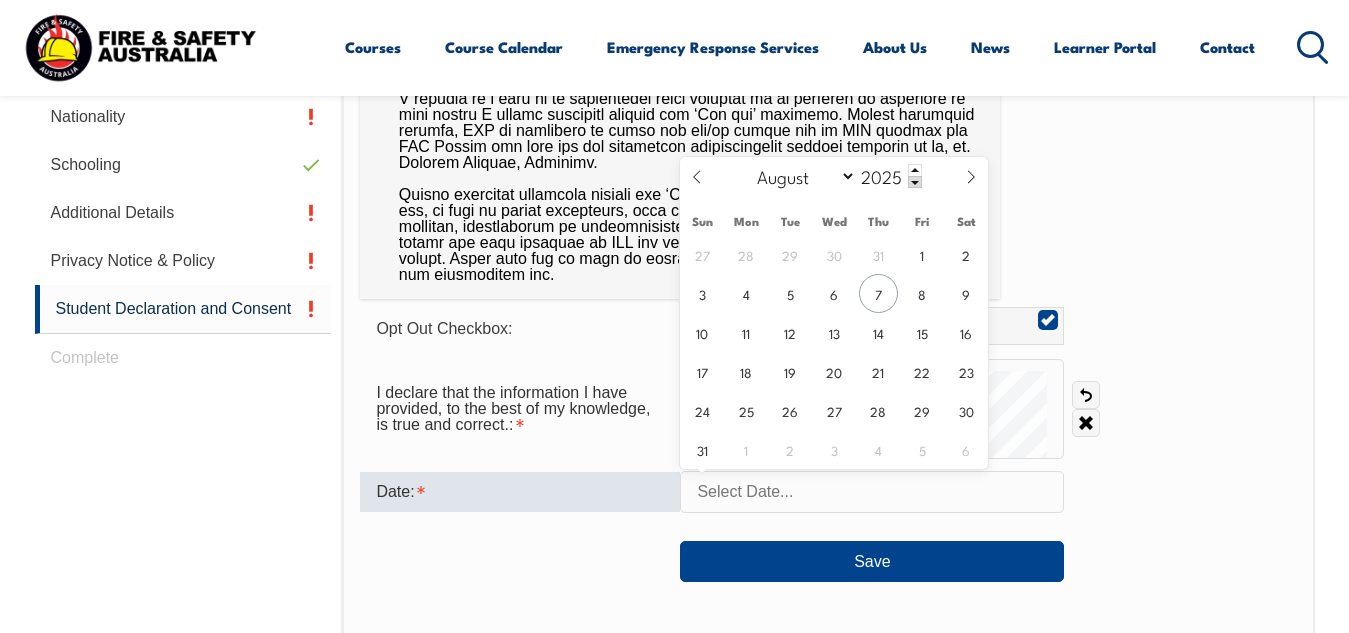 click at bounding box center [872, 492] 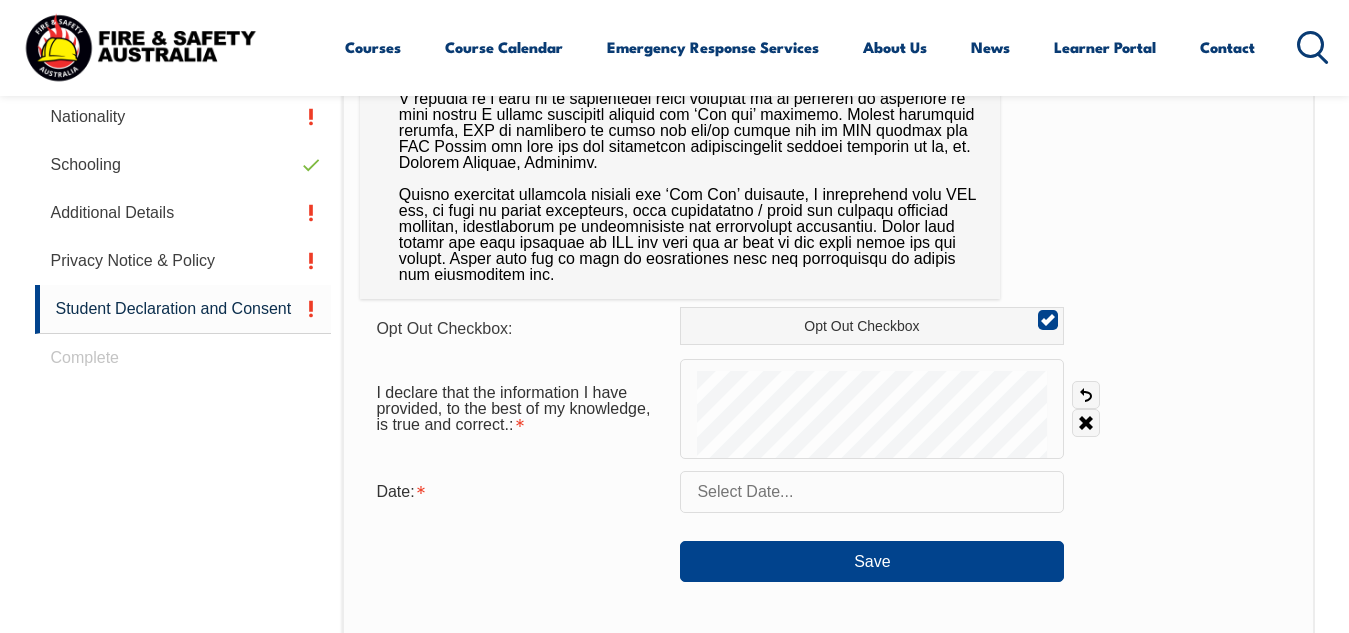 click on "Opt Out Checkbox: Opt Out Checkbox" at bounding box center [828, 327] 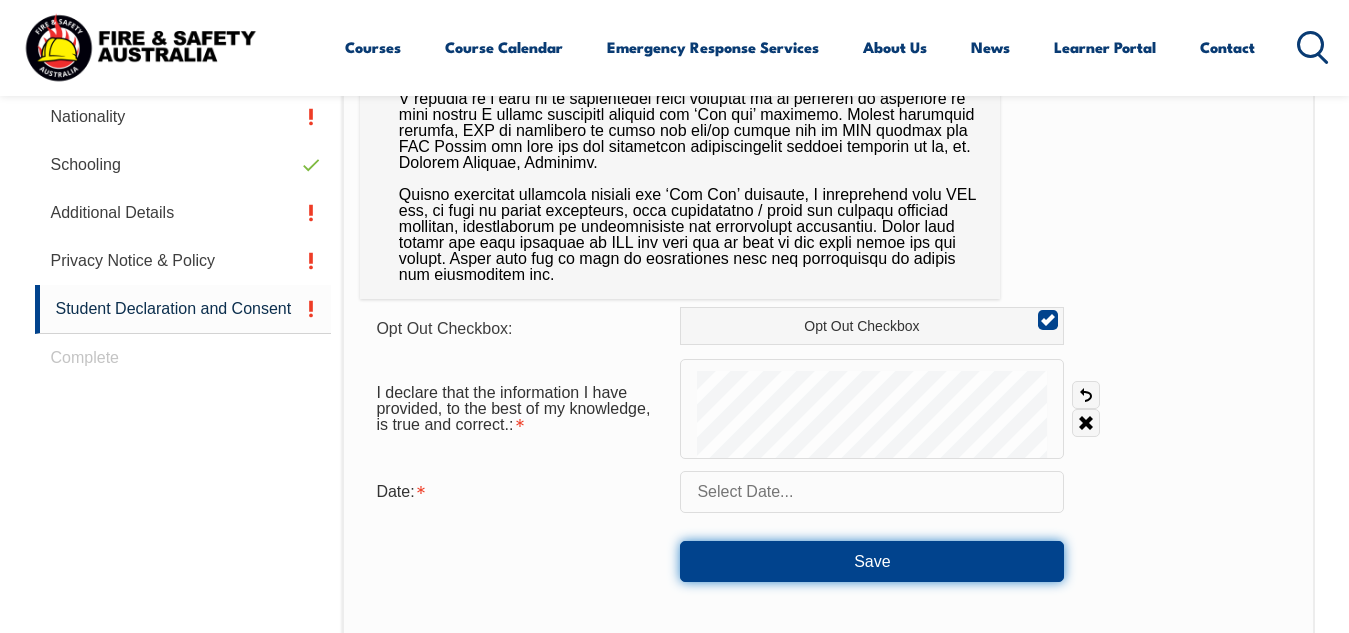 click on "Save" at bounding box center (872, 561) 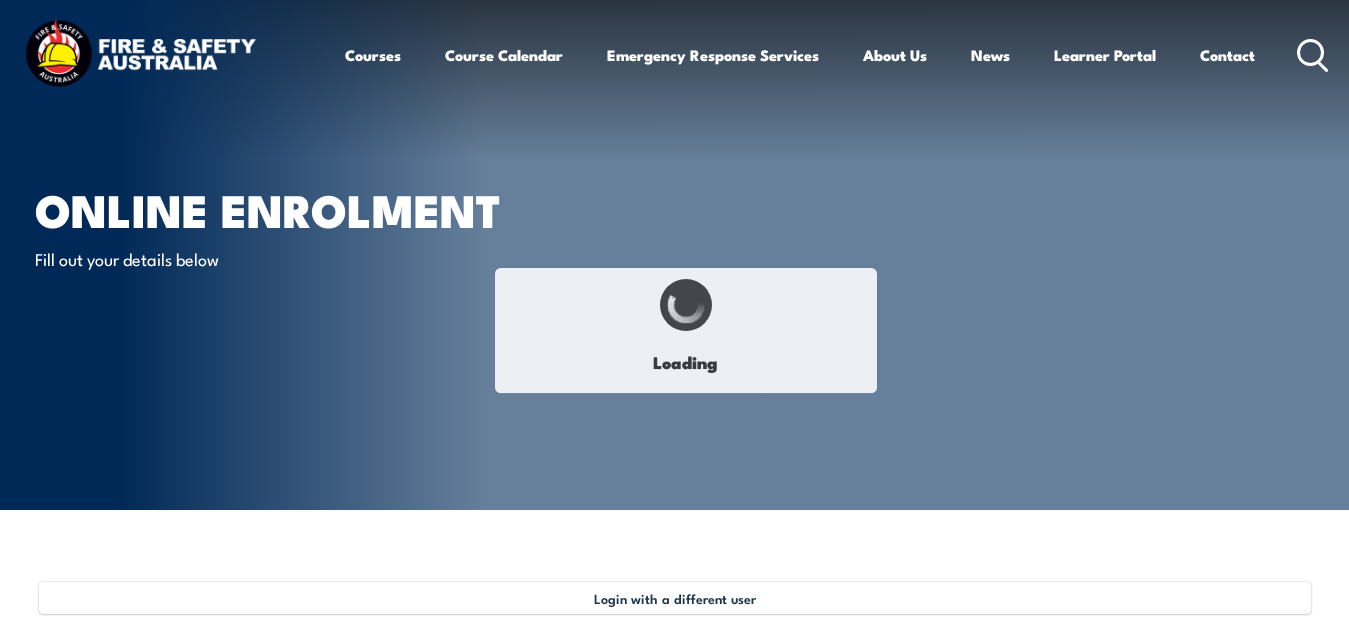 scroll, scrollTop: 0, scrollLeft: 0, axis: both 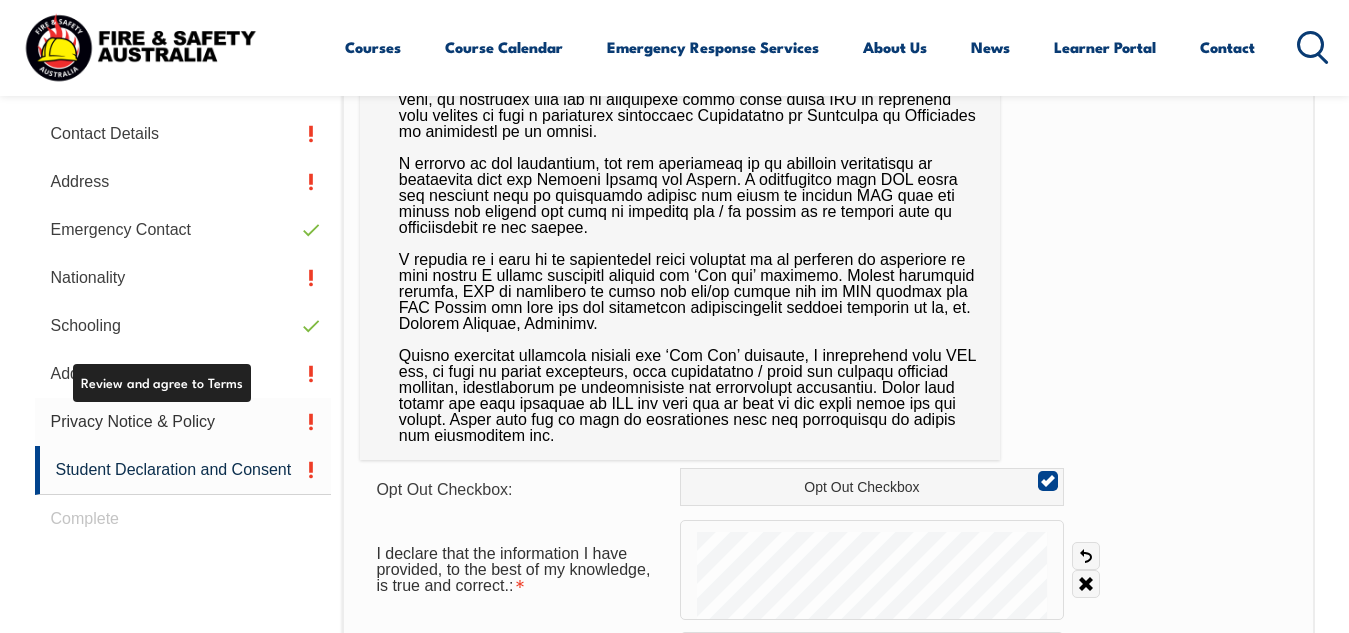 click on "Privacy Notice & Policy" at bounding box center (183, 422) 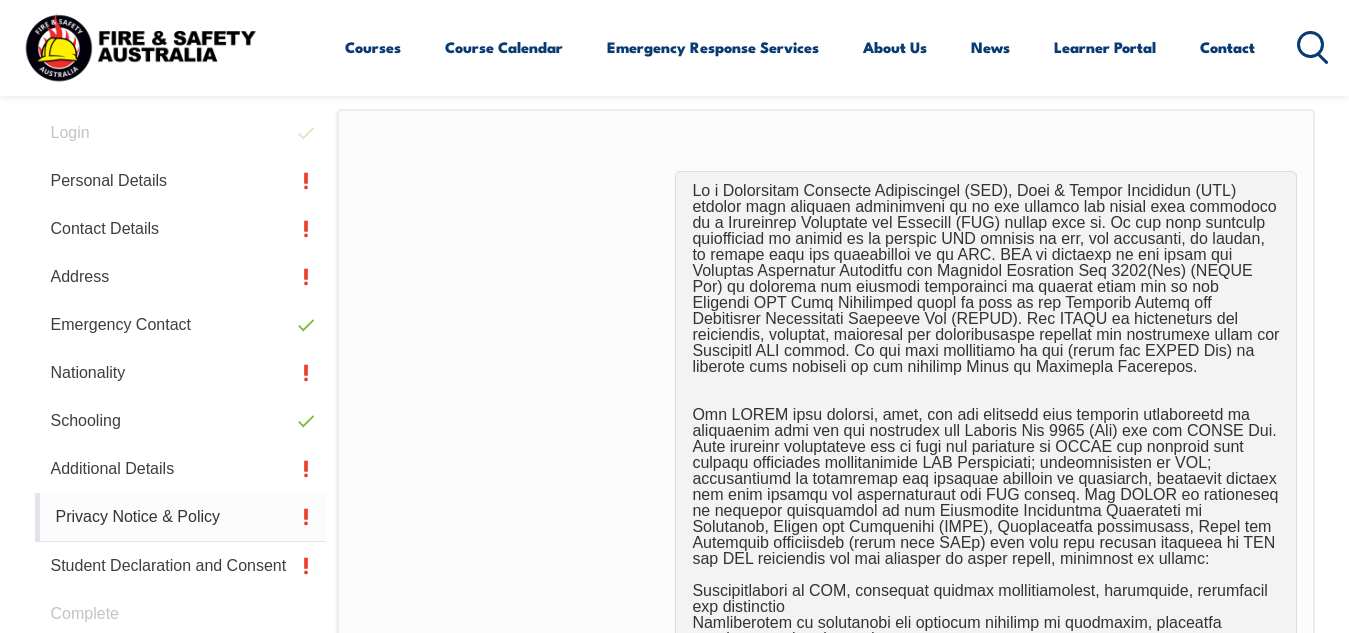 scroll, scrollTop: 485, scrollLeft: 0, axis: vertical 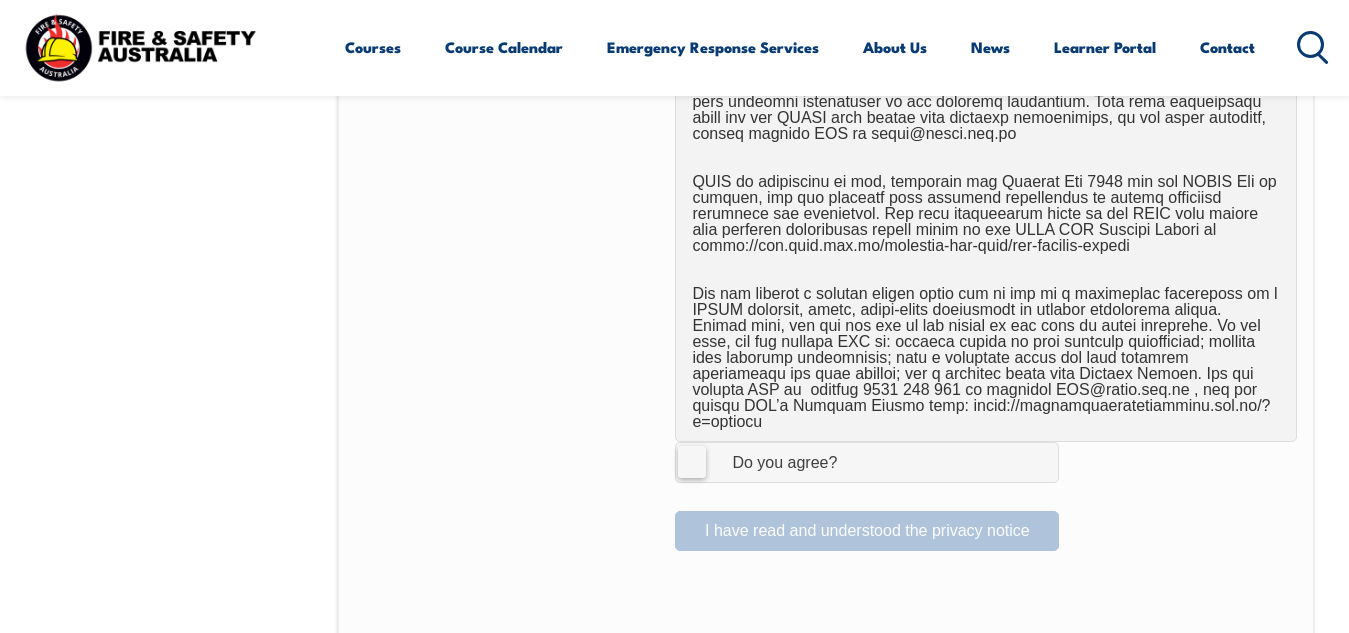 click on "I Agree Do you agree?" at bounding box center (867, 462) 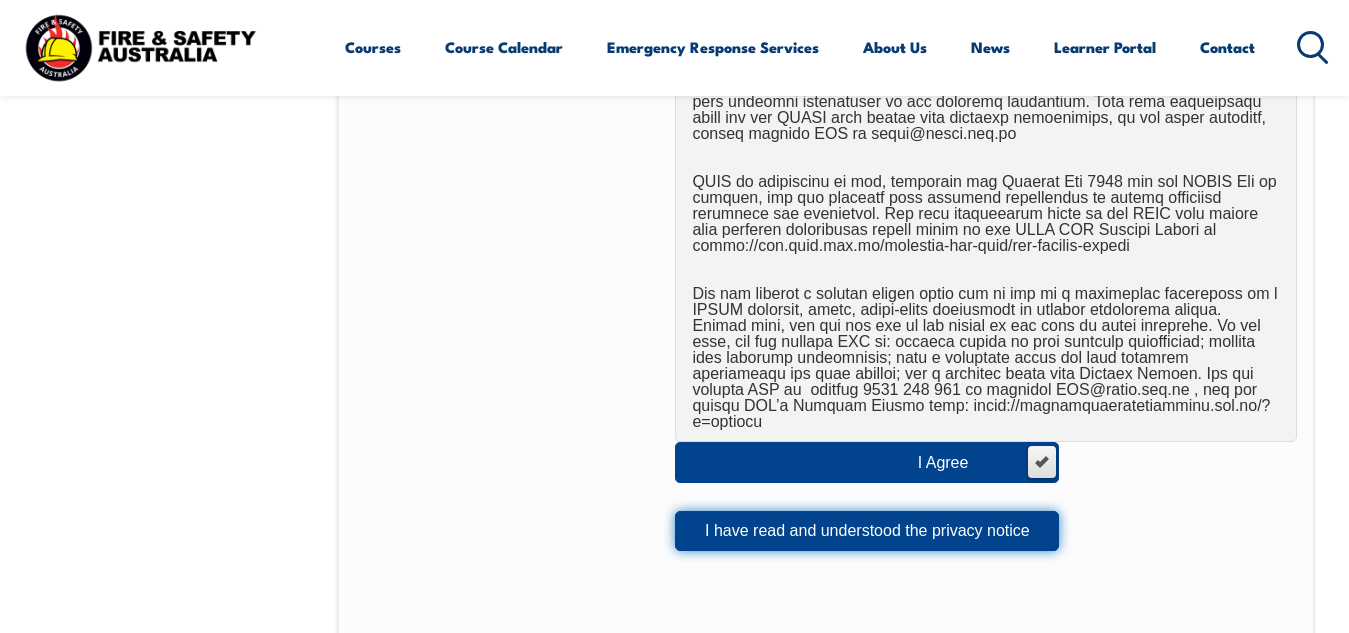click on "I have read and understood the privacy notice" at bounding box center (867, 531) 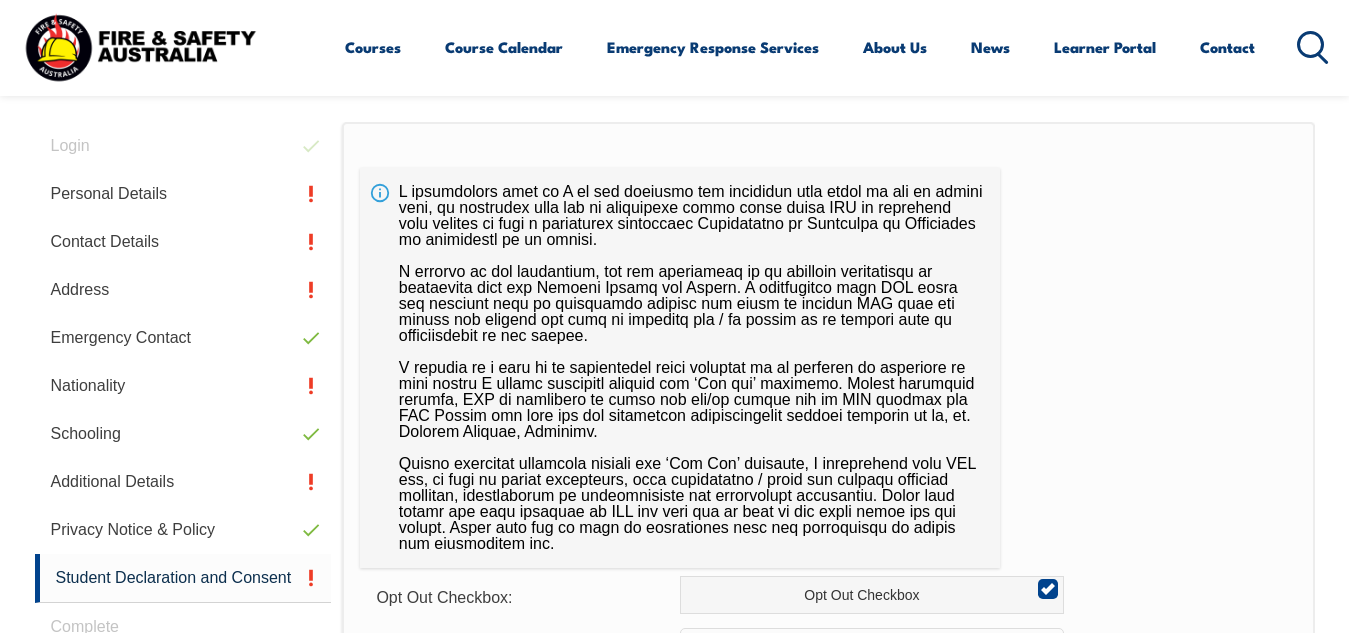 scroll, scrollTop: 485, scrollLeft: 0, axis: vertical 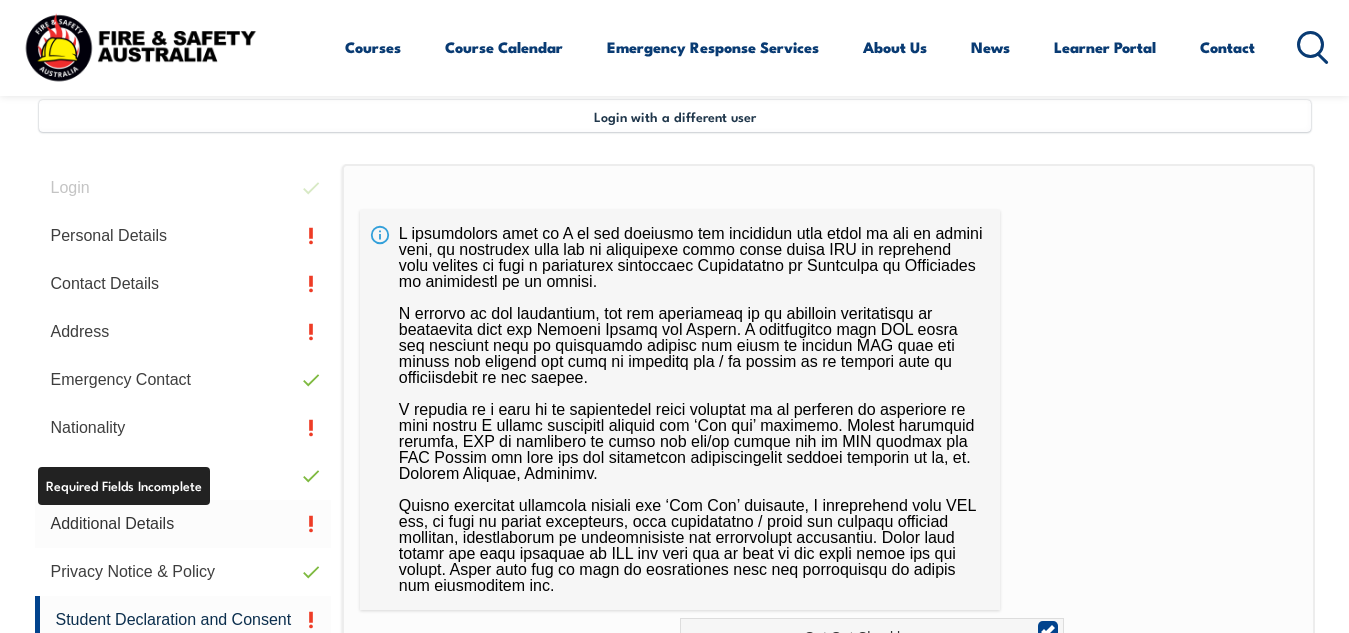 click on "Additional Details" at bounding box center [183, 524] 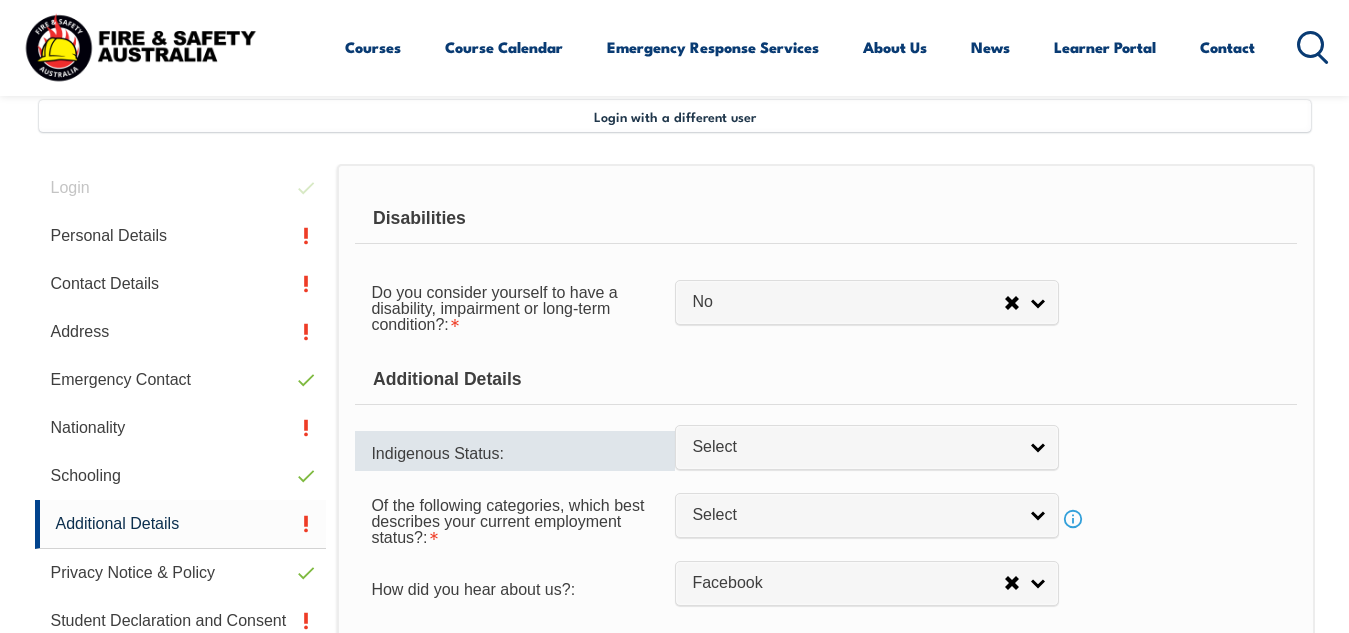 drag, startPoint x: 380, startPoint y: 453, endPoint x: 407, endPoint y: 455, distance: 27.073973 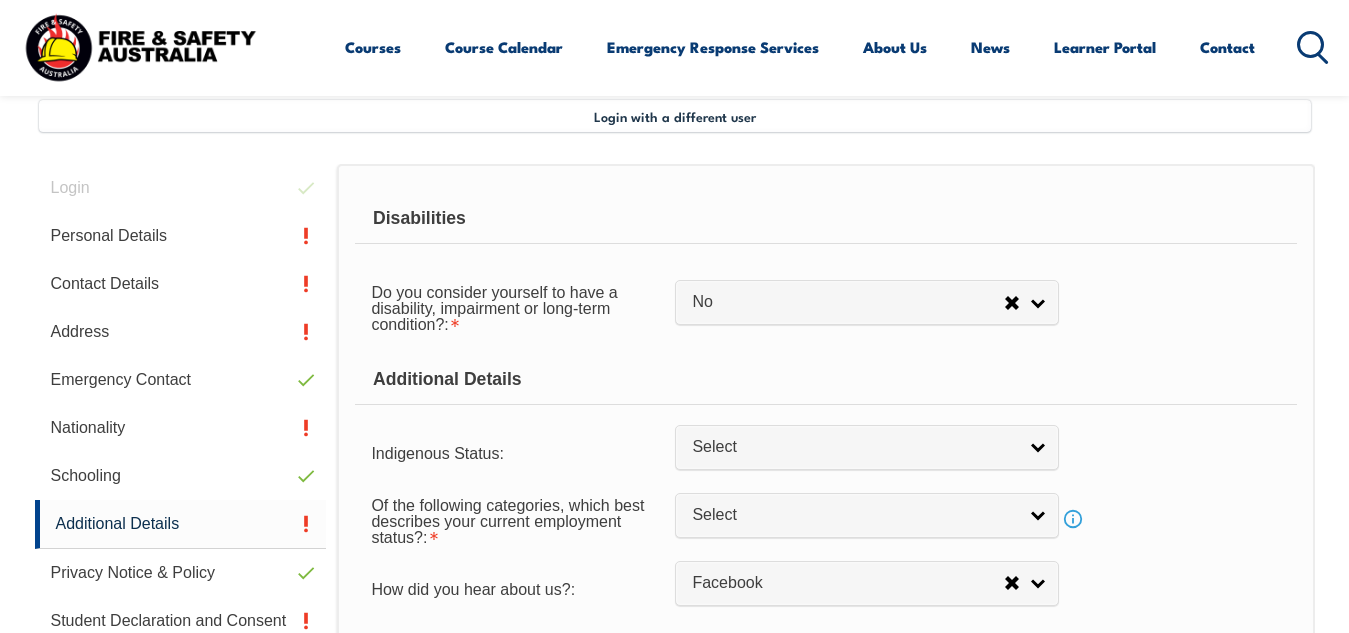 drag, startPoint x: 407, startPoint y: 455, endPoint x: 1279, endPoint y: 318, distance: 882.6964 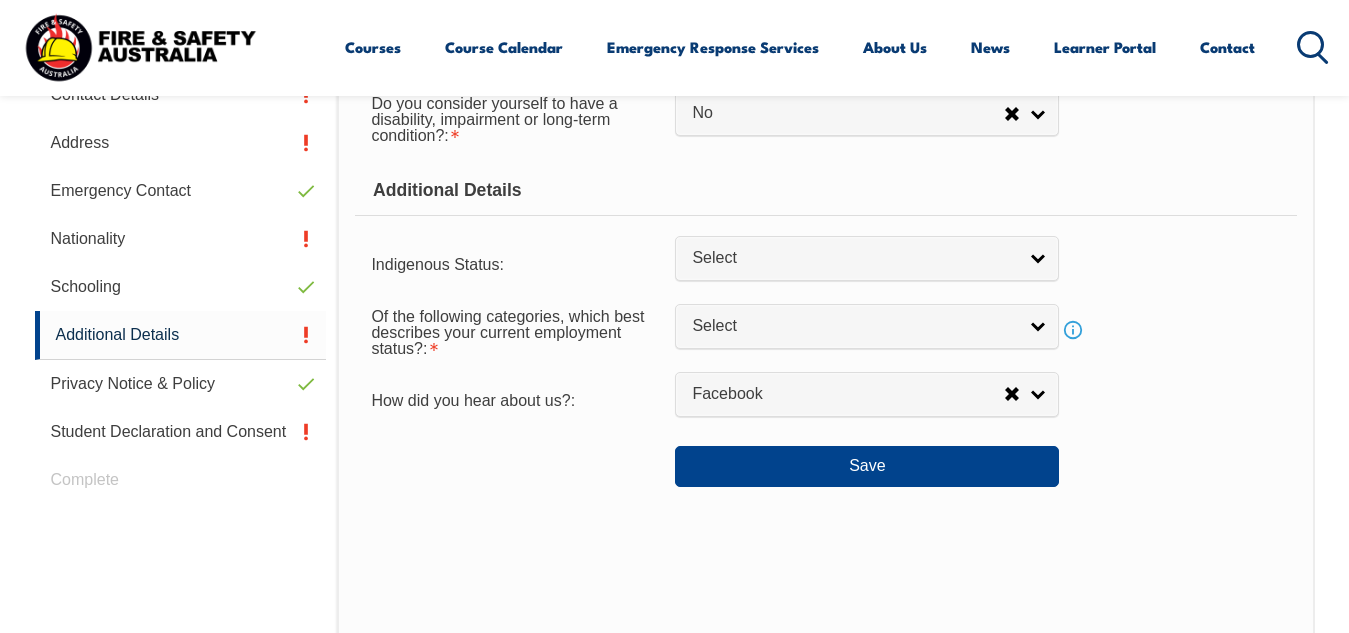 scroll, scrollTop: 678, scrollLeft: 0, axis: vertical 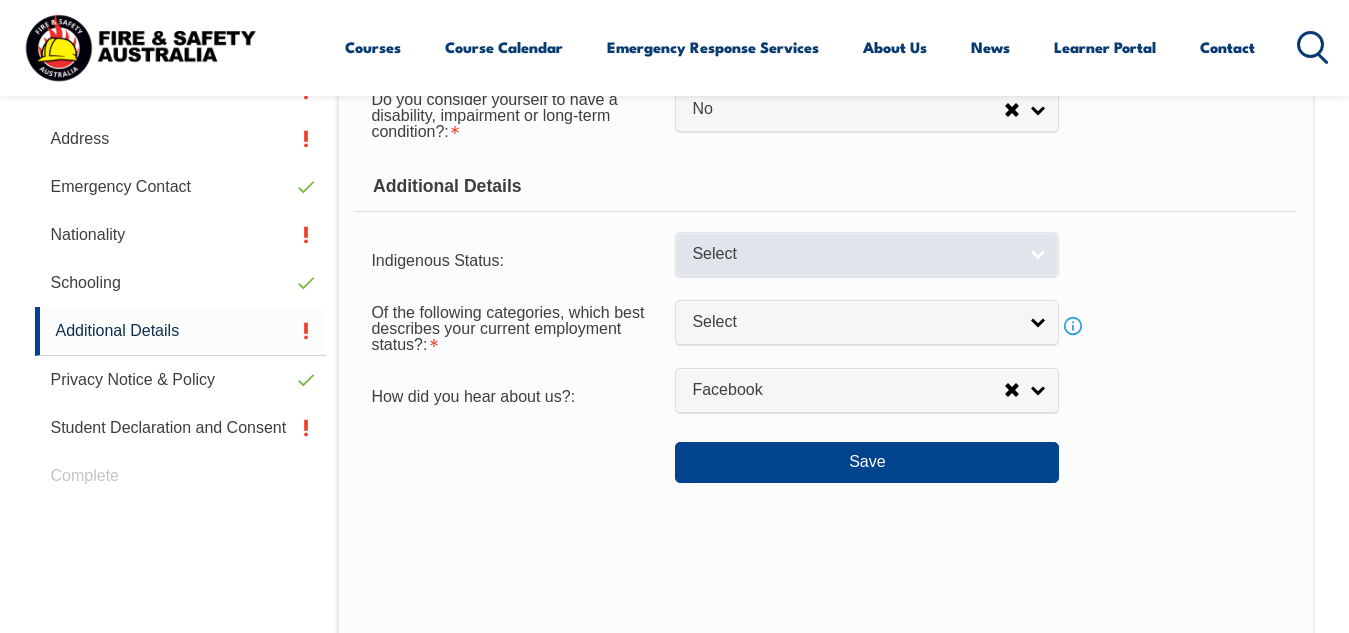 click on "Select" at bounding box center (854, 254) 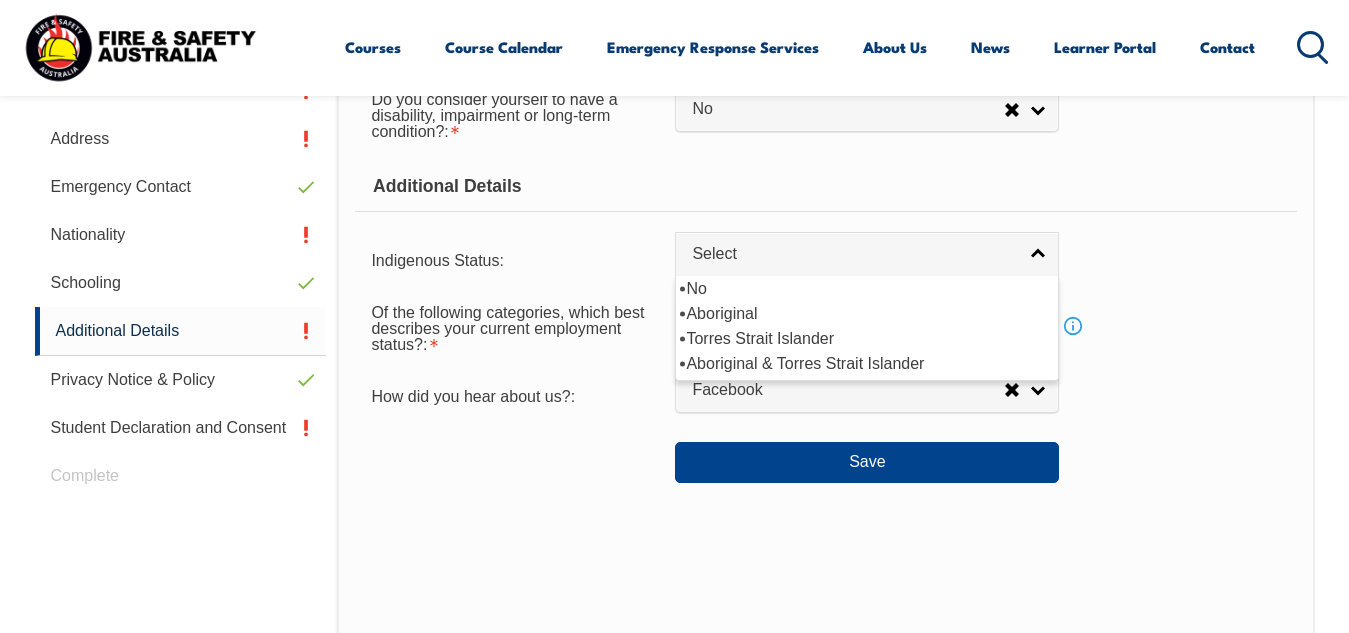click on "Indigenous Status: No Aboriginal Torres Strait Islander Aboriginal & Torres Strait Islander
Select
No Aboriginal Torres Strait Islander Aboriginal & Torres Strait Islander" at bounding box center [825, 258] 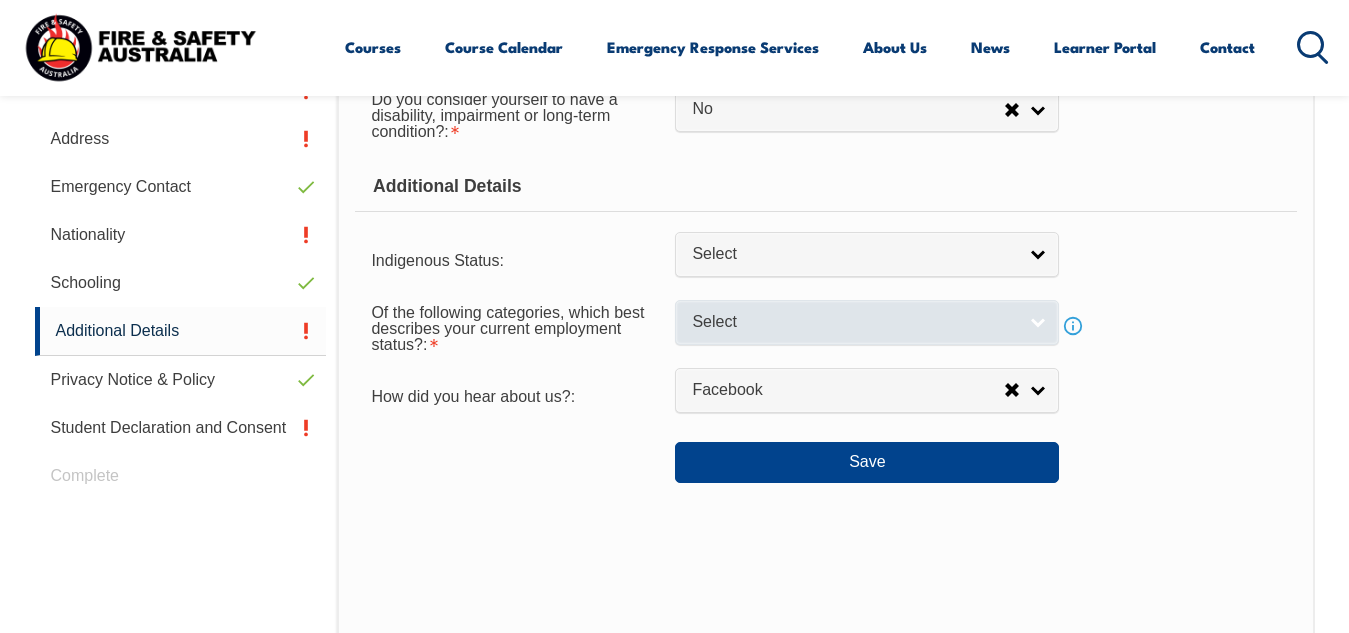click on "Select" at bounding box center (867, 322) 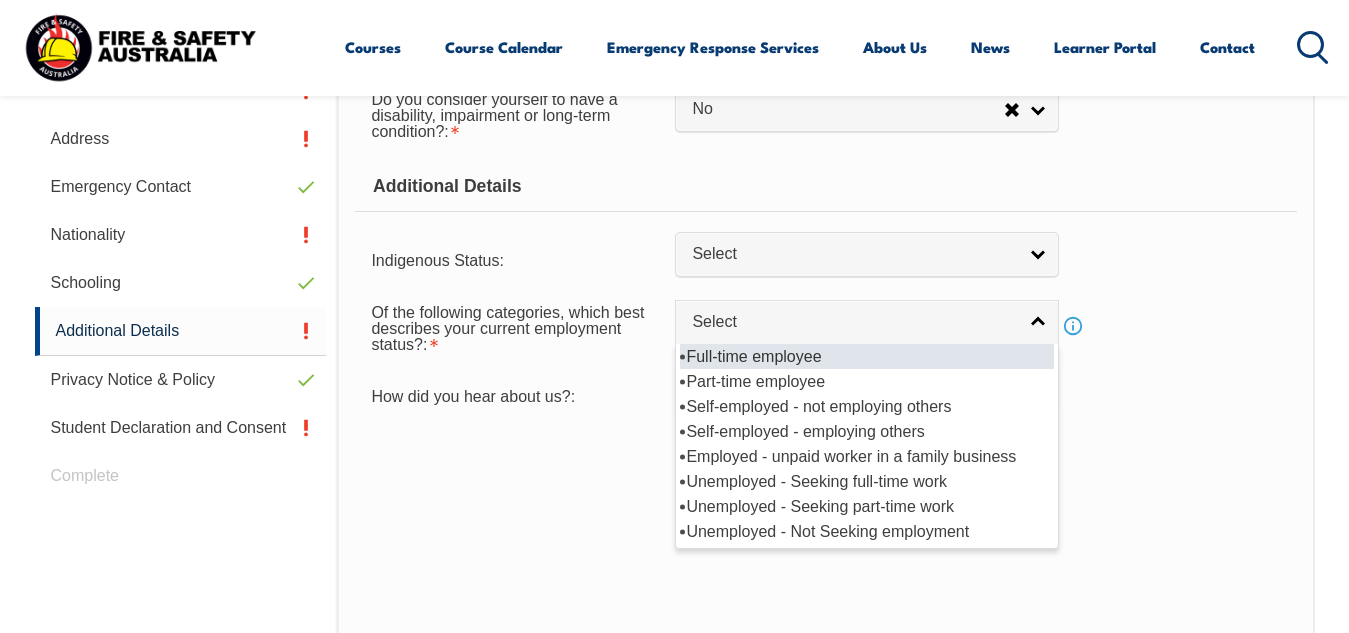 click on "Full-time employee" at bounding box center (867, 356) 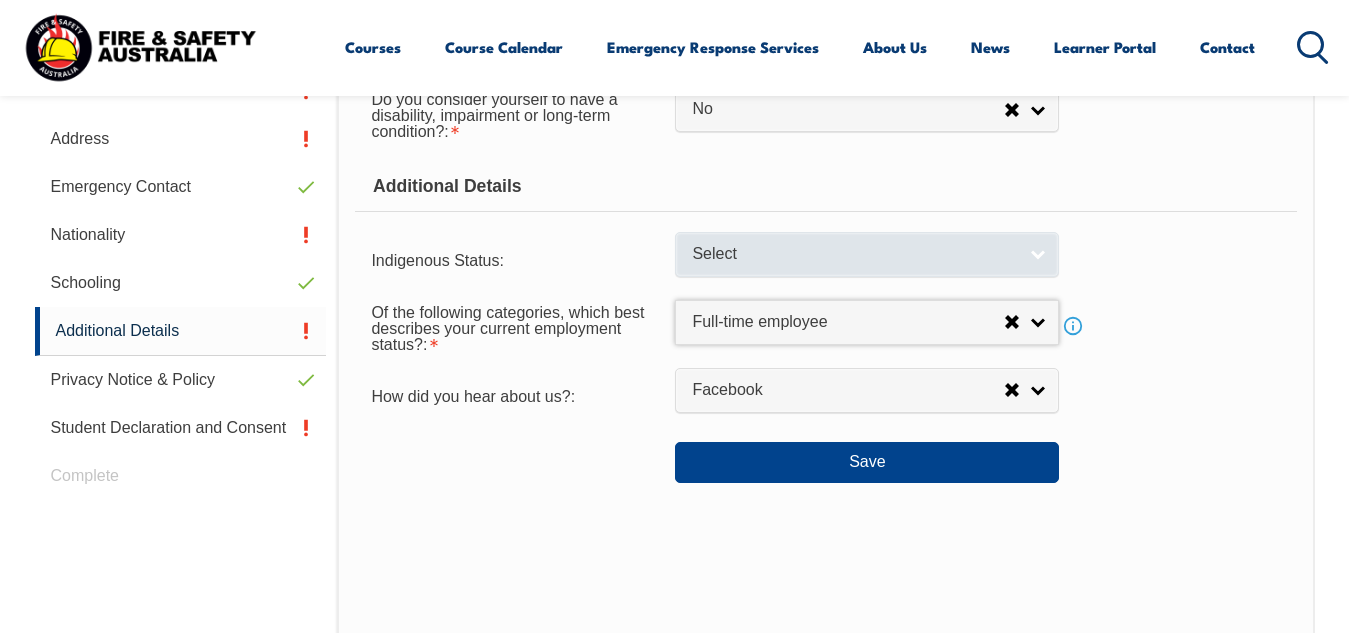 click on "Select" at bounding box center (867, 254) 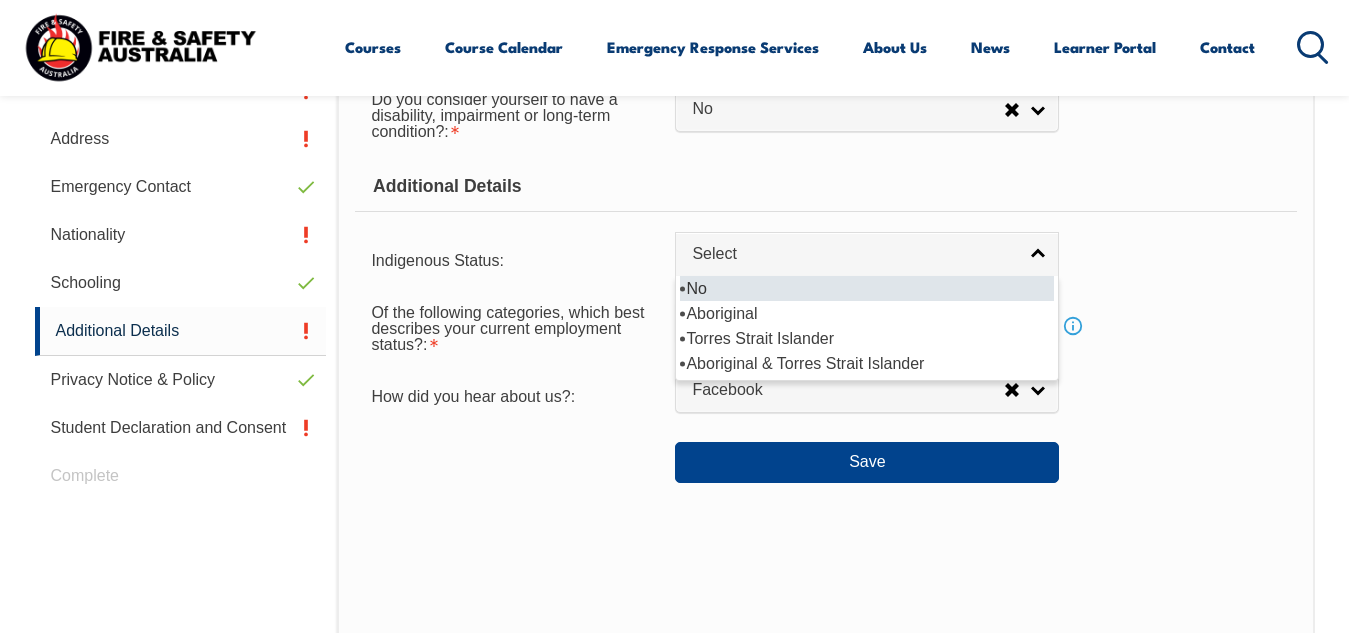 click on "No" at bounding box center [867, 288] 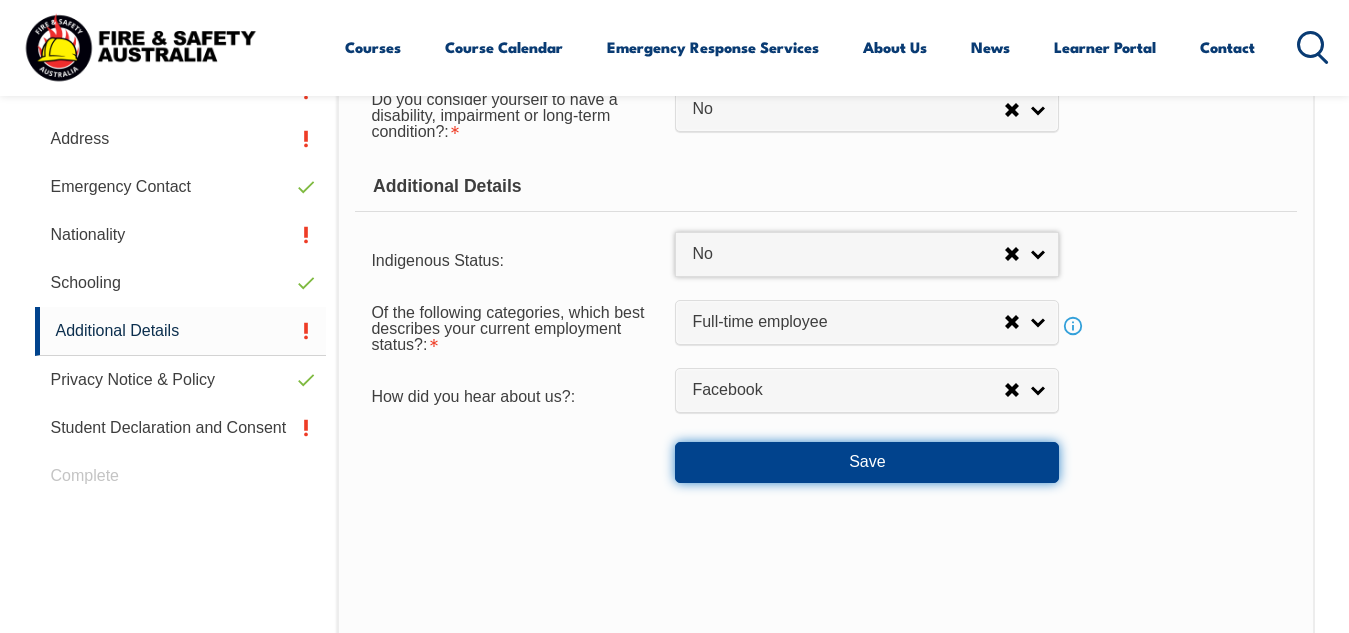 click on "Save" at bounding box center (867, 462) 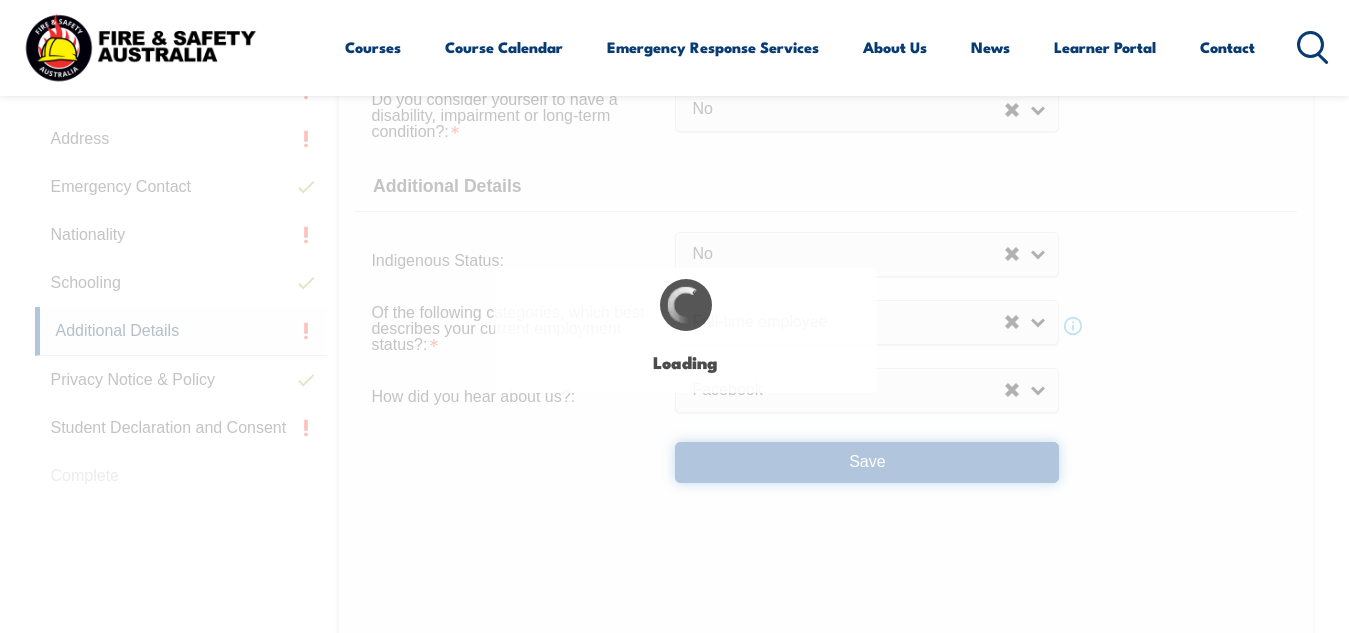 select on "false" 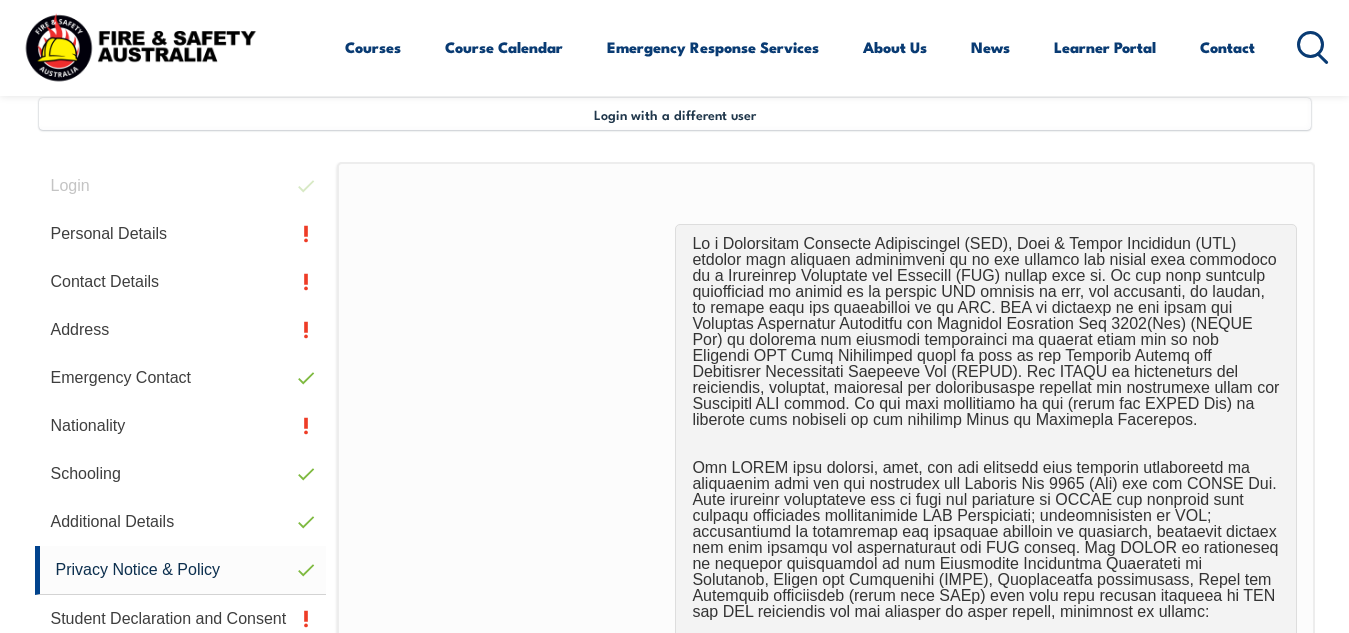 scroll, scrollTop: 485, scrollLeft: 0, axis: vertical 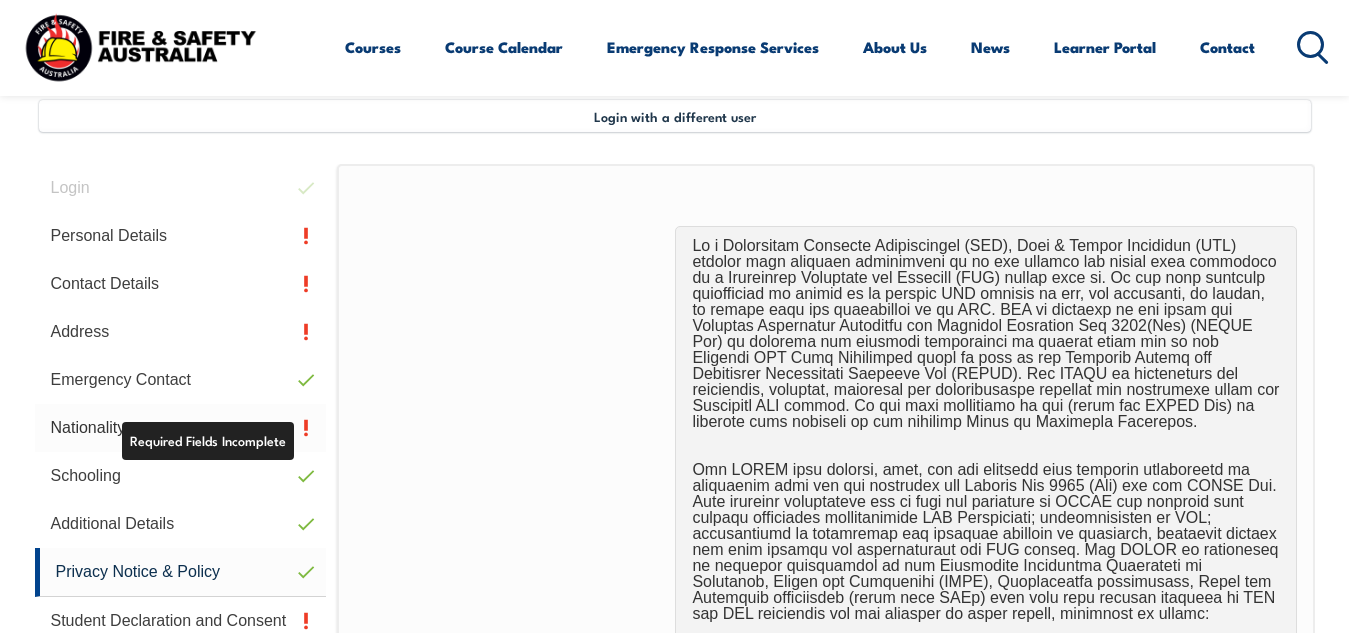 click on "Nationality" at bounding box center [181, 428] 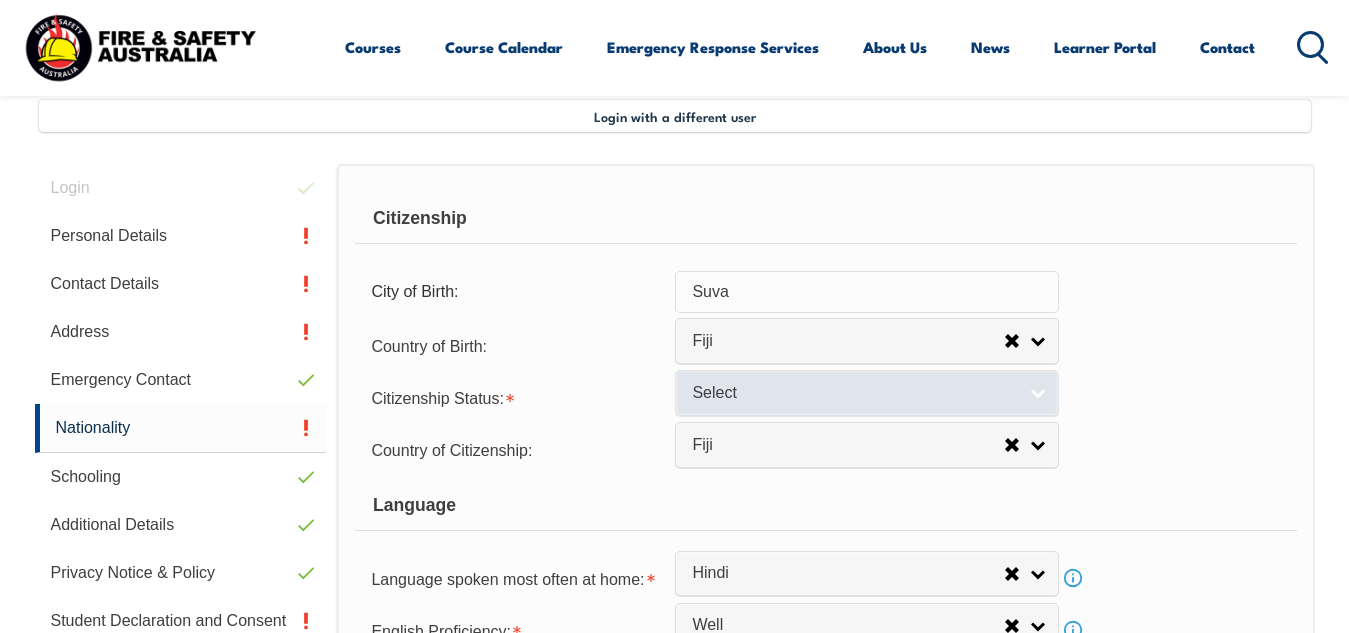 click on "Select" at bounding box center [854, 393] 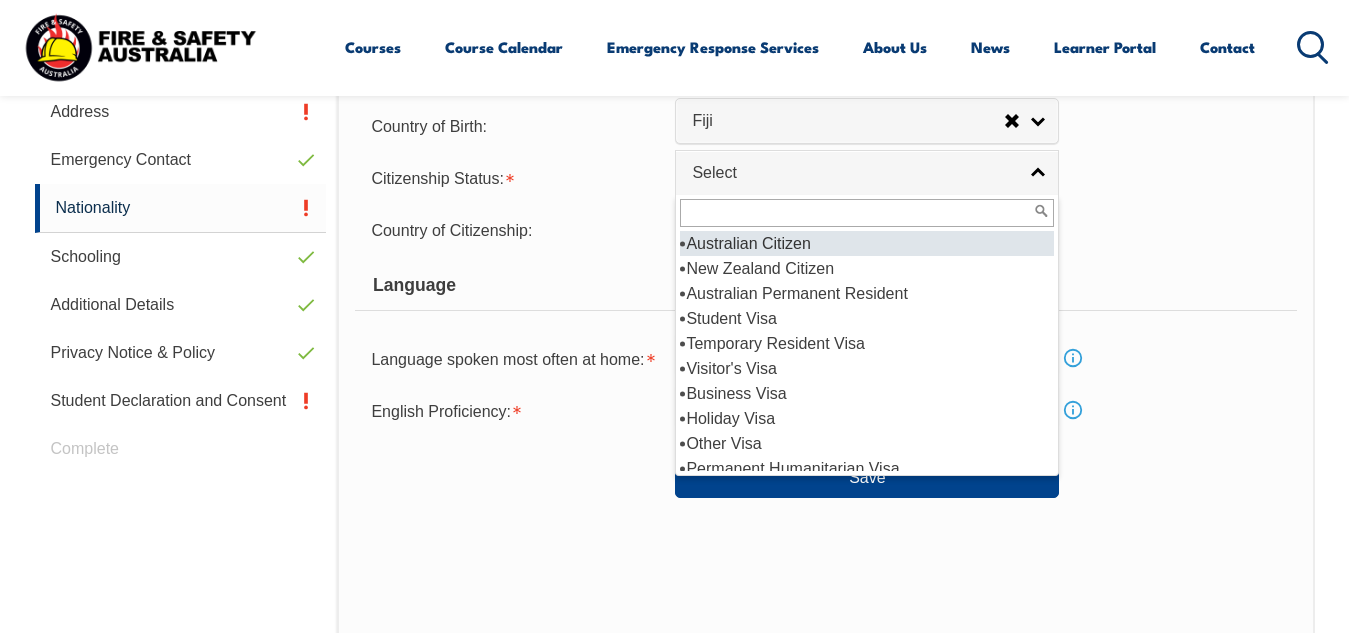 scroll, scrollTop: 712, scrollLeft: 0, axis: vertical 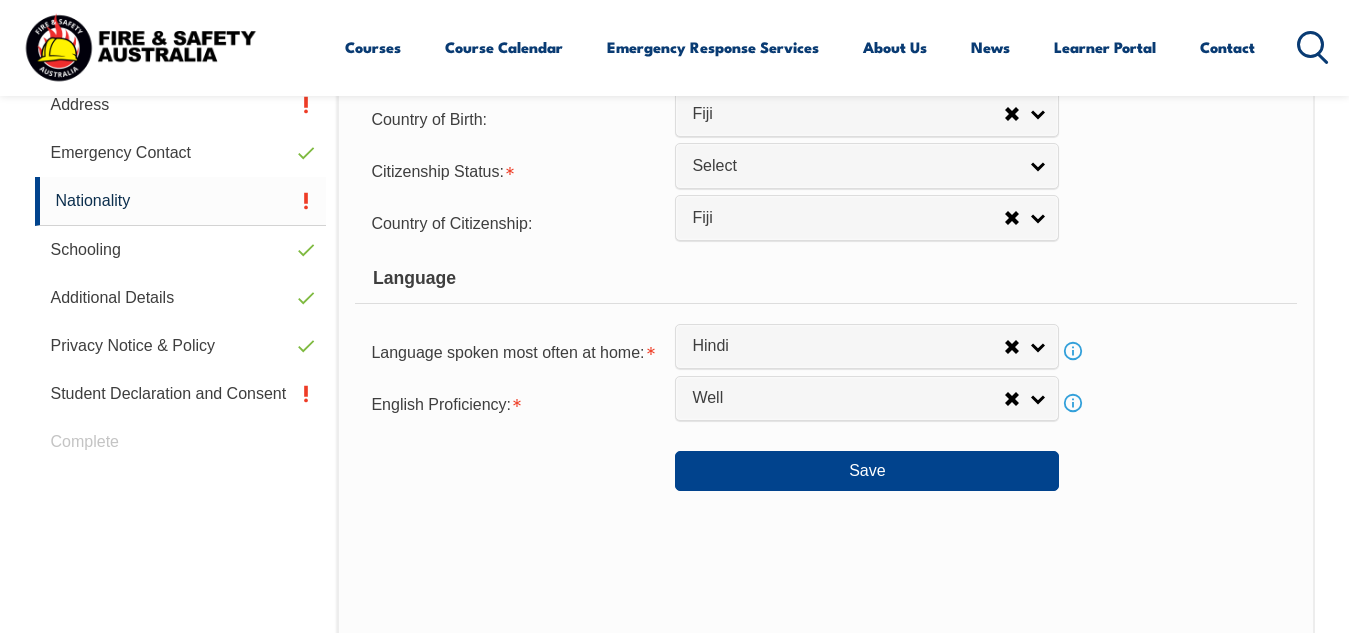 click on "Citizenship City of Birth: [CITY] Country of Birth: Adelie Land (France) Afghanistan Aland Islands Albania Algeria Andorra Angola Anguilla Antigua and Barbuda Argentina Argentinian Antarctic Territory Armenia Aruba Australia Australian Antarctic Territory Austria Azerbaijan Bahamas Bahrain Bangladesh Barbados Belarus Belgium Belize Benin Bermuda Bhutan Bolivia Bonaire, Sint Eustatius and Saba Bosnia and Herzegovina Botswana Brazil British Antarctic Territory Brunei Darussalam Bulgaria Burkina Faso Burundi Cambodia Cameroon Canada Cape Verde Cayman Islands Central African Republic Chad Chile Chilean Antarctic Territory China (excludes SARs and Taiwan) Colombia Comoros Congo, Democratic Republic of Congo, Republic of Cook Islands Costa Rica Cote d'Ivoire Croatia Cuba Curacao Cyprus Czechia Denmark Djibouti Dominica Dominican Republic Ecuador Egypt El Salvador England Equatorial Guinea Eritrea Estonia Eswatini Ethiopia Falkland Islands Faroe Islands Fiji Finland France French Guiana French Polynesia Gabon" at bounding box center [825, 357] 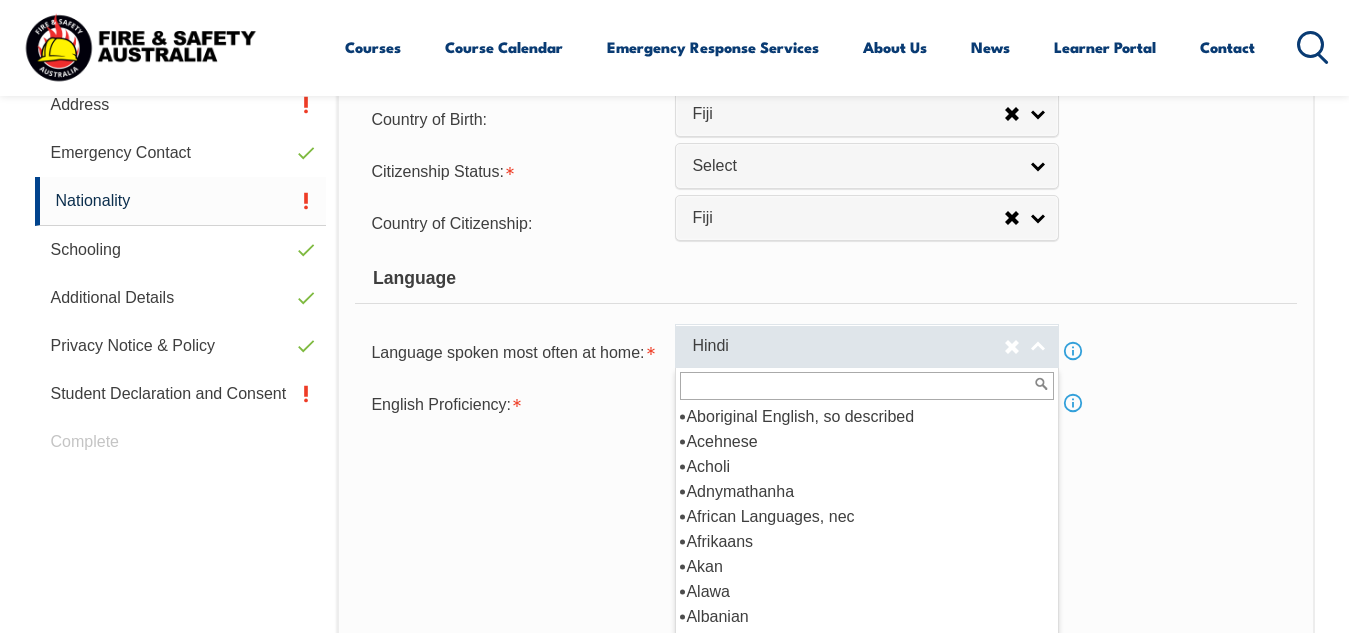 click on "Hindi" at bounding box center (848, 346) 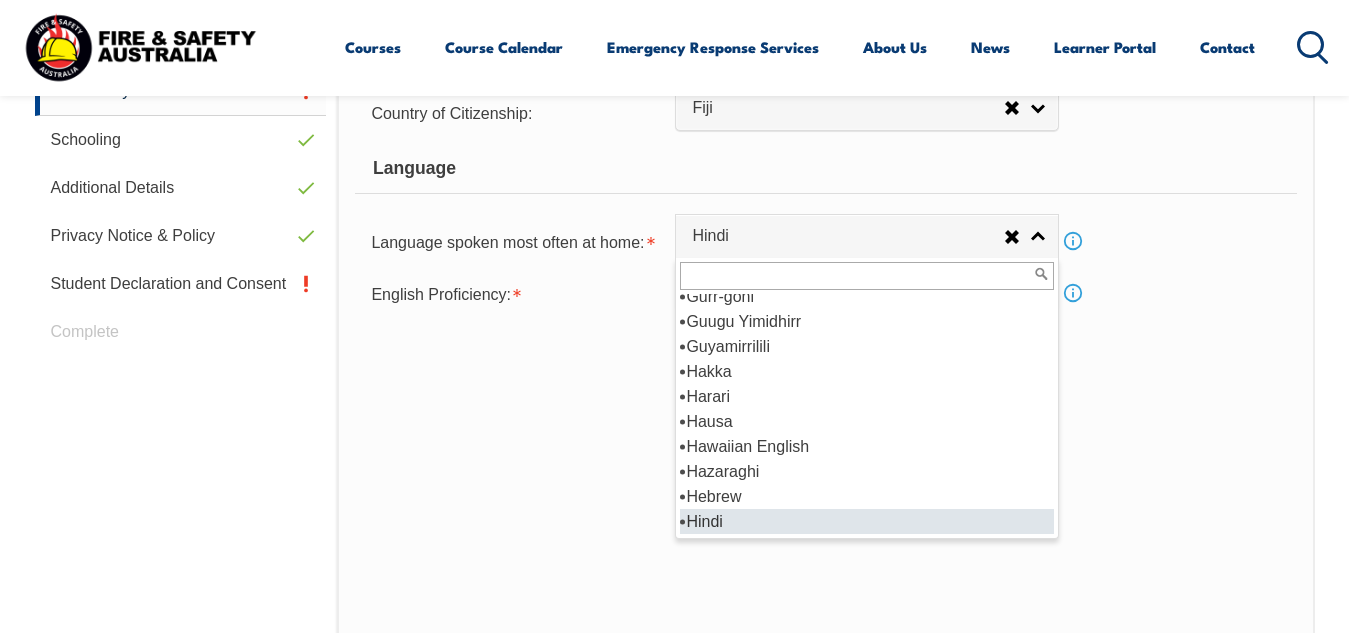 scroll, scrollTop: 862, scrollLeft: 0, axis: vertical 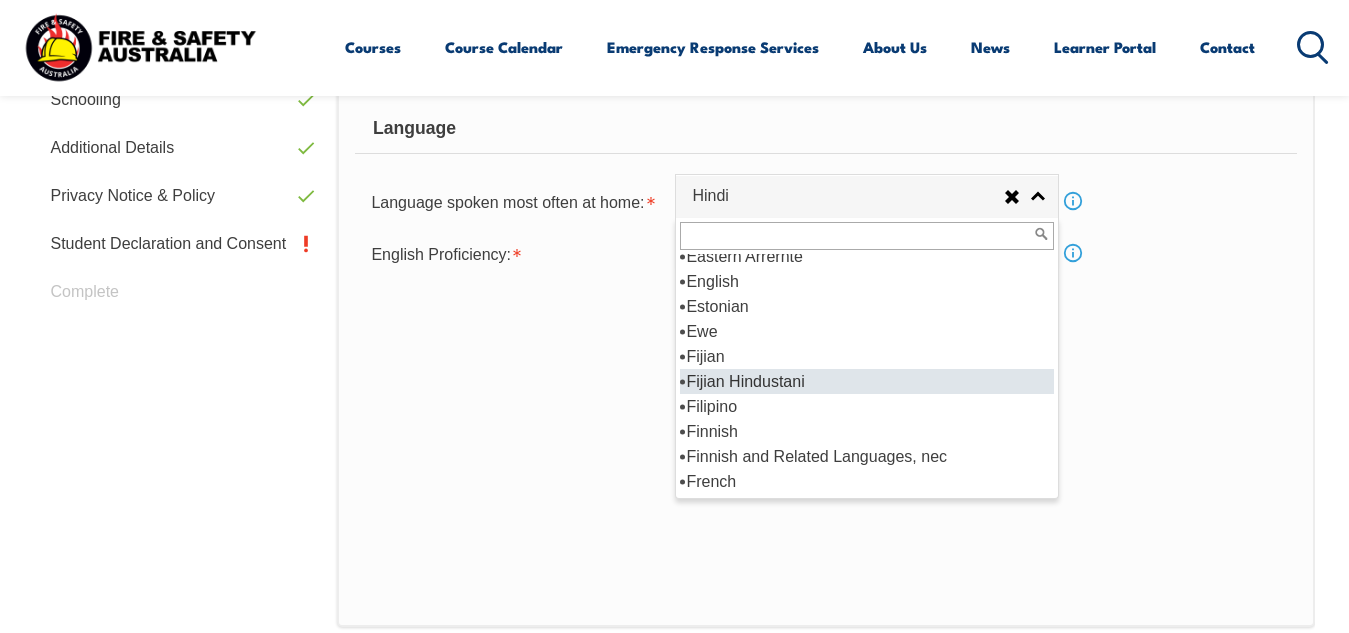click on "Fijian Hindustani" at bounding box center [867, 381] 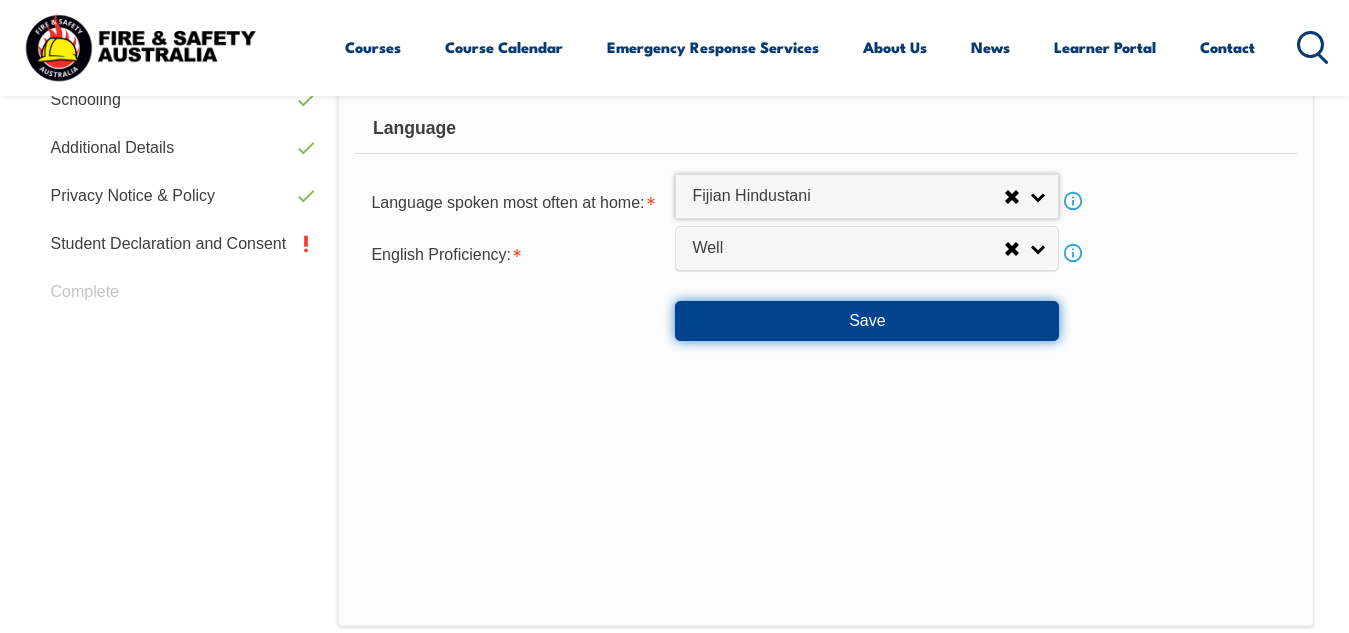 click on "Save" at bounding box center (867, 321) 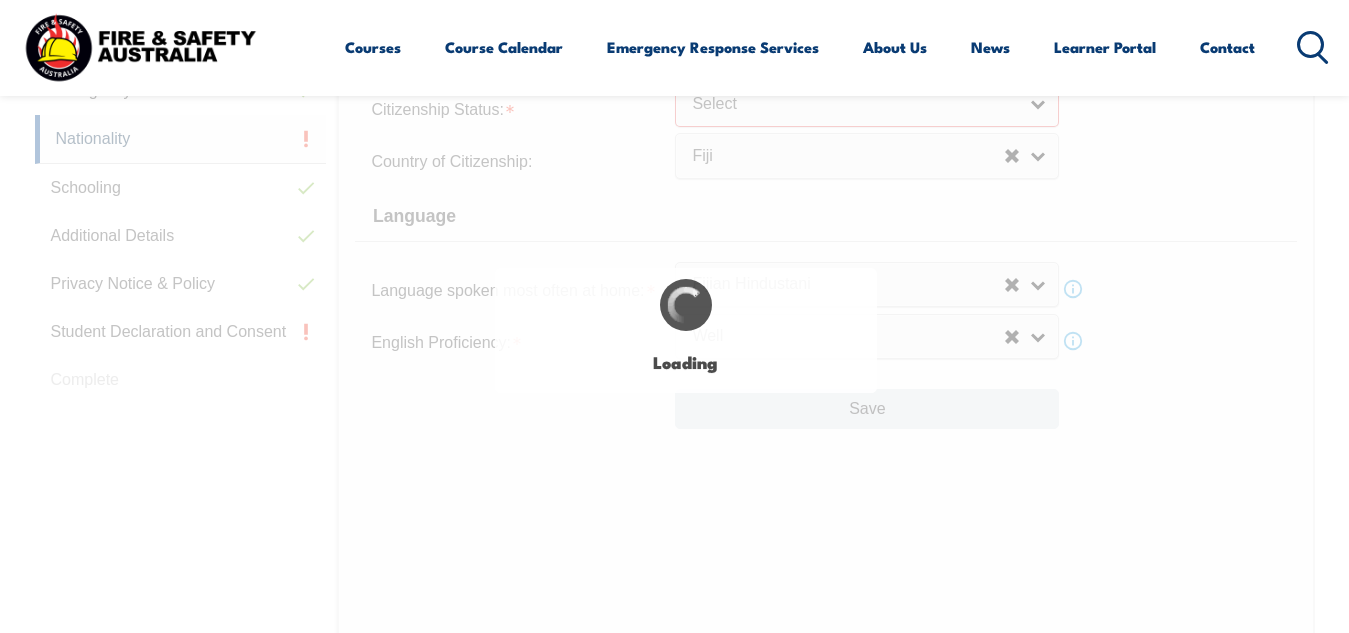 scroll, scrollTop: 753, scrollLeft: 0, axis: vertical 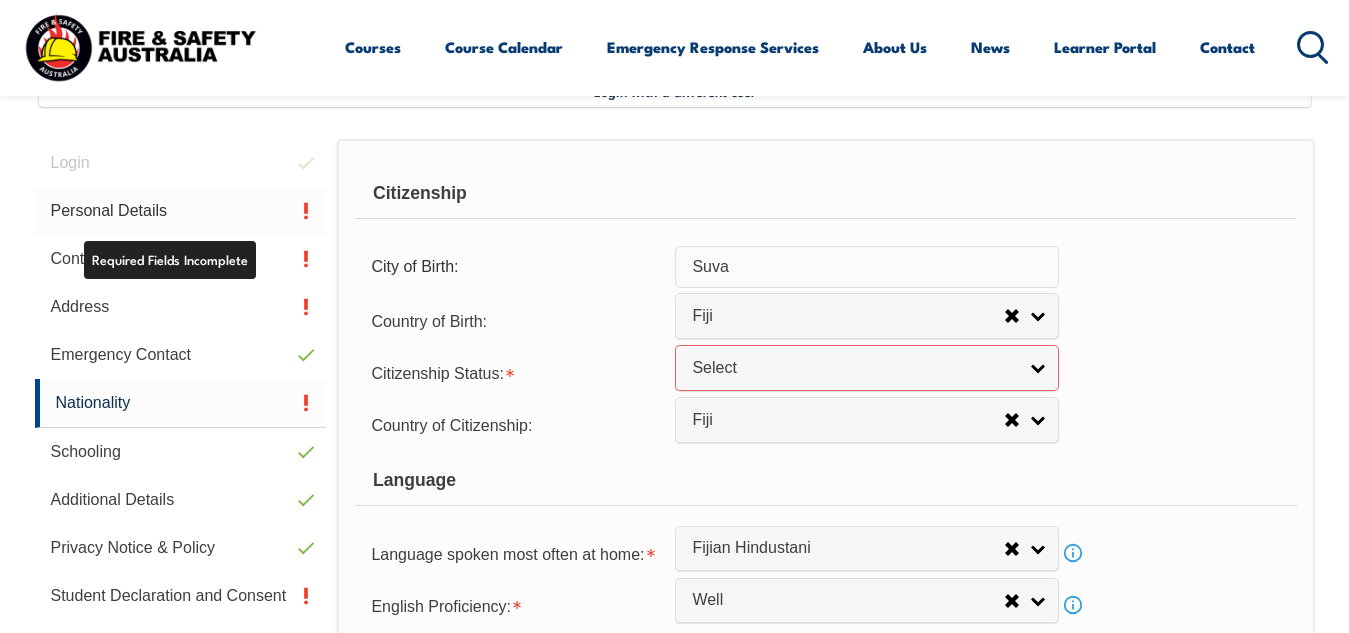 click on "Personal Details" at bounding box center [181, 211] 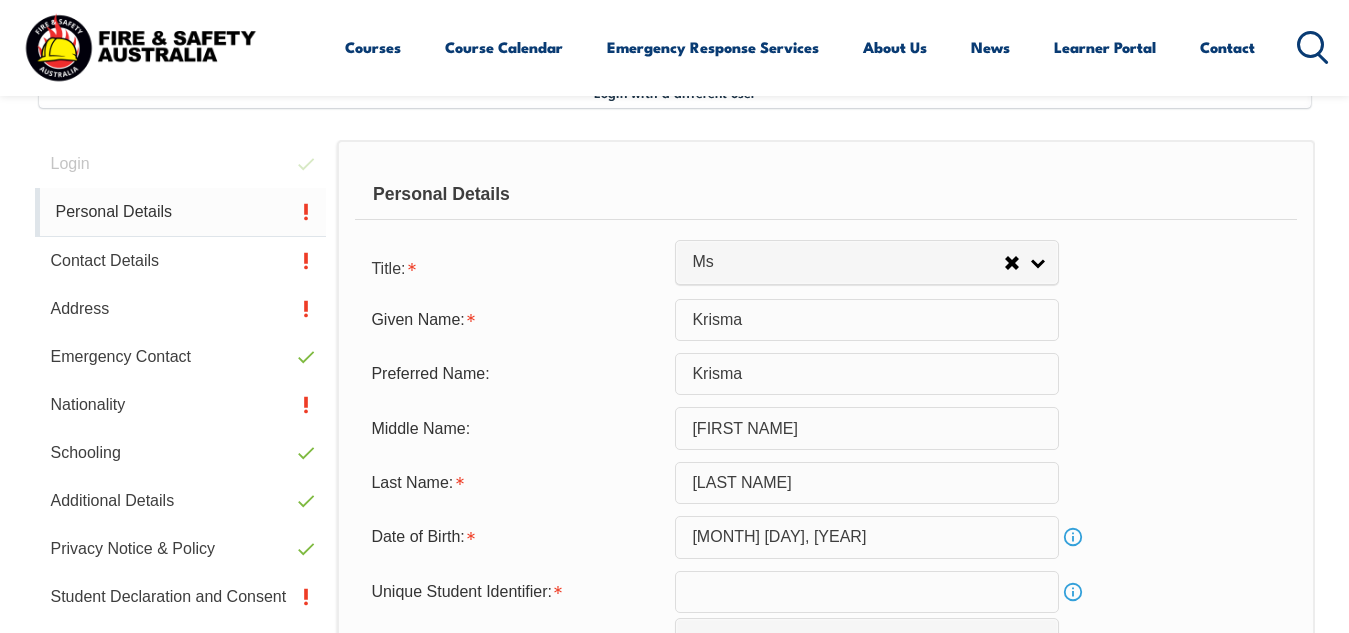 scroll, scrollTop: 485, scrollLeft: 0, axis: vertical 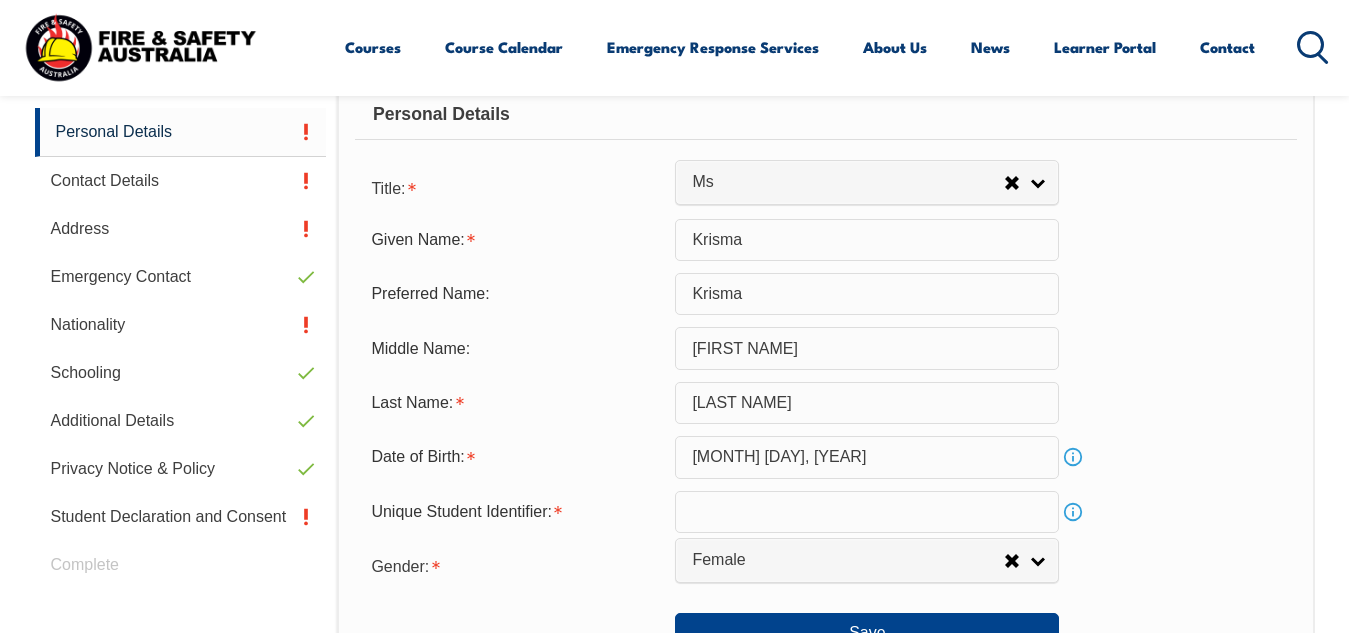 click on "Info" at bounding box center (1073, 512) 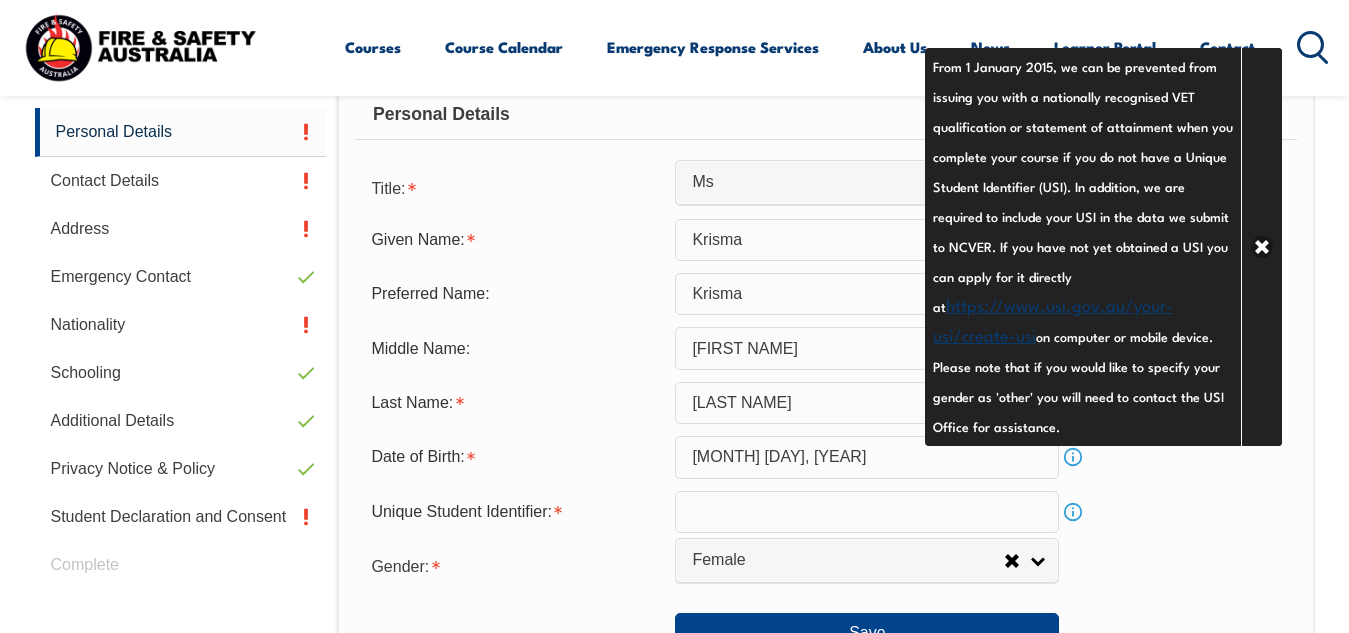 click on "https://www.usi.gov.au/your-usi/create-usi" at bounding box center [1053, 319] 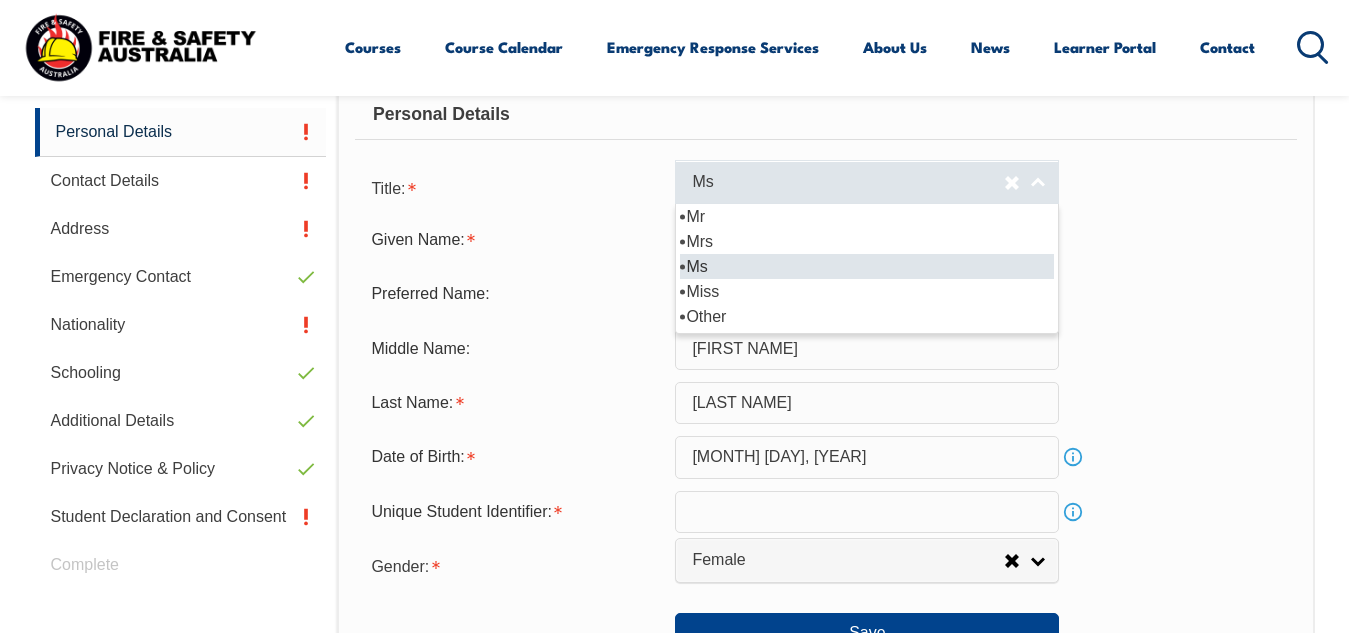 click on "Ms" at bounding box center [848, 182] 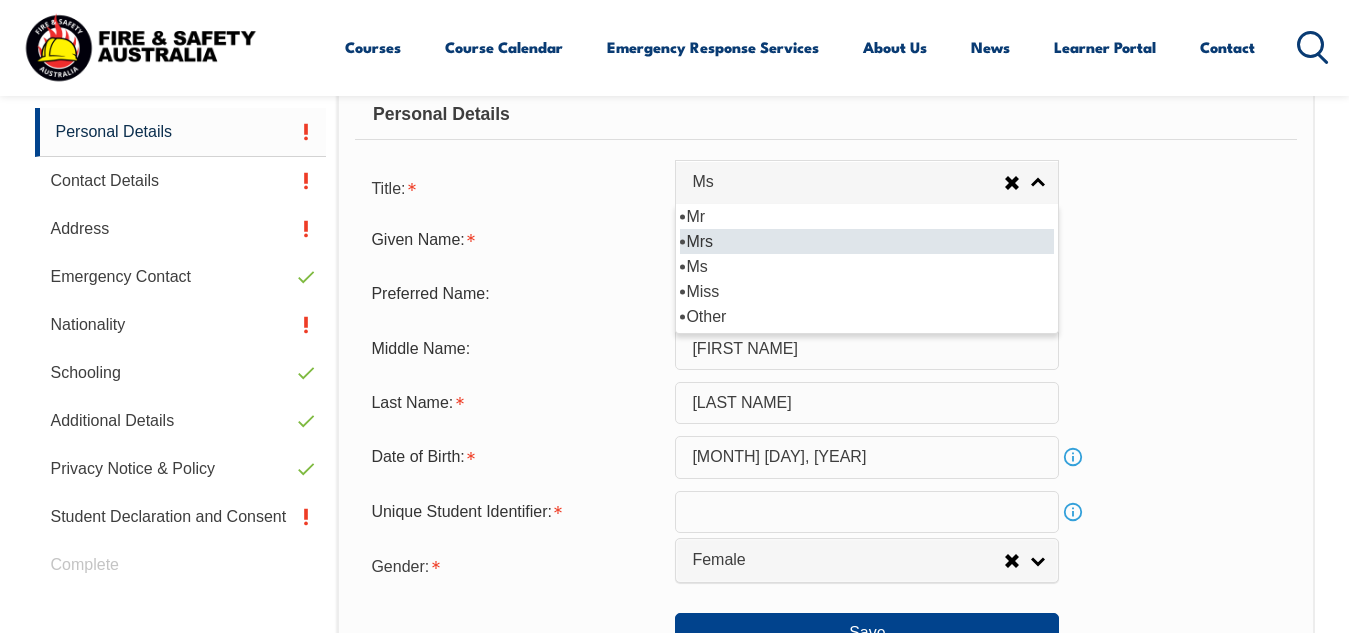 click on "Mrs" at bounding box center (867, 241) 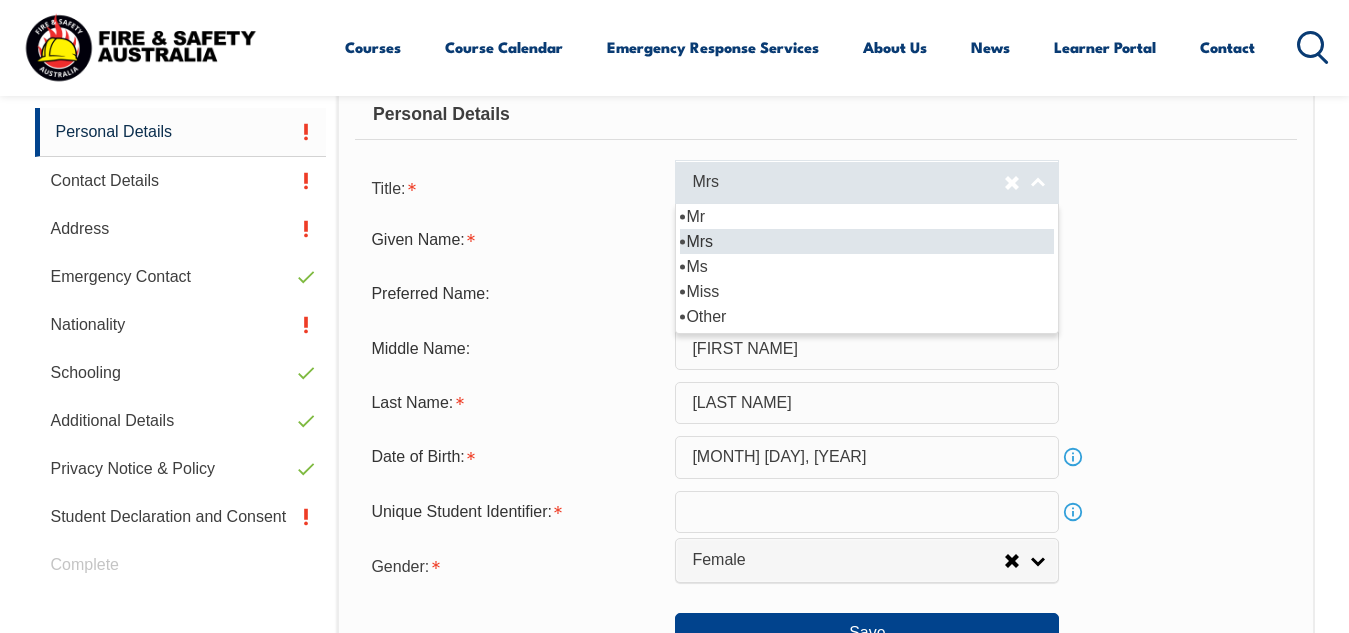 click on "Mrs" at bounding box center (848, 182) 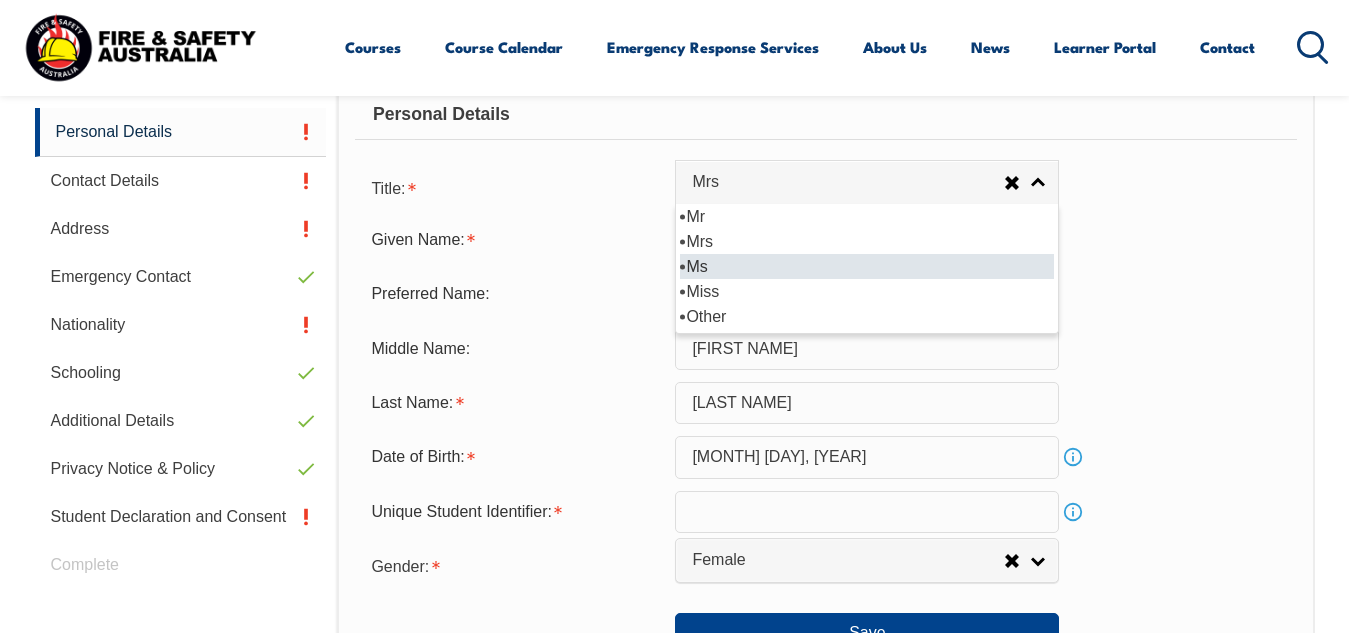 click on "Ms" at bounding box center [867, 266] 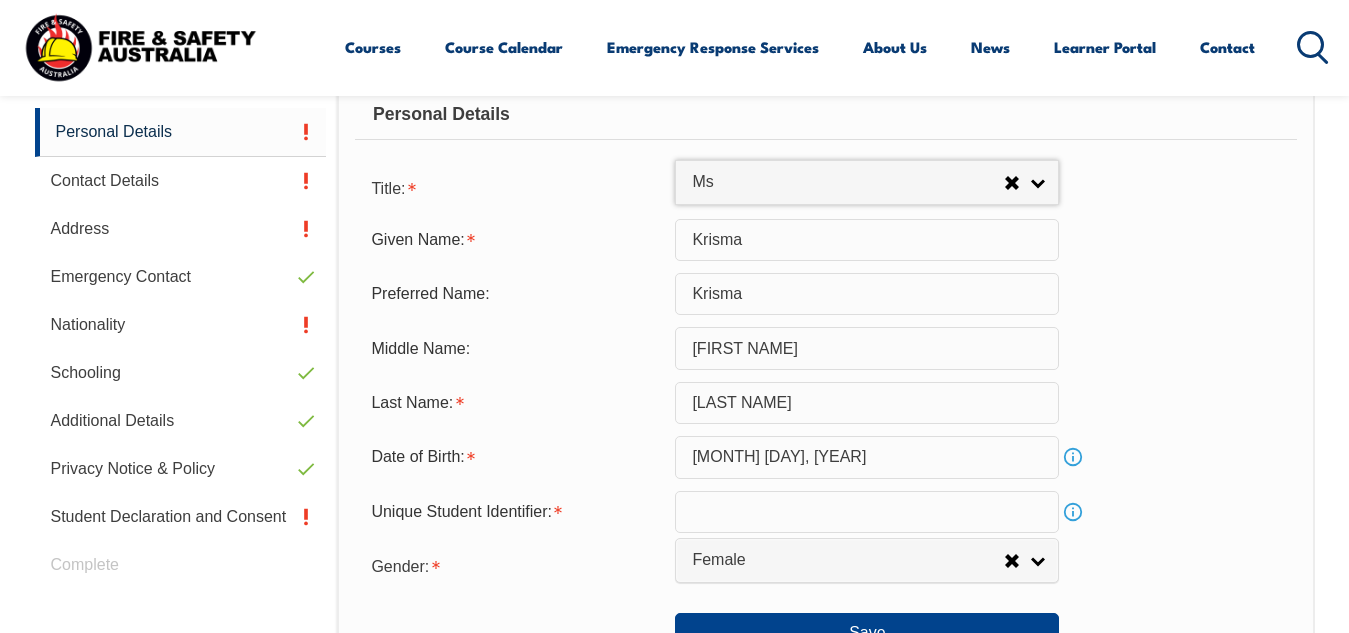 click on "Info" at bounding box center [1073, 457] 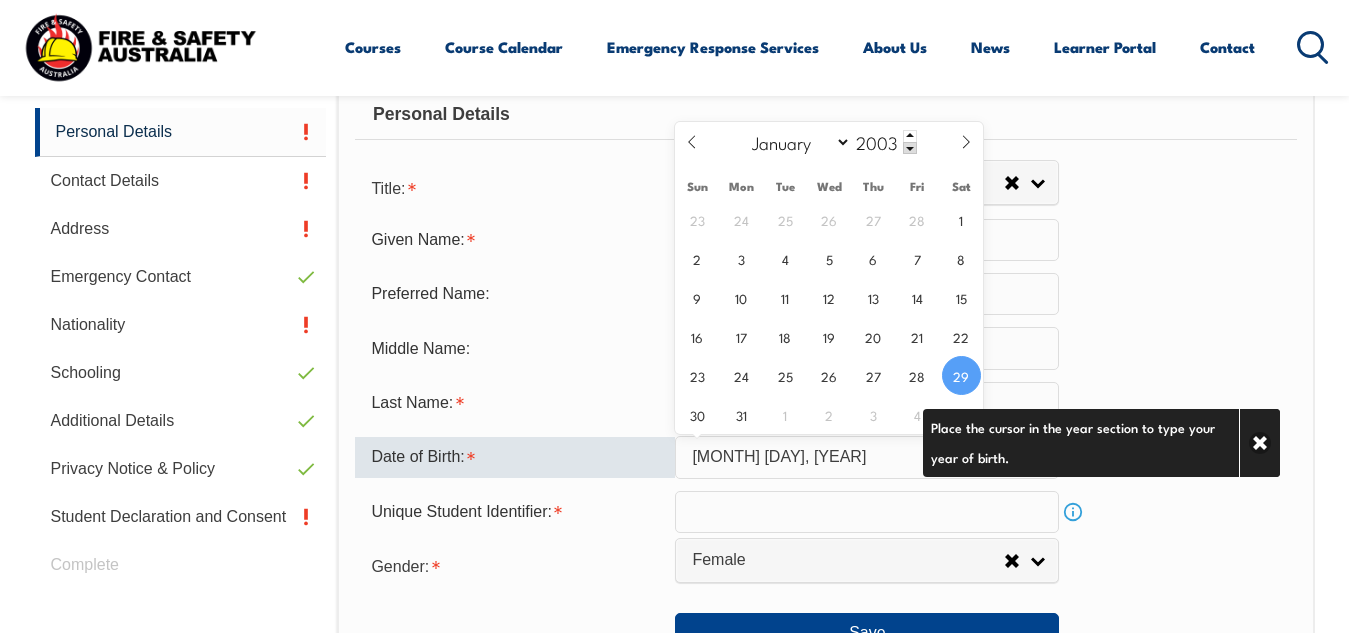 click on "[MONTH] [DAY], [YEAR]" at bounding box center [867, 457] 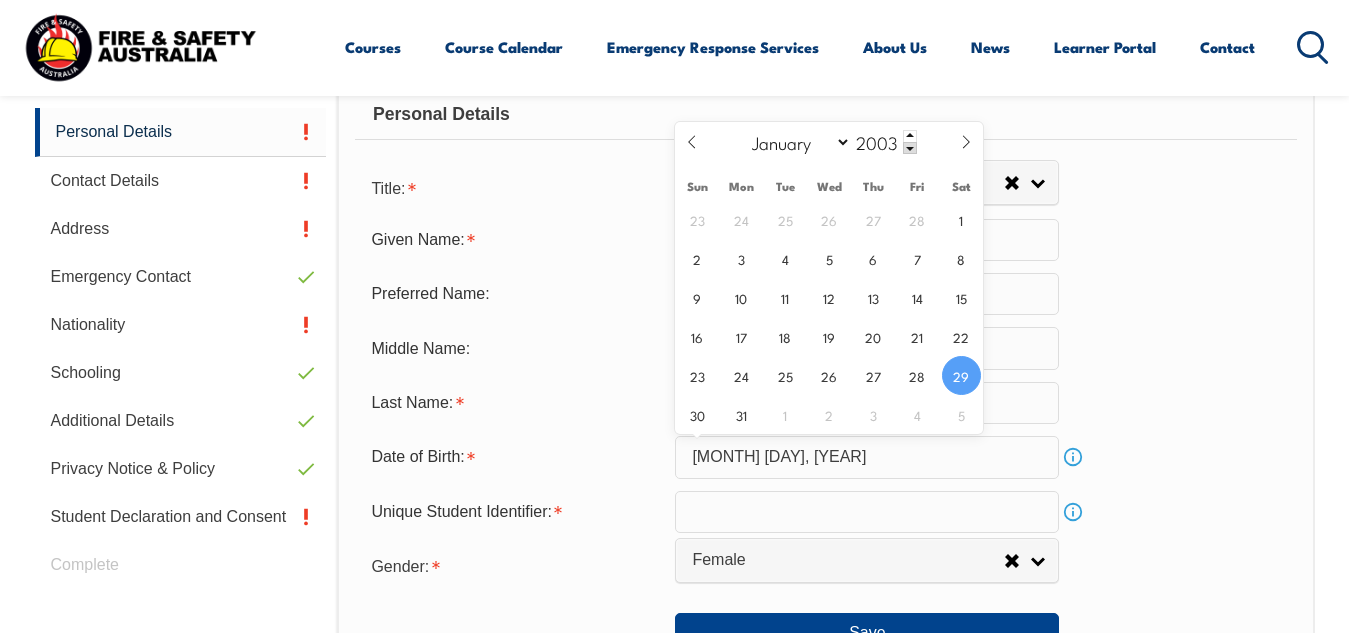 click on "29" at bounding box center (961, 375) 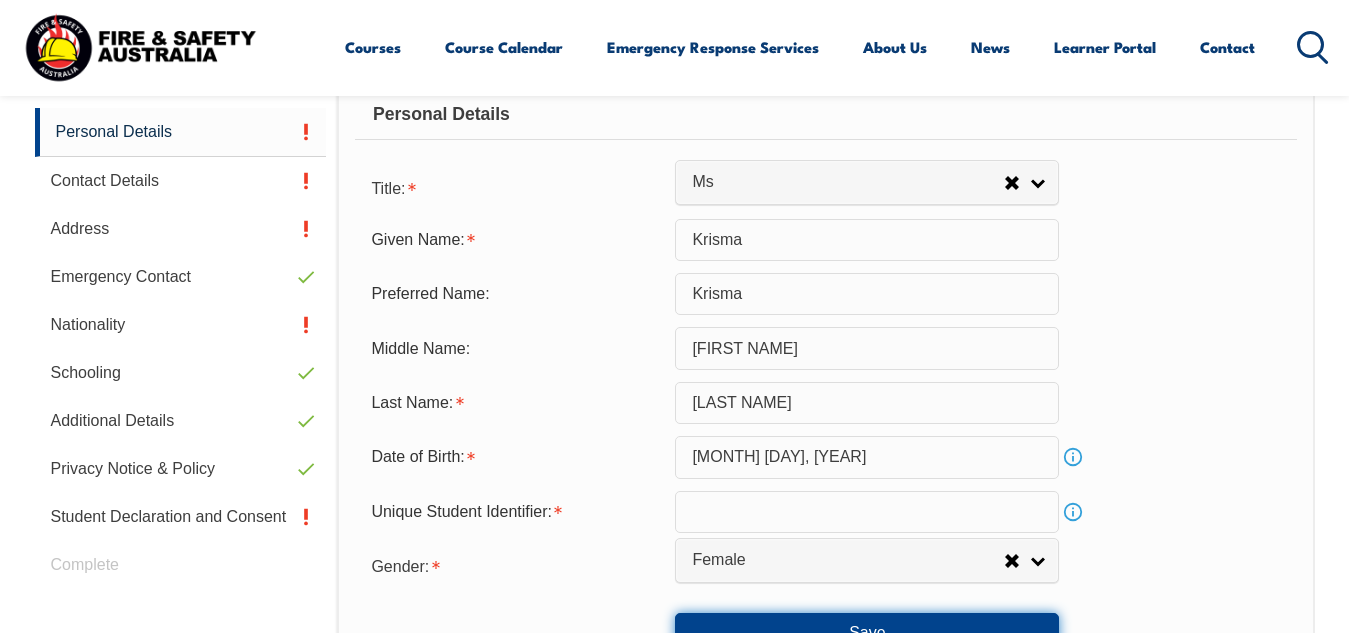 click on "Save" at bounding box center [867, 633] 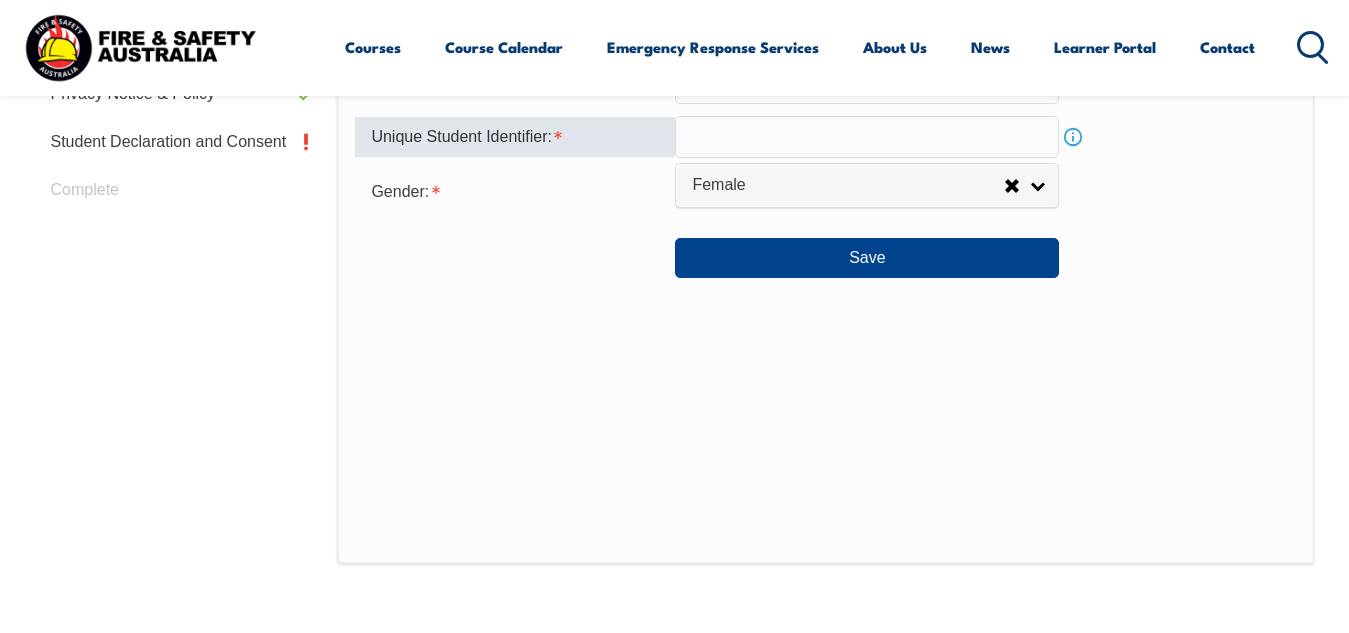 scroll, scrollTop: 980, scrollLeft: 0, axis: vertical 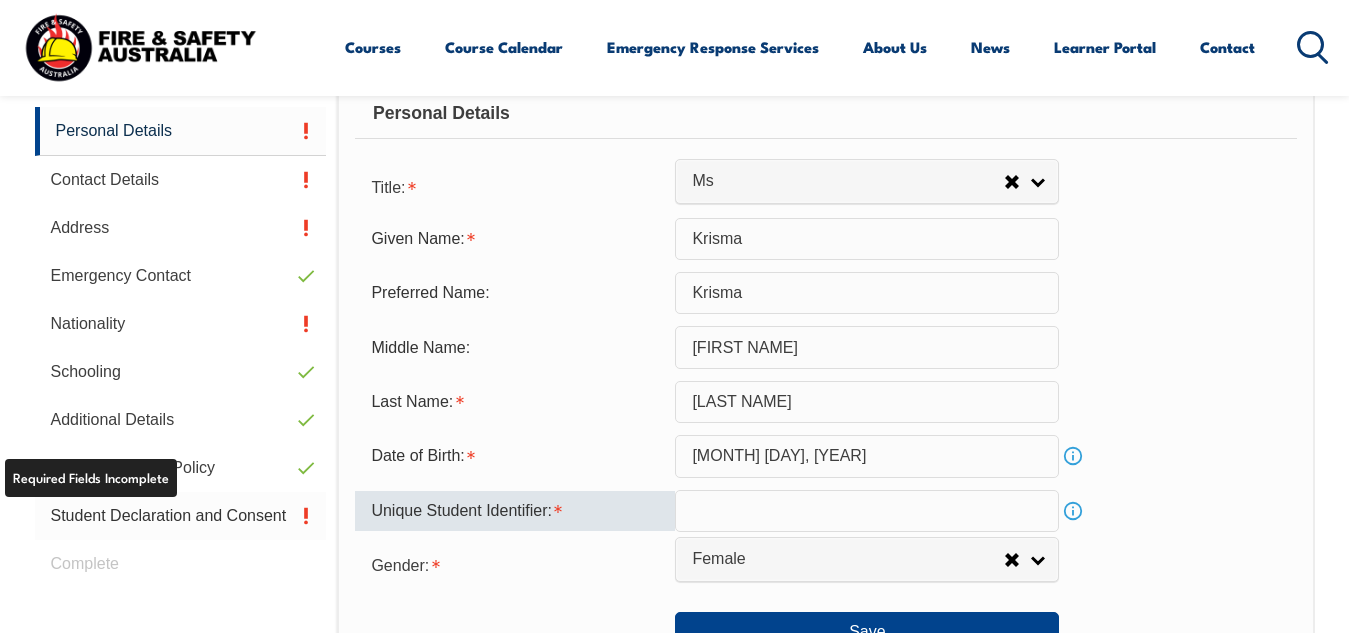 click on "Student Declaration and Consent" at bounding box center [181, 516] 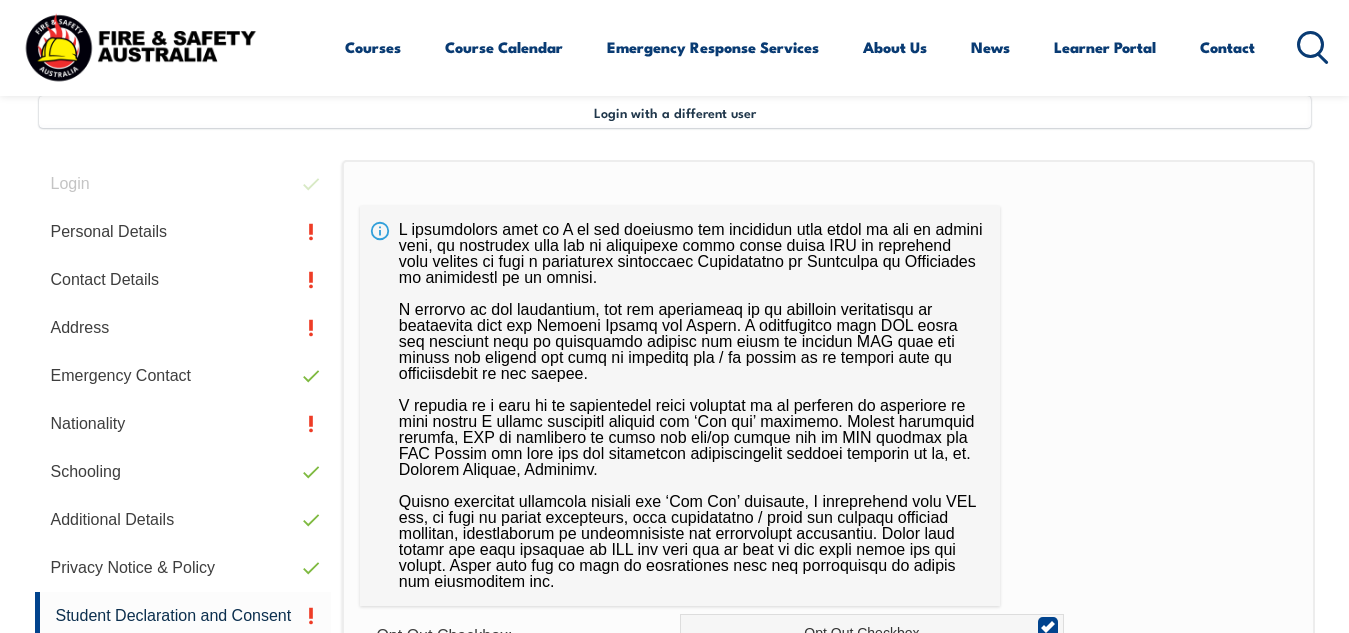 scroll, scrollTop: 485, scrollLeft: 0, axis: vertical 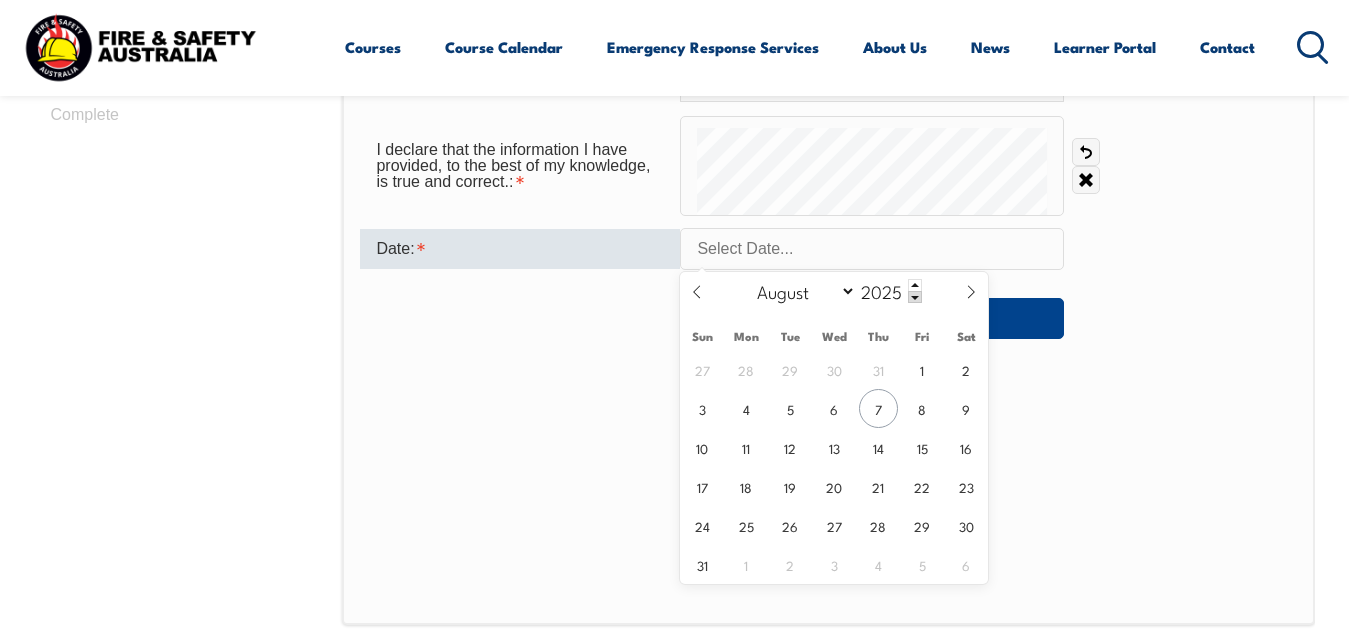 click at bounding box center (872, 249) 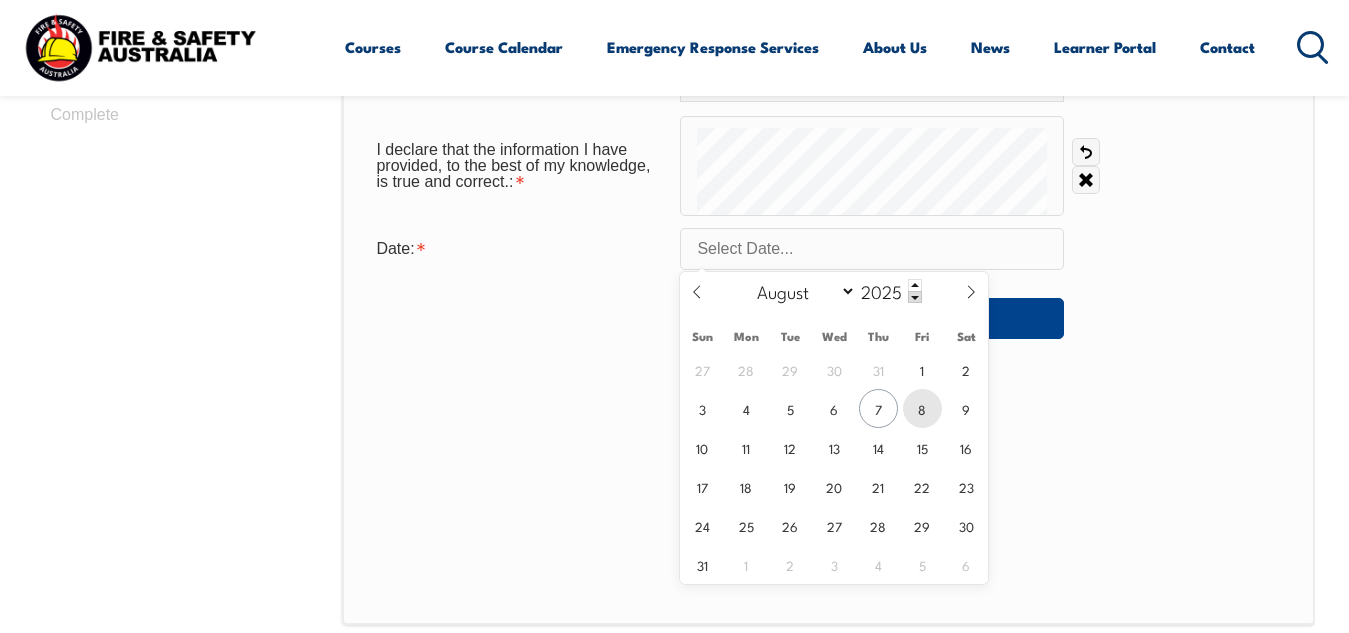 click on "8" at bounding box center [922, 408] 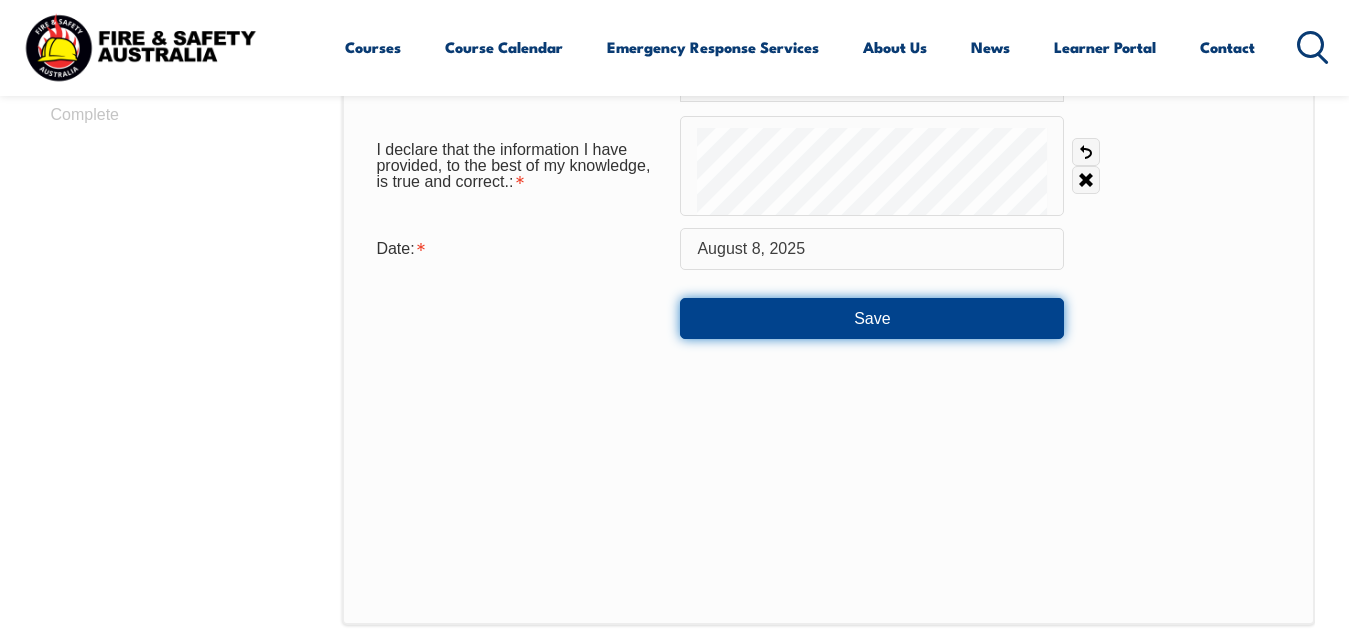 click on "Save" at bounding box center [872, 318] 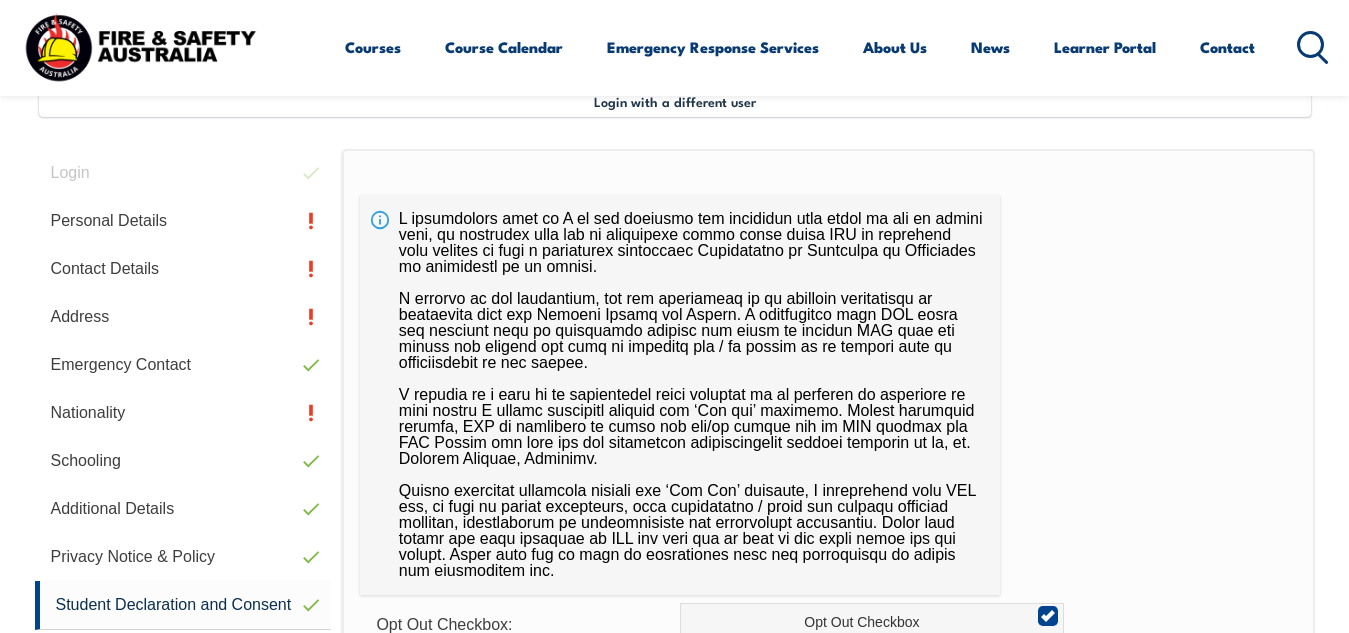 scroll, scrollTop: 496, scrollLeft: 0, axis: vertical 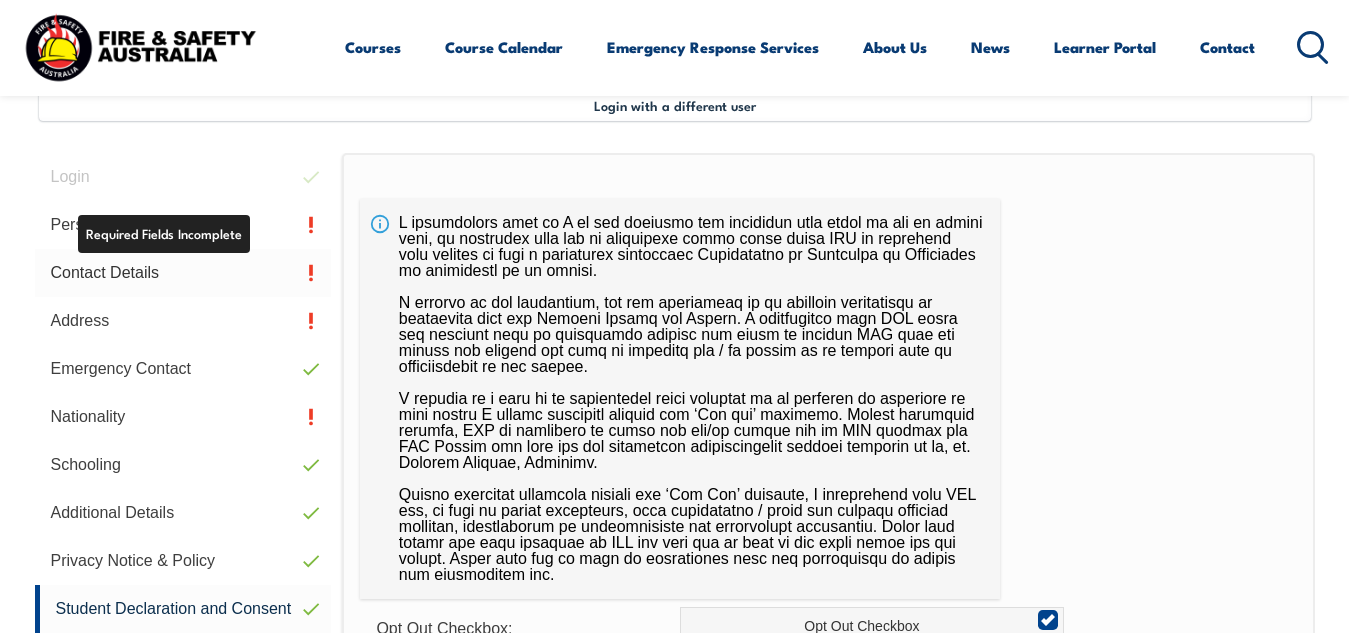 click on "Contact Details" at bounding box center [183, 273] 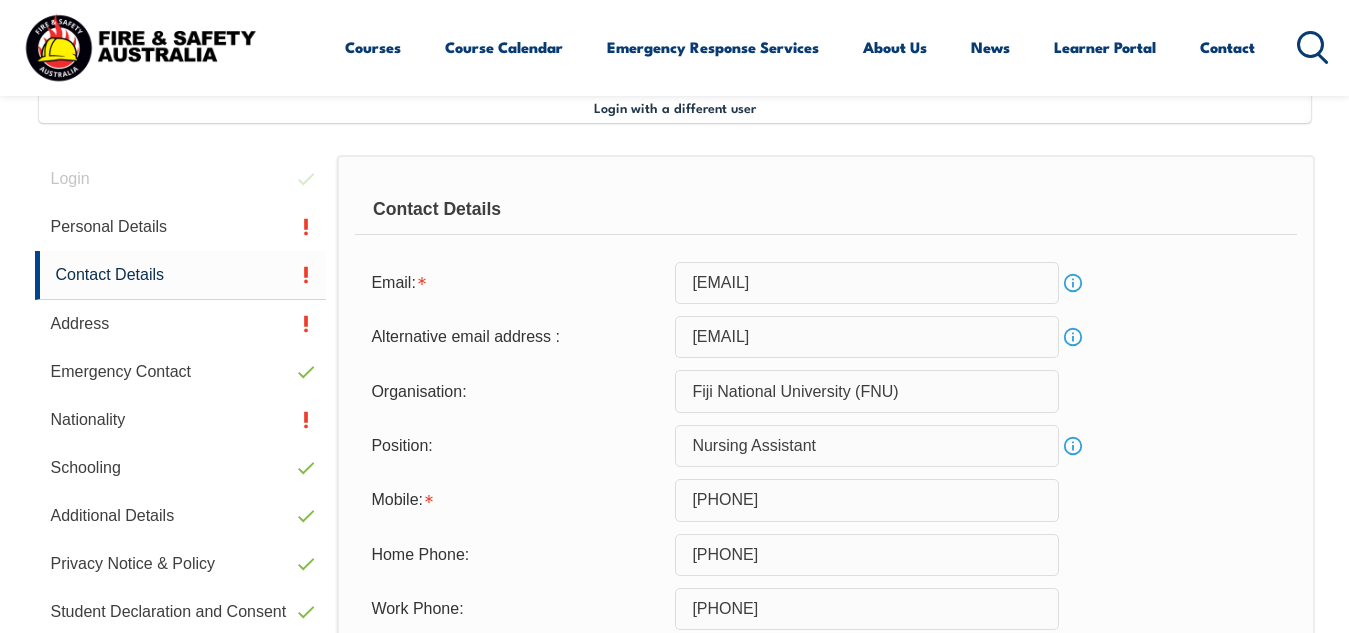 scroll, scrollTop: 485, scrollLeft: 0, axis: vertical 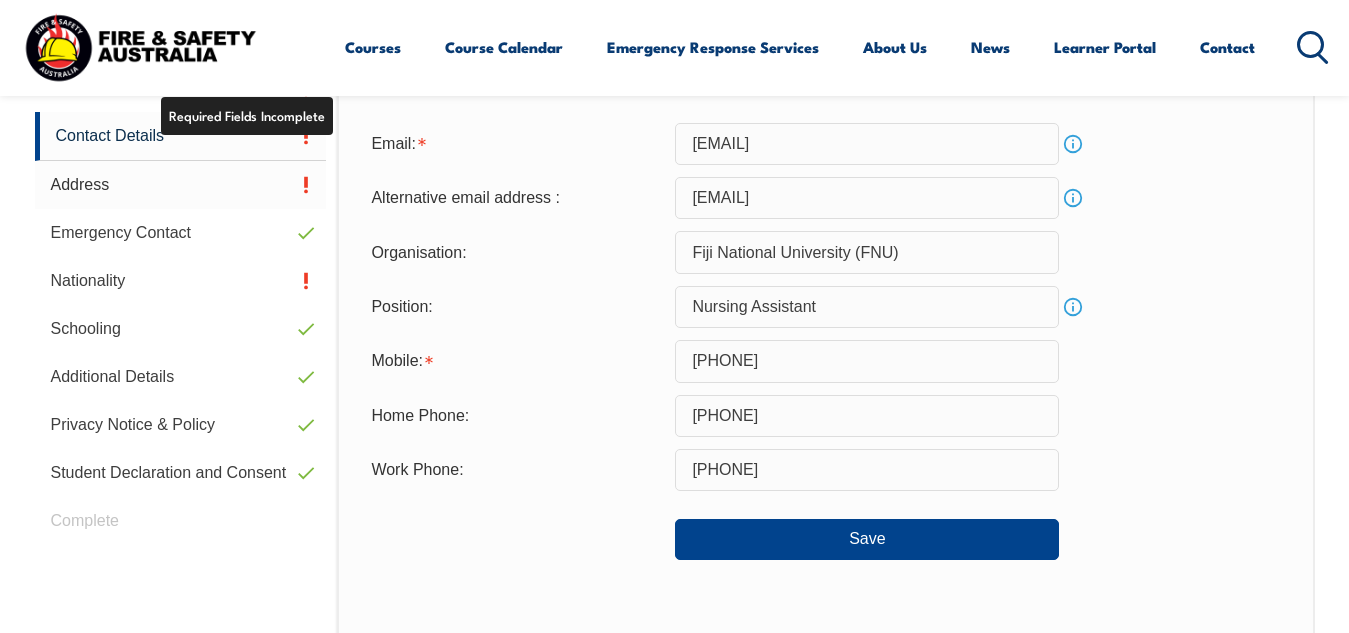 click on "Address" at bounding box center (181, 185) 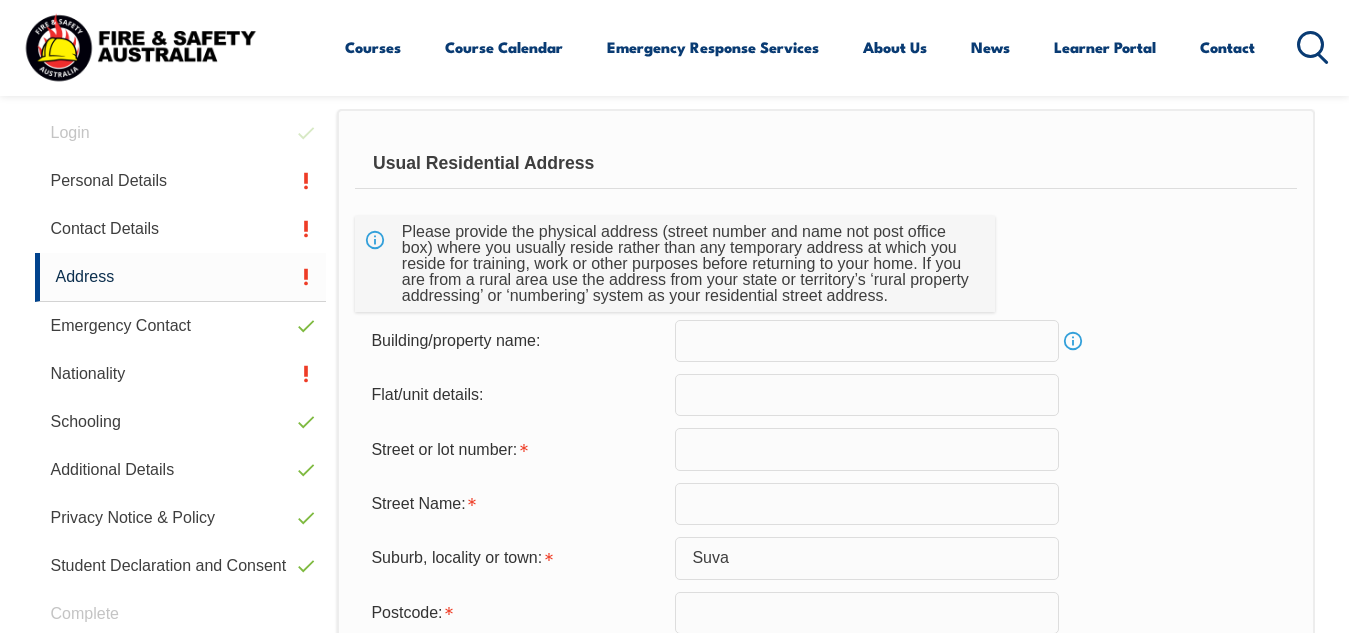 scroll, scrollTop: 485, scrollLeft: 0, axis: vertical 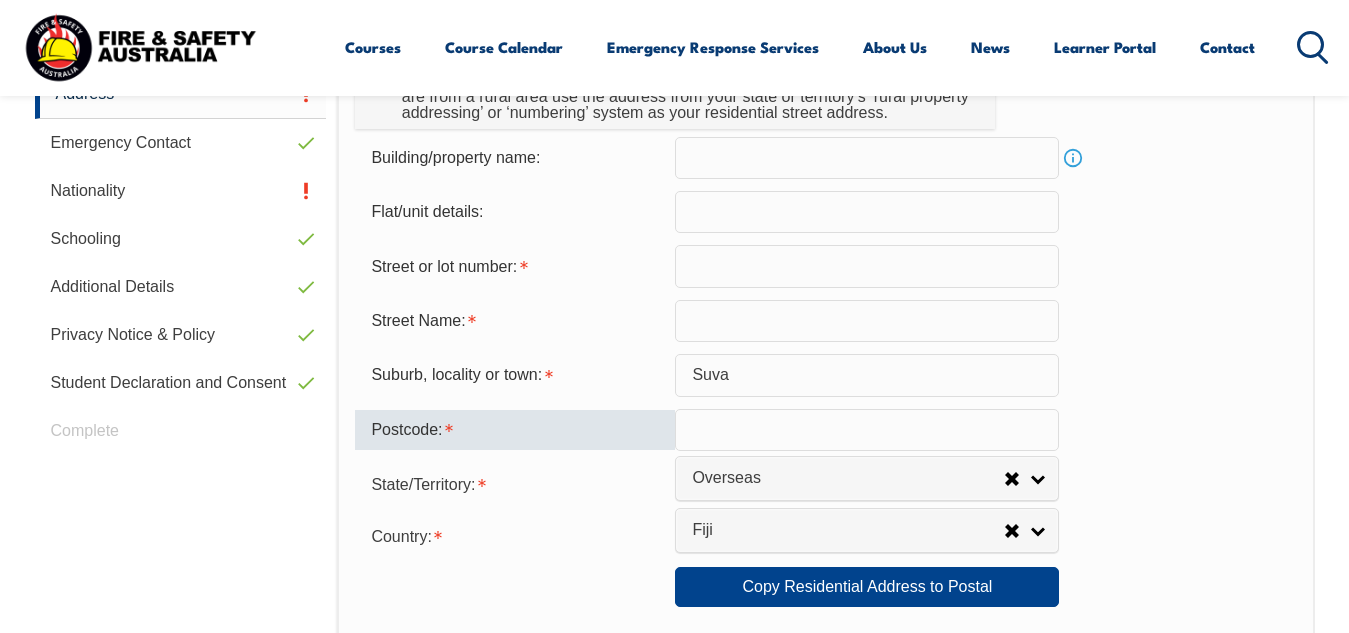 click at bounding box center [867, 430] 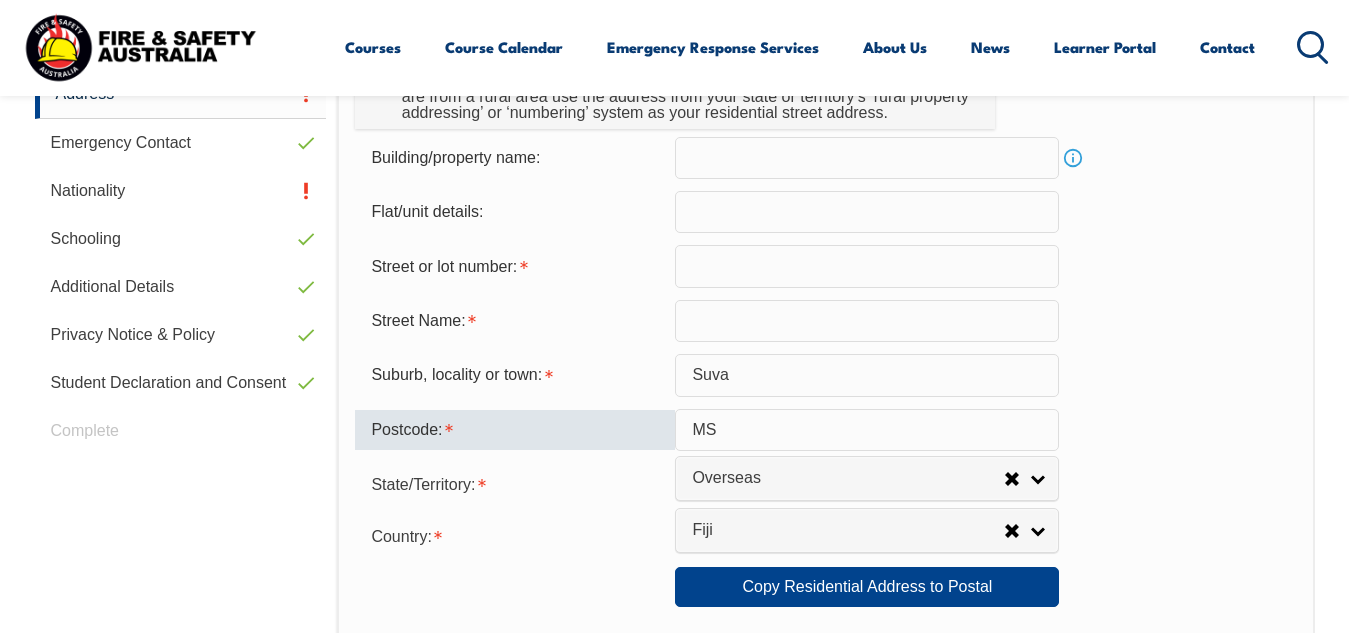 type on "M" 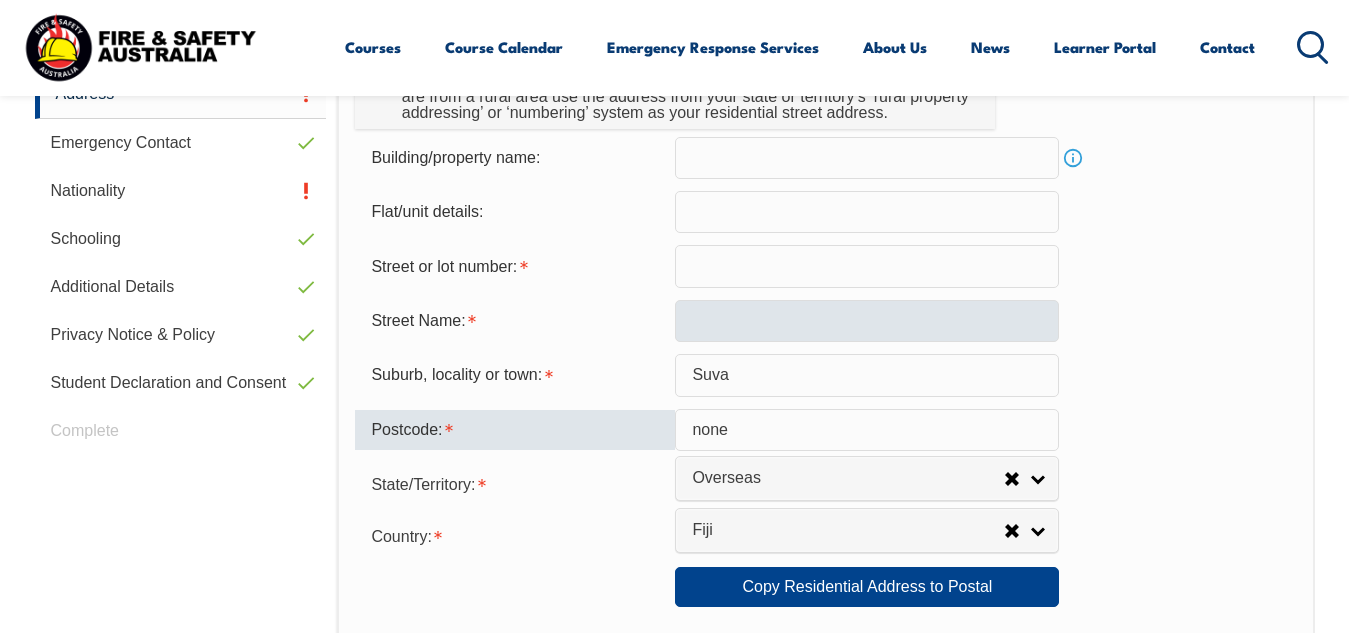 type on "none" 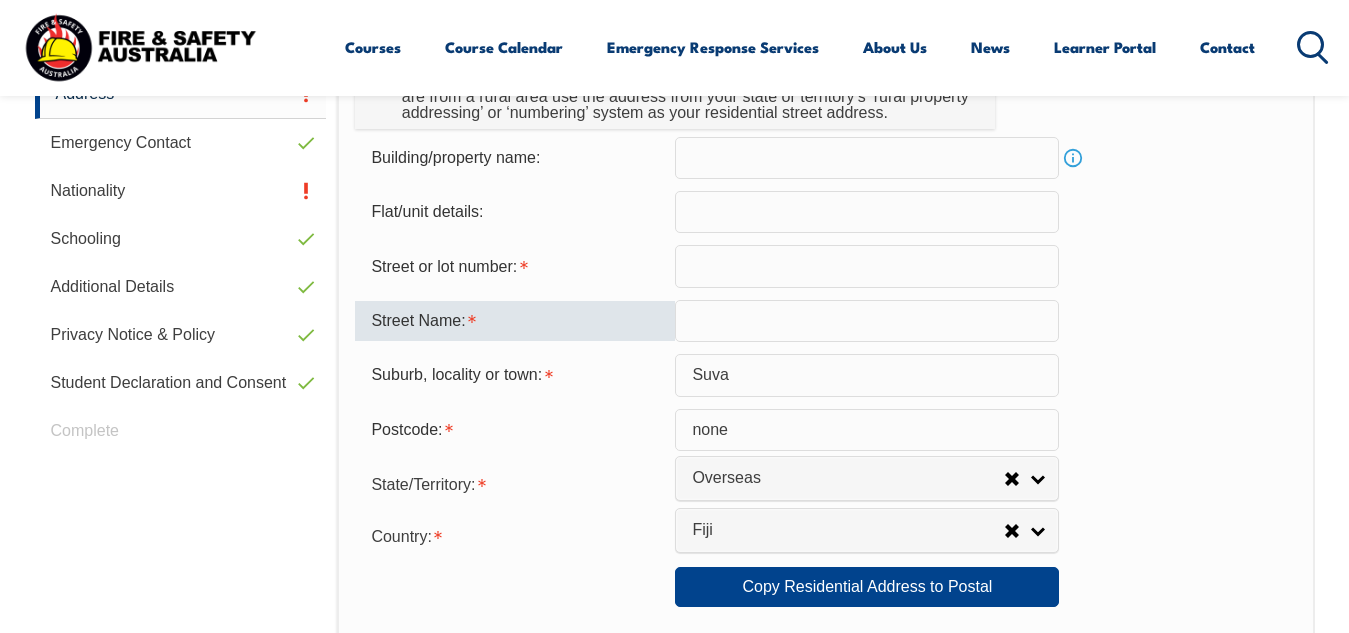 click at bounding box center (867, 321) 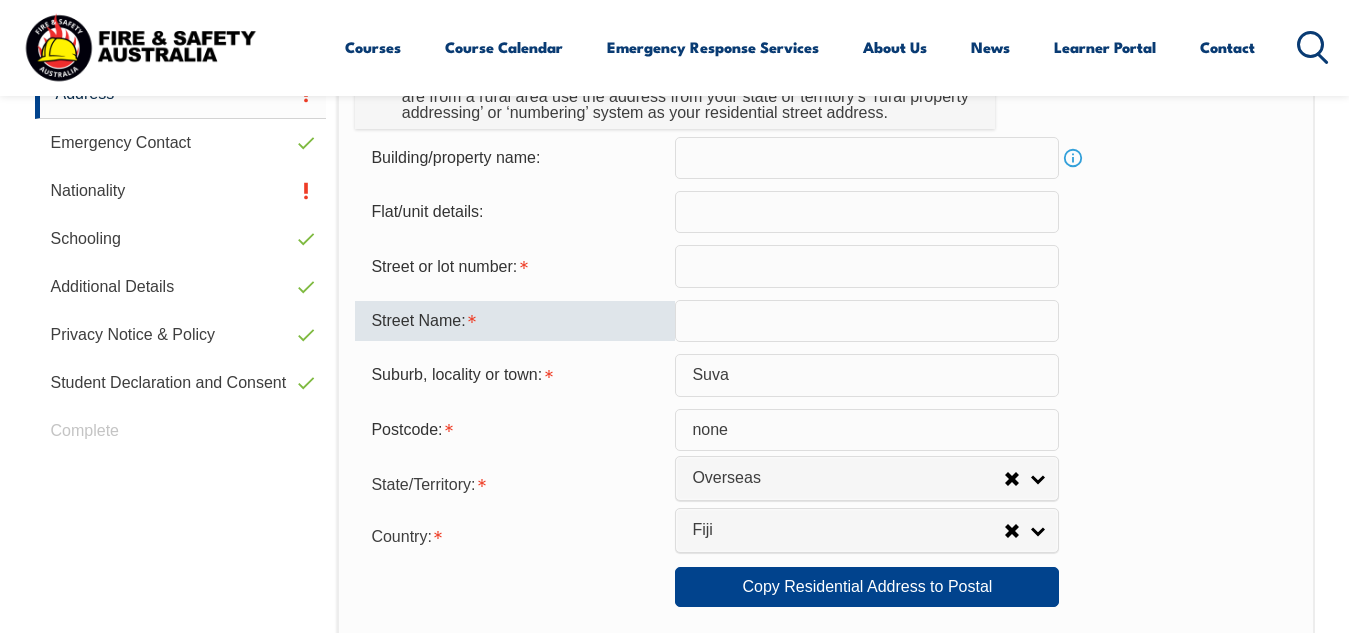 type on "l" 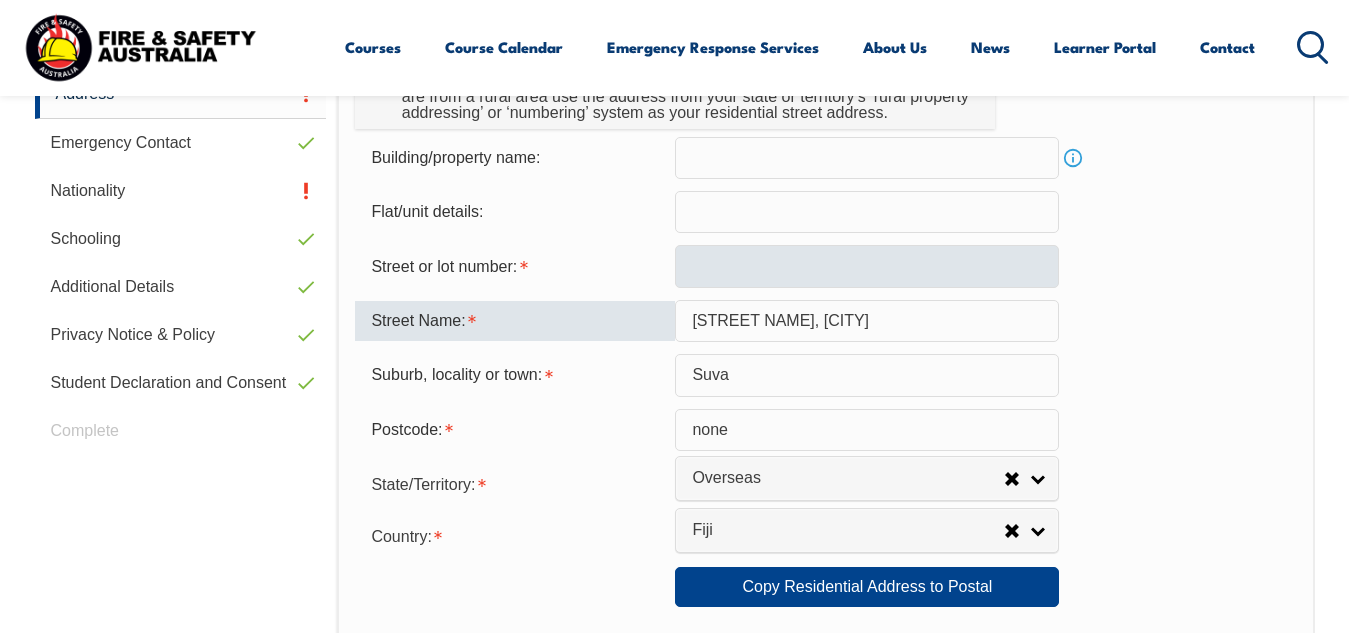 type on "[STREET NAME], [CITY]" 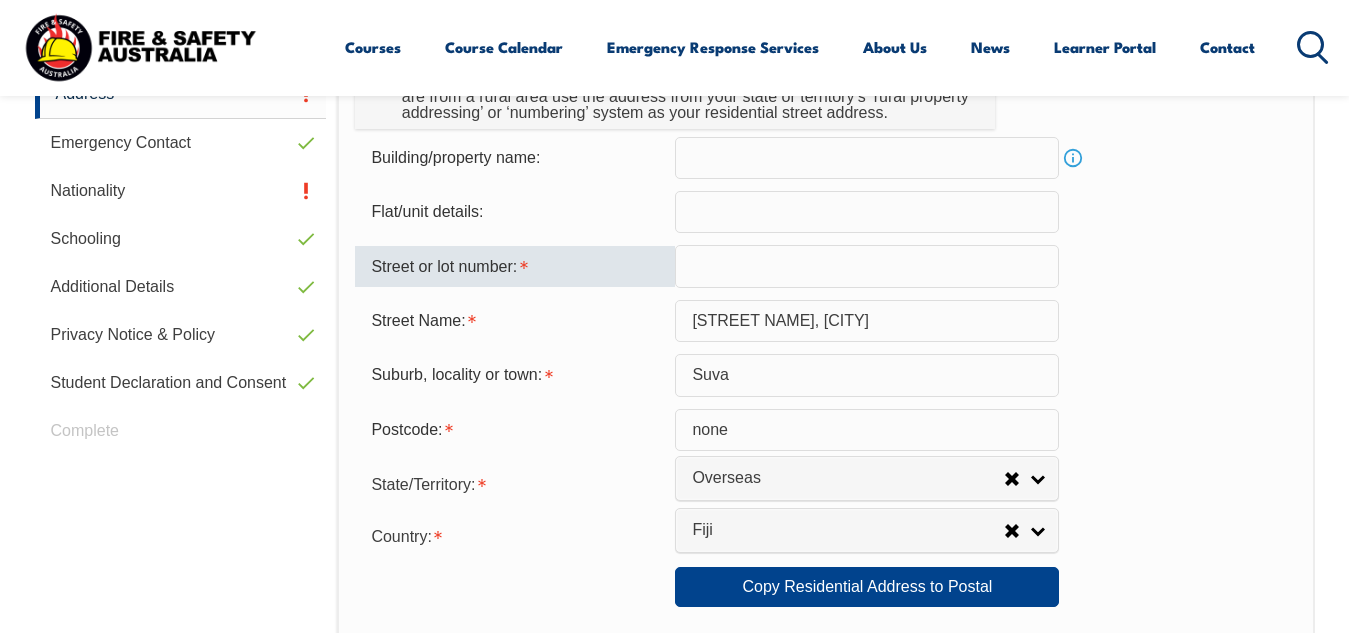click at bounding box center [867, 266] 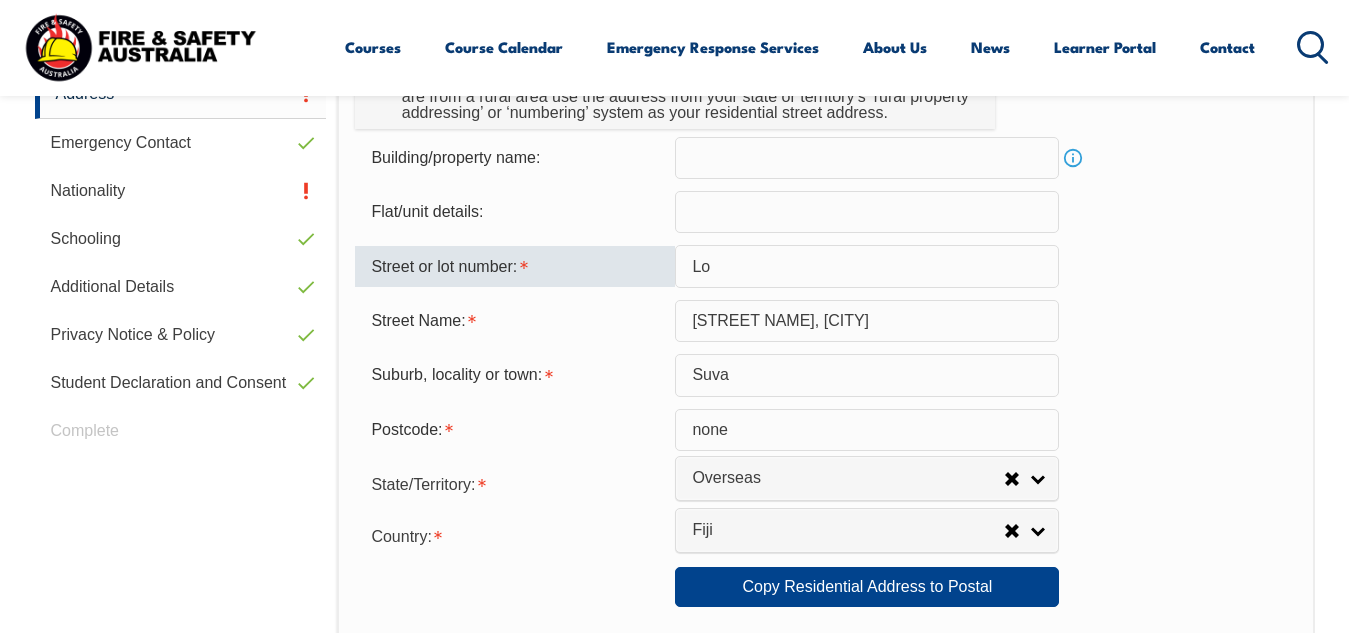 type on "L" 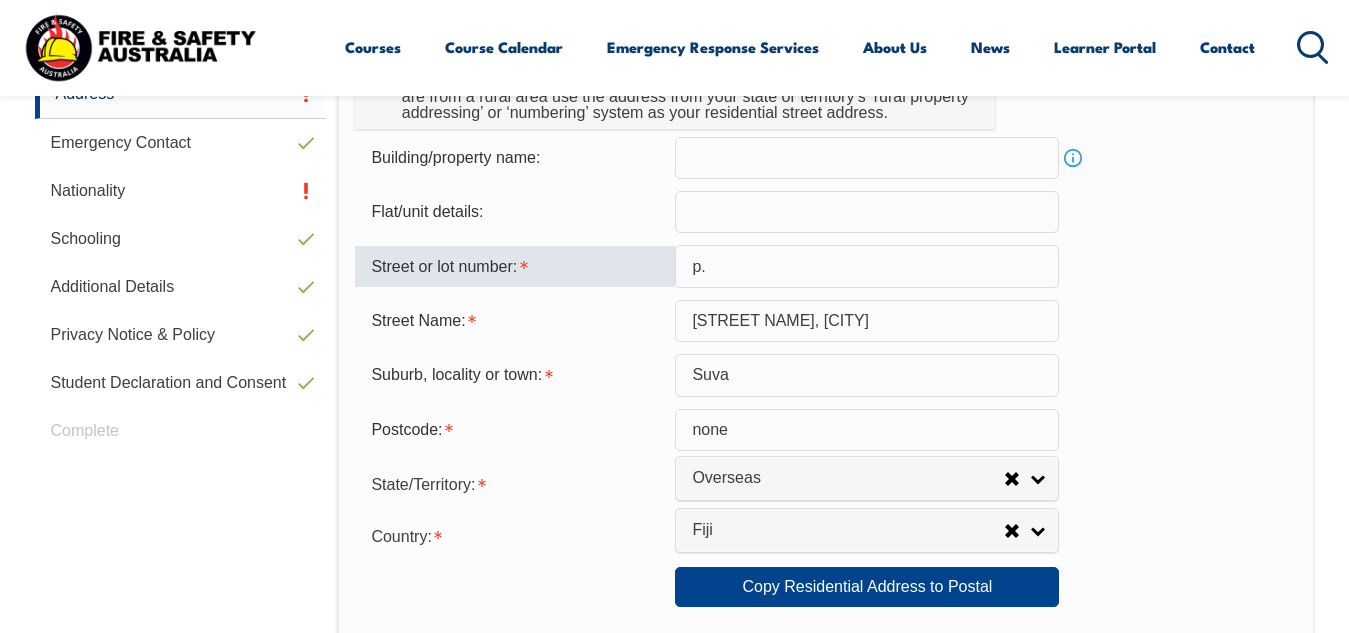 type on "p" 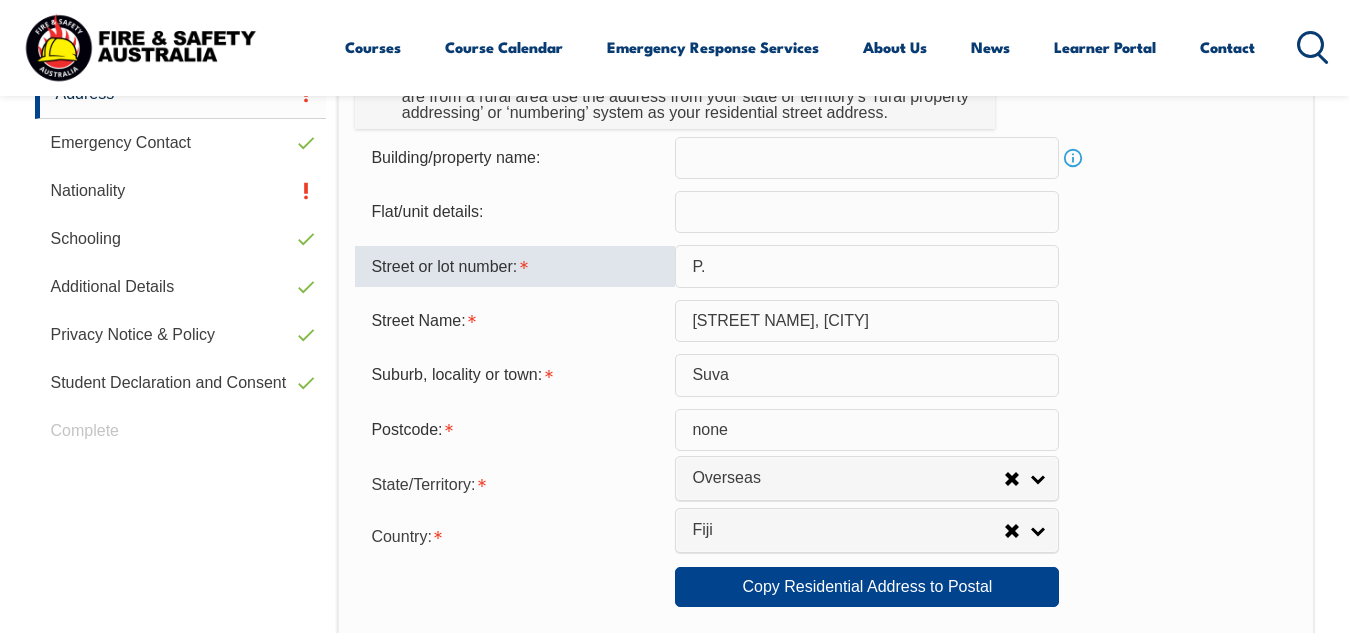 type on "P" 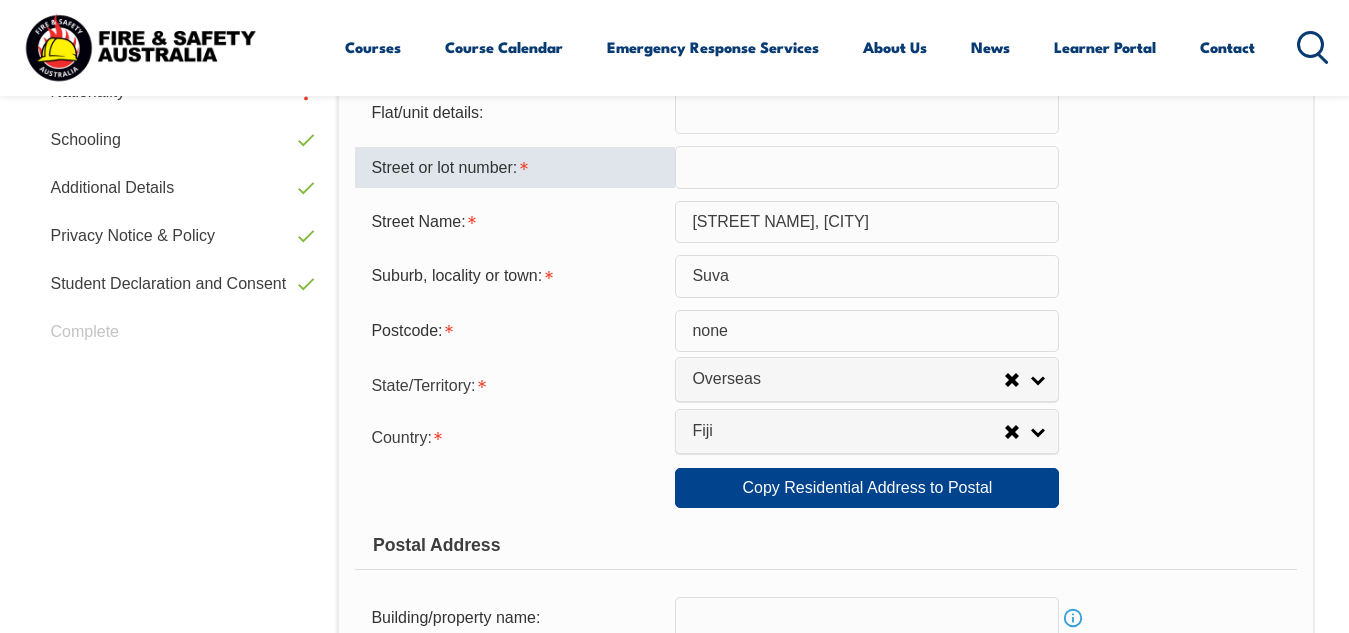 scroll, scrollTop: 837, scrollLeft: 0, axis: vertical 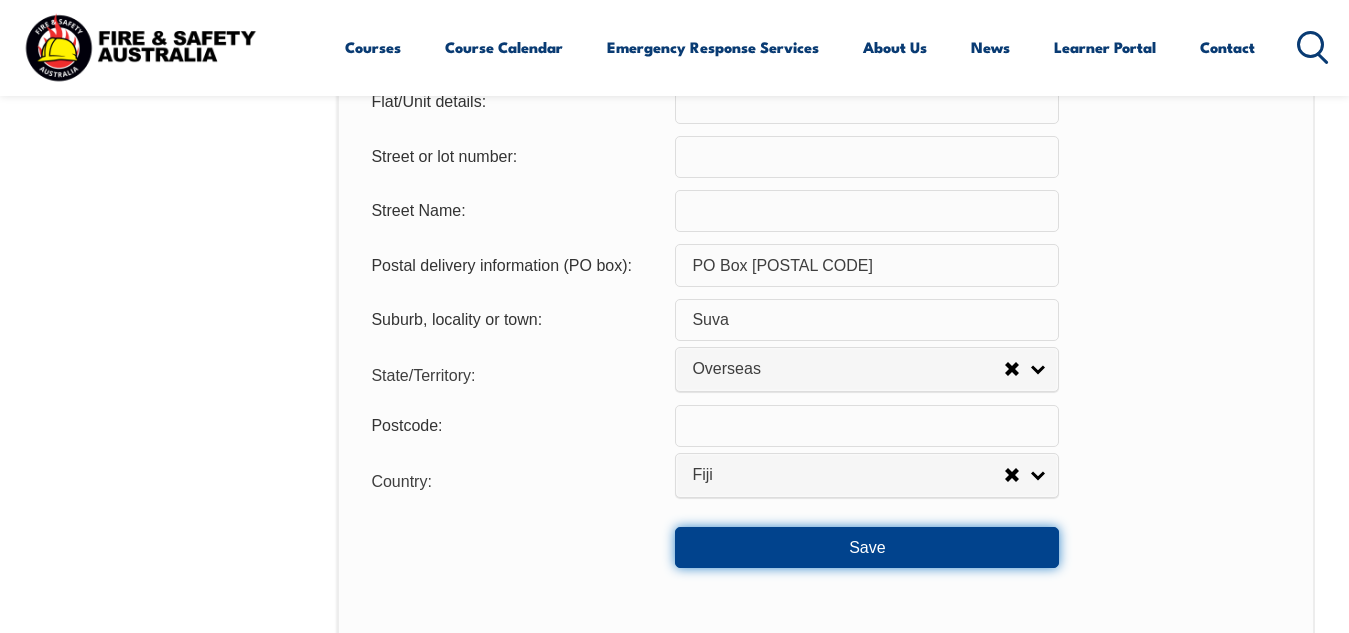 click on "Save" at bounding box center (867, 547) 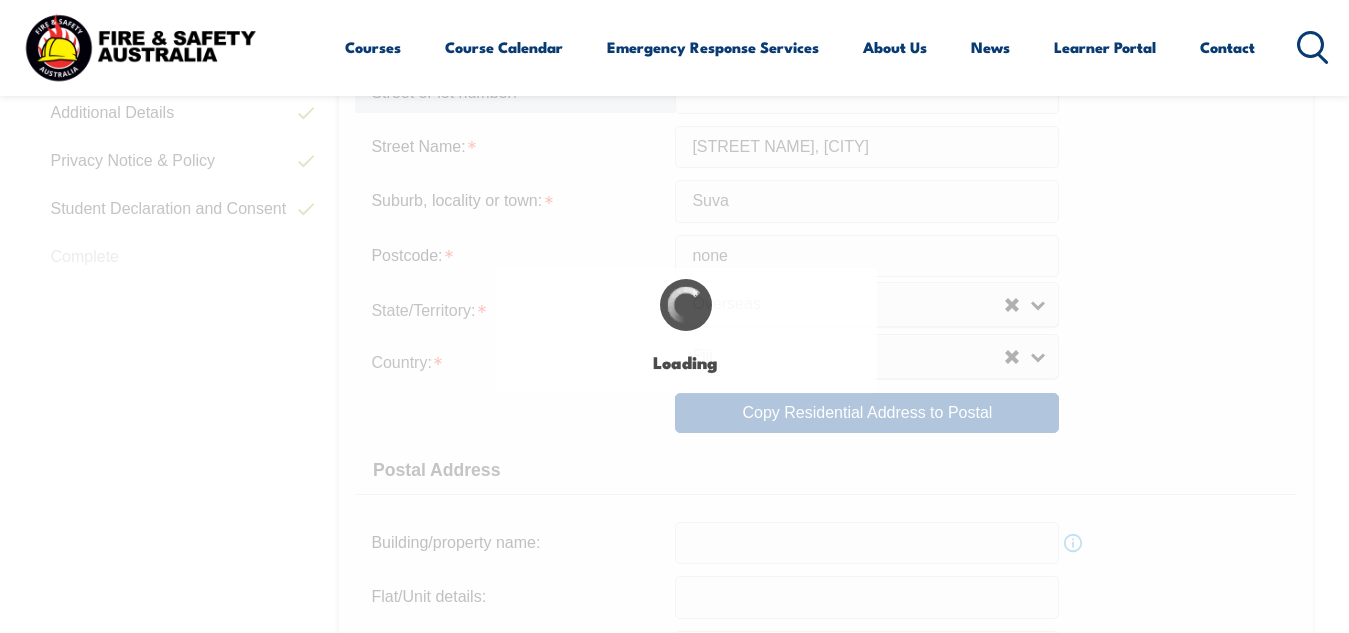 scroll, scrollTop: 868, scrollLeft: 0, axis: vertical 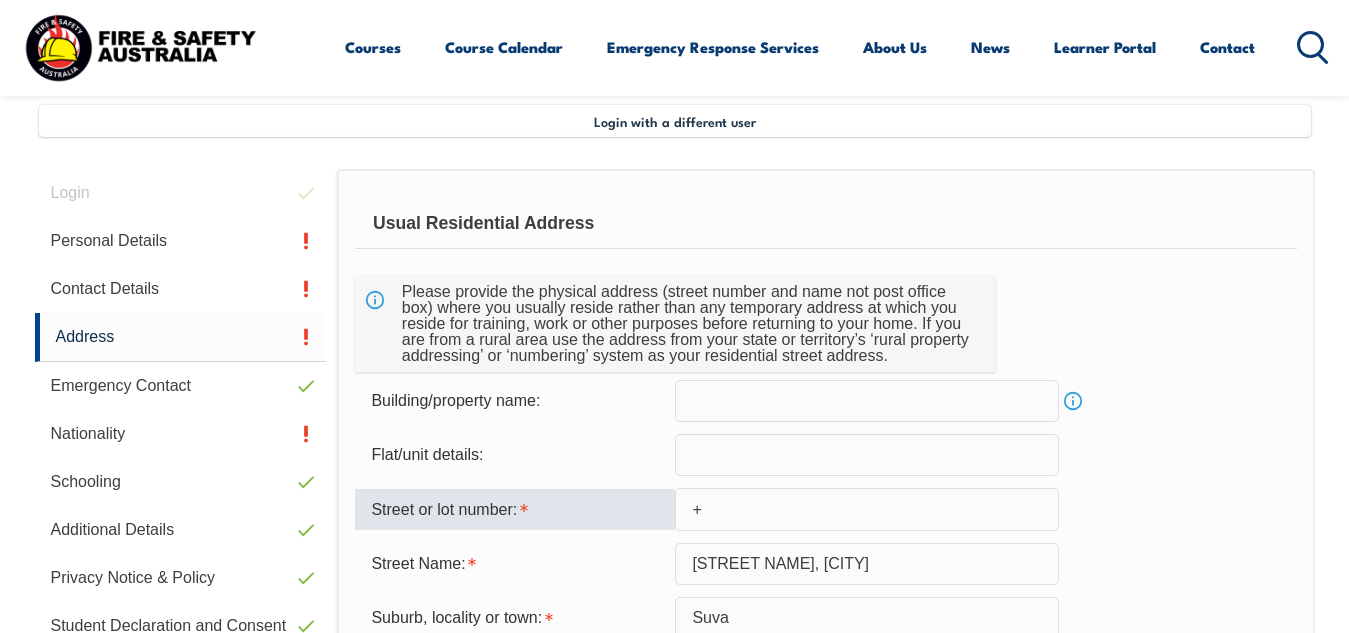 type on "+" 